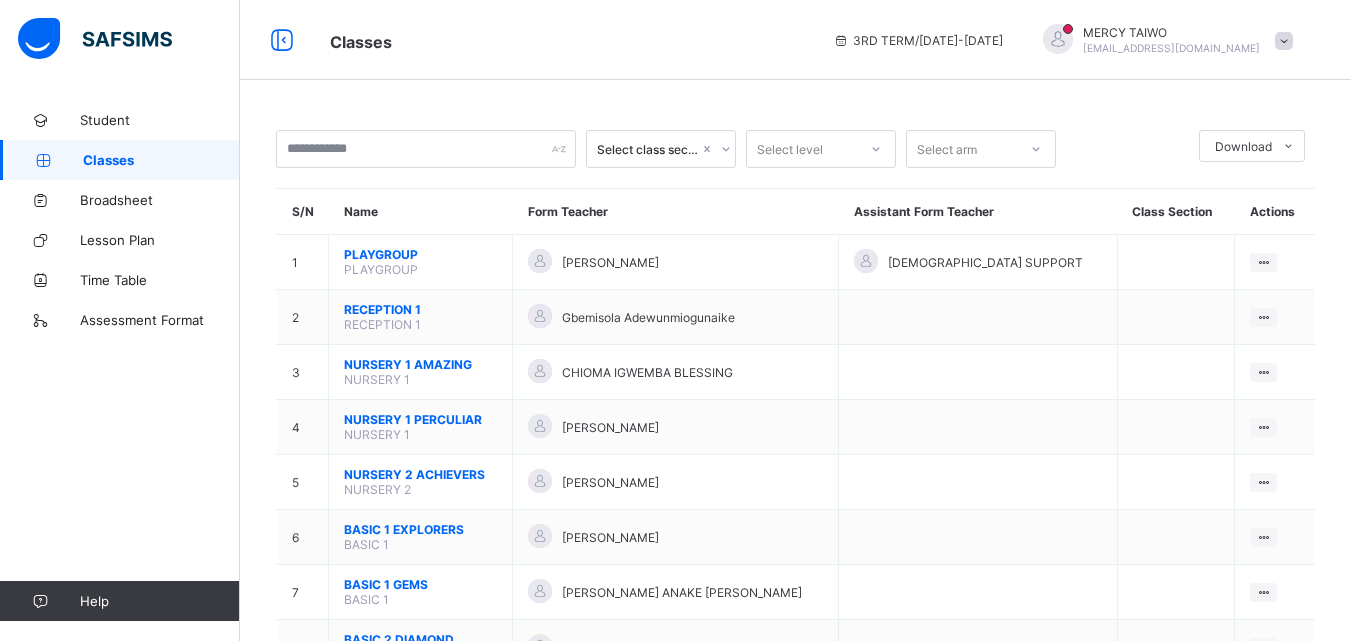 scroll, scrollTop: 0, scrollLeft: 0, axis: both 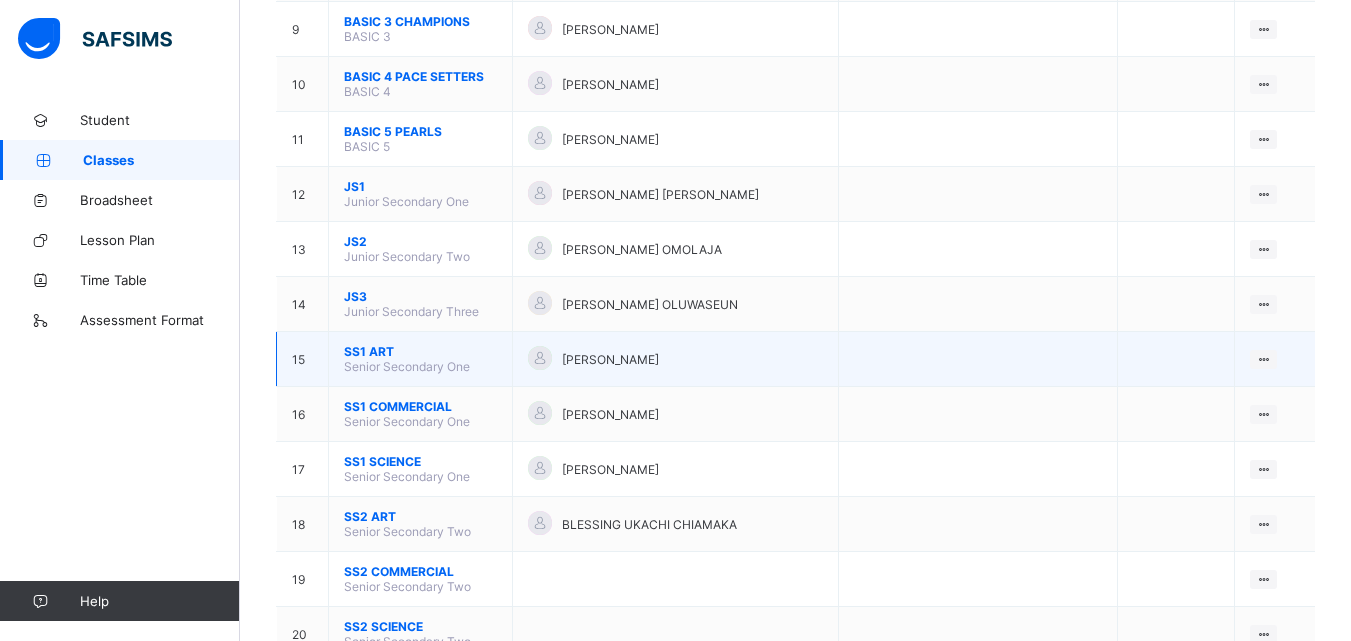 click on "View Class Assign form Teacher" at bounding box center (1275, 359) 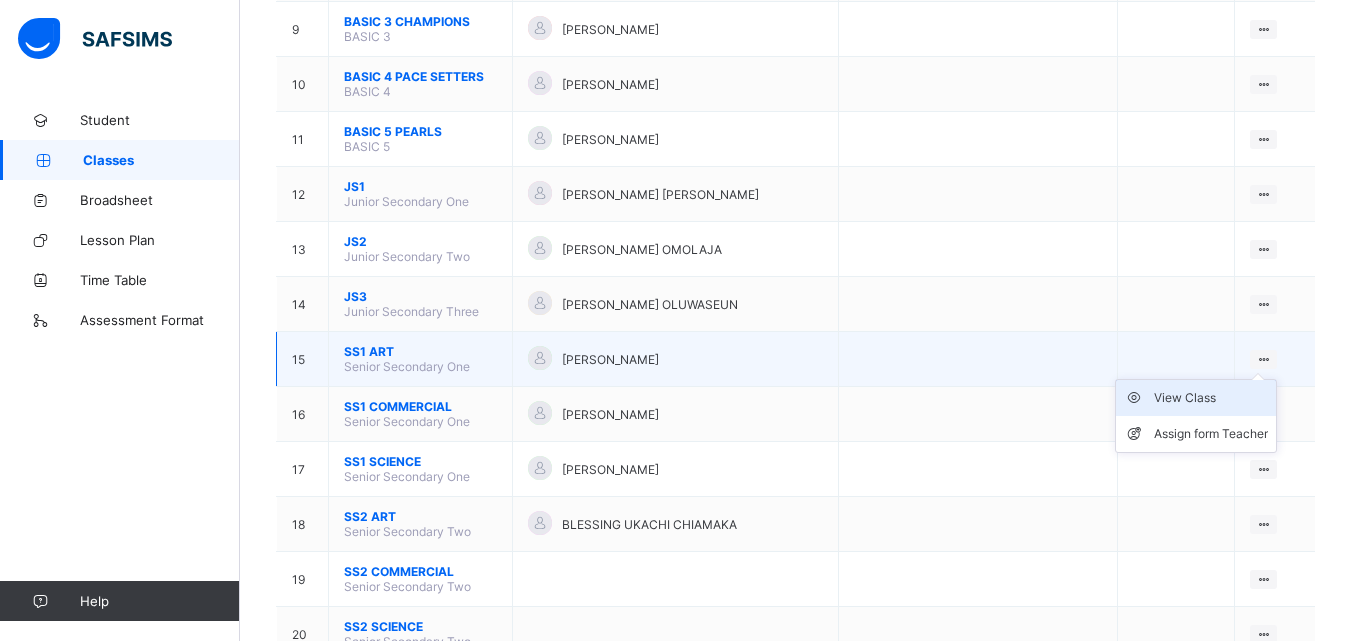 click on "View Class" at bounding box center [1211, 398] 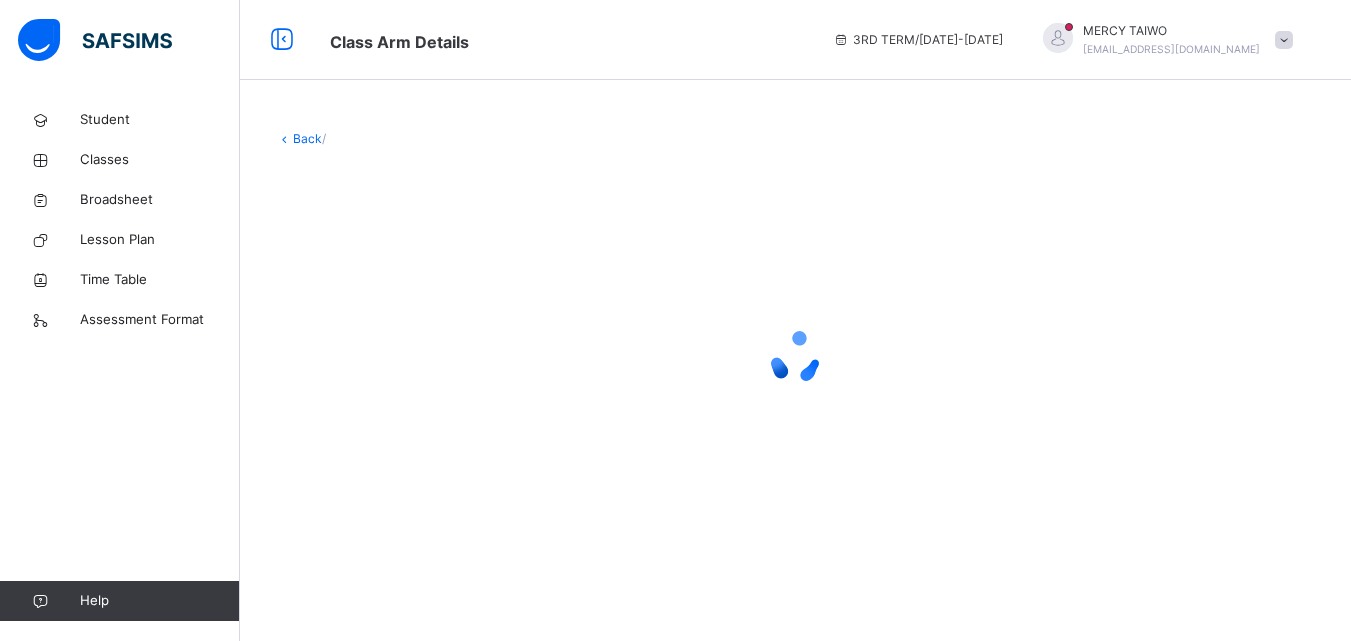 scroll, scrollTop: 0, scrollLeft: 0, axis: both 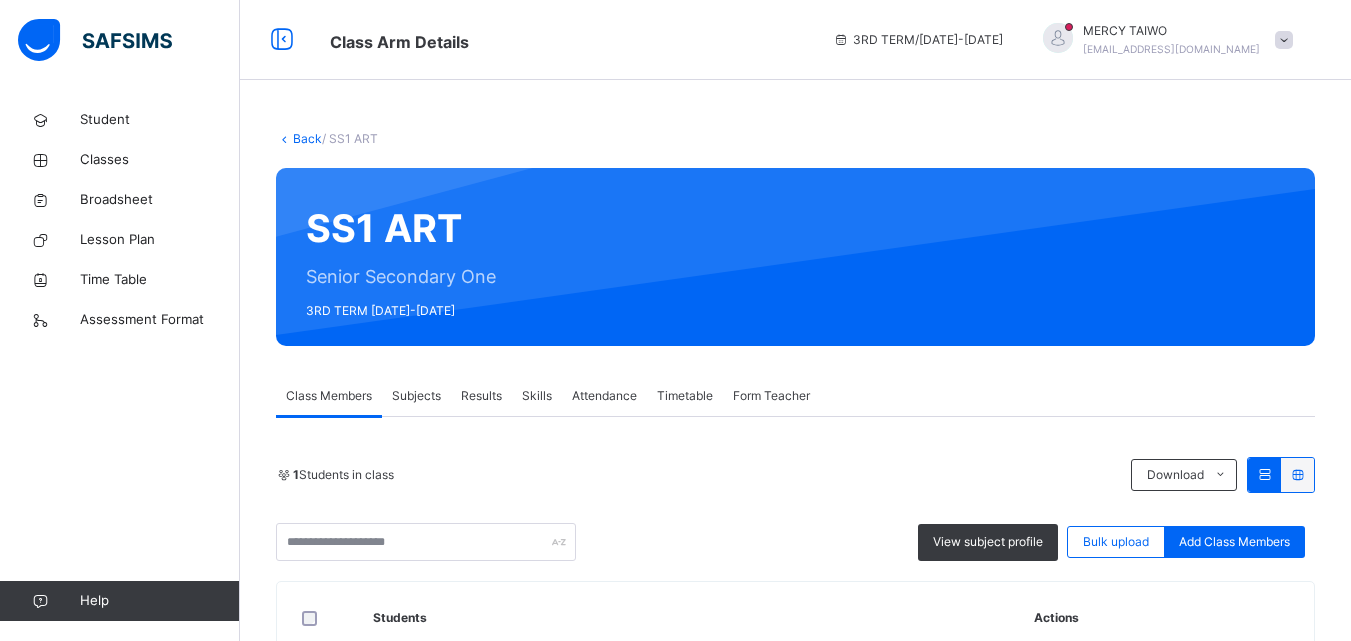 click on "Results" at bounding box center (481, 396) 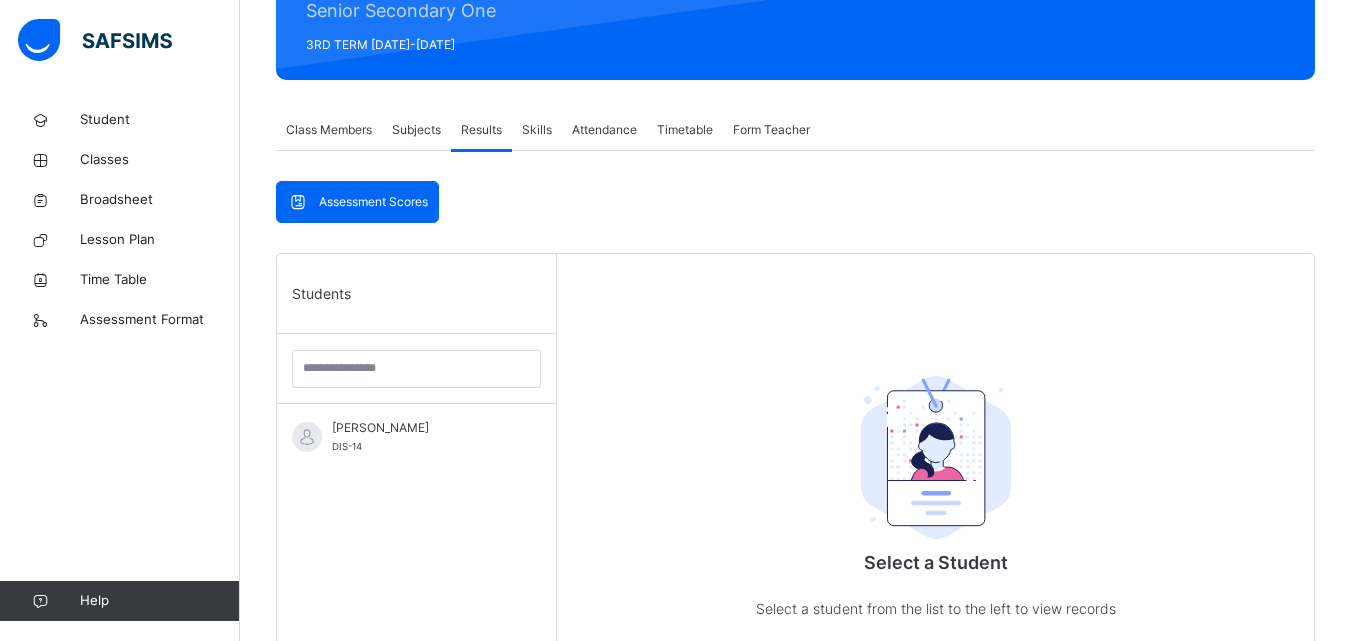scroll, scrollTop: 416, scrollLeft: 0, axis: vertical 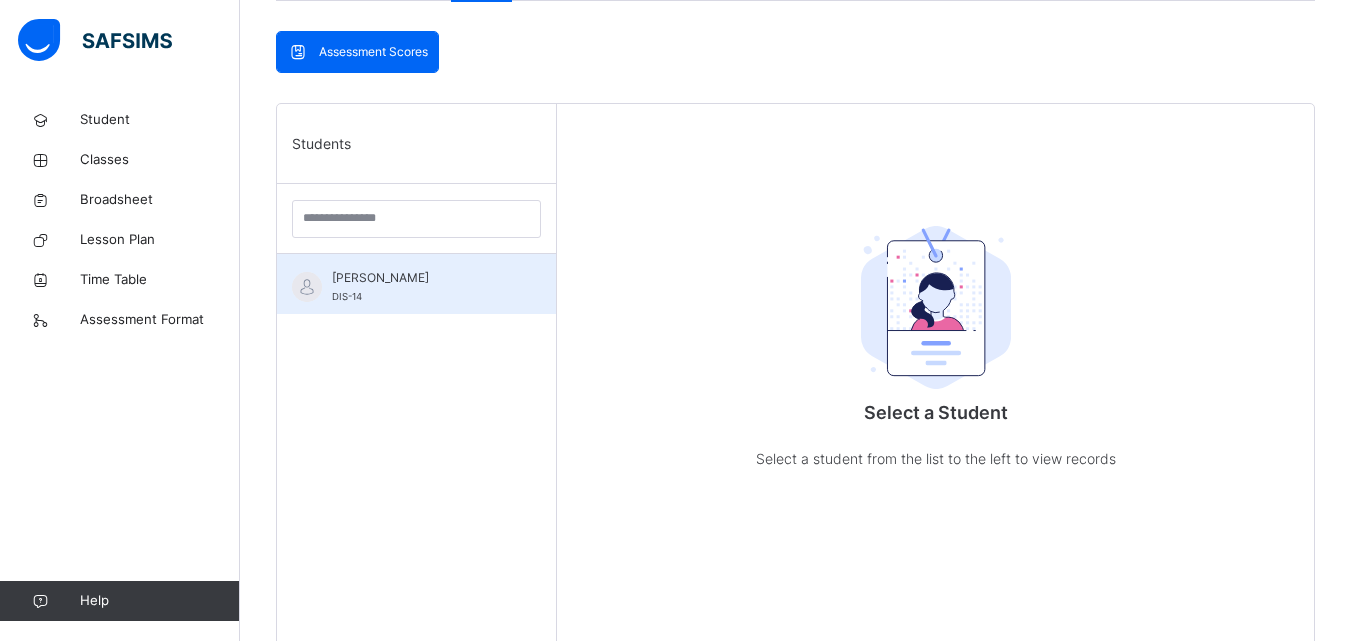 click on "[PERSON_NAME]" at bounding box center (421, 278) 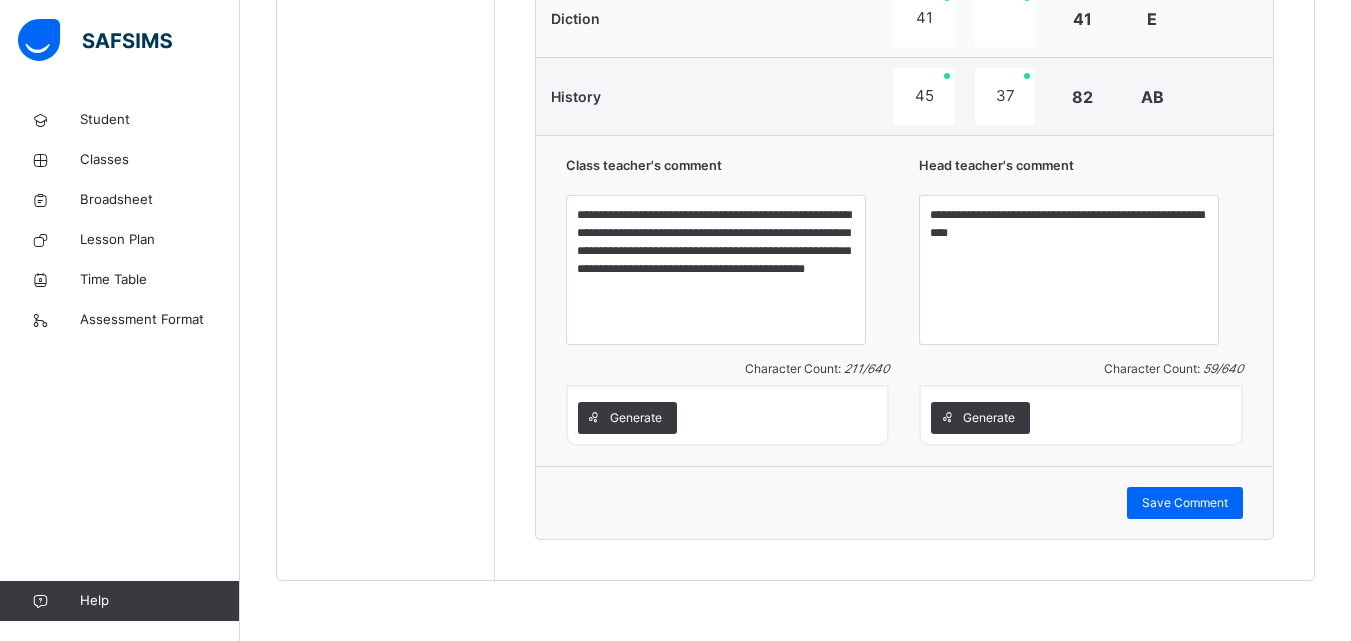 scroll, scrollTop: 1967, scrollLeft: 0, axis: vertical 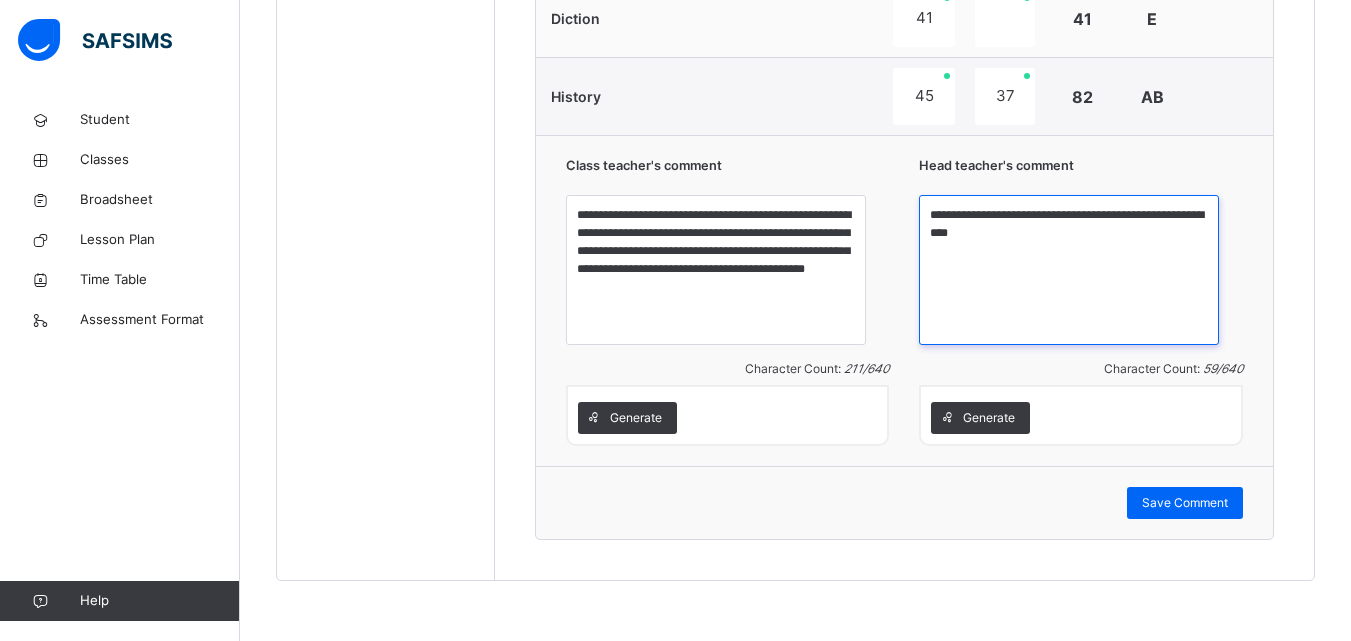 click on "**********" at bounding box center [1069, 270] 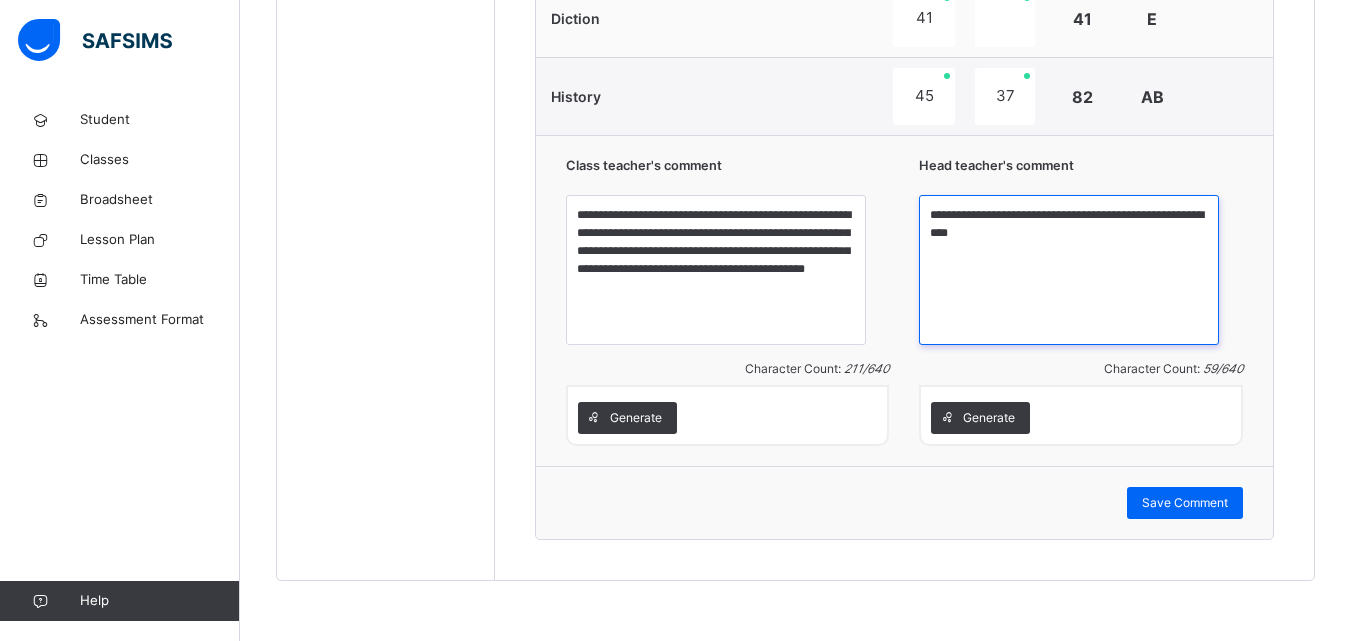 drag, startPoint x: 1091, startPoint y: 299, endPoint x: 1109, endPoint y: 236, distance: 65.52099 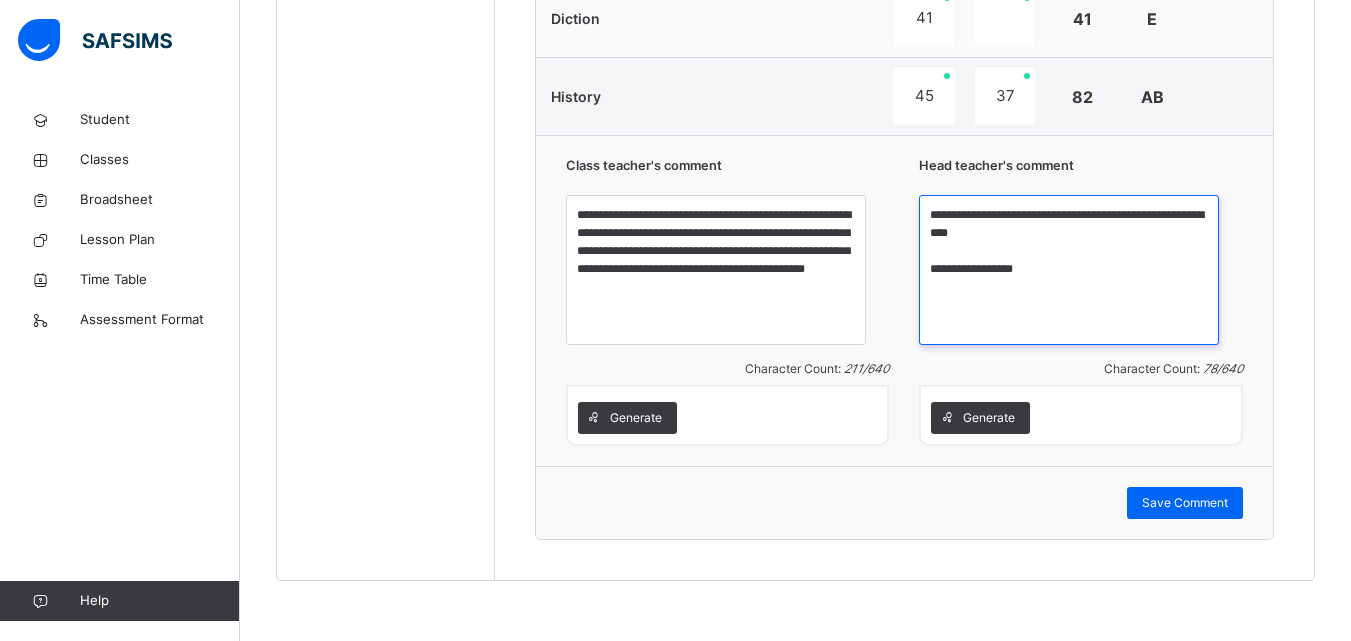 click on "**********" at bounding box center (1069, 270) 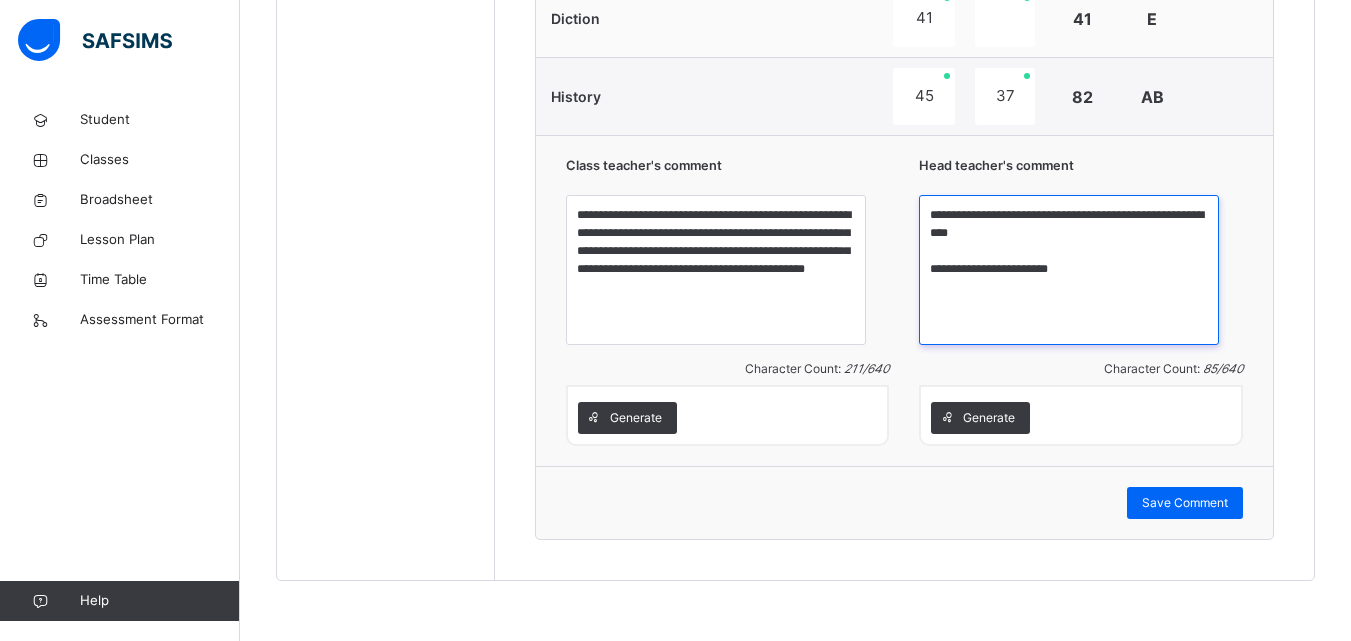 click on "**********" at bounding box center [1069, 270] 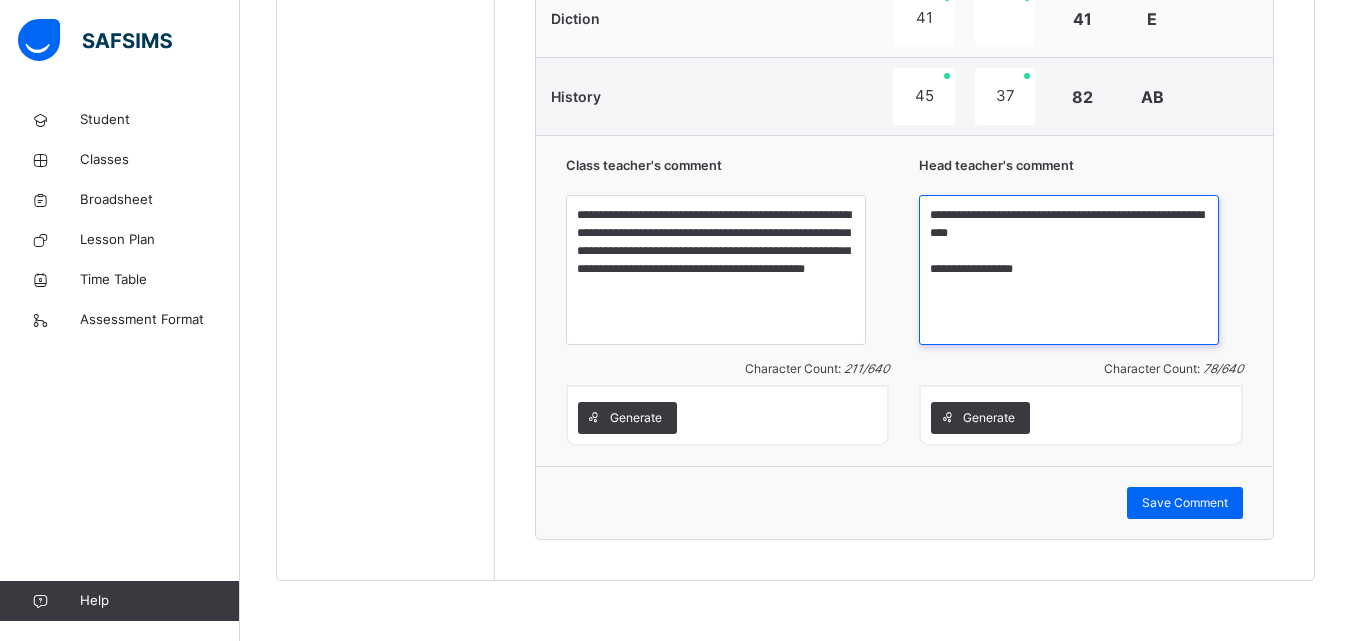 click on "**********" at bounding box center (1069, 270) 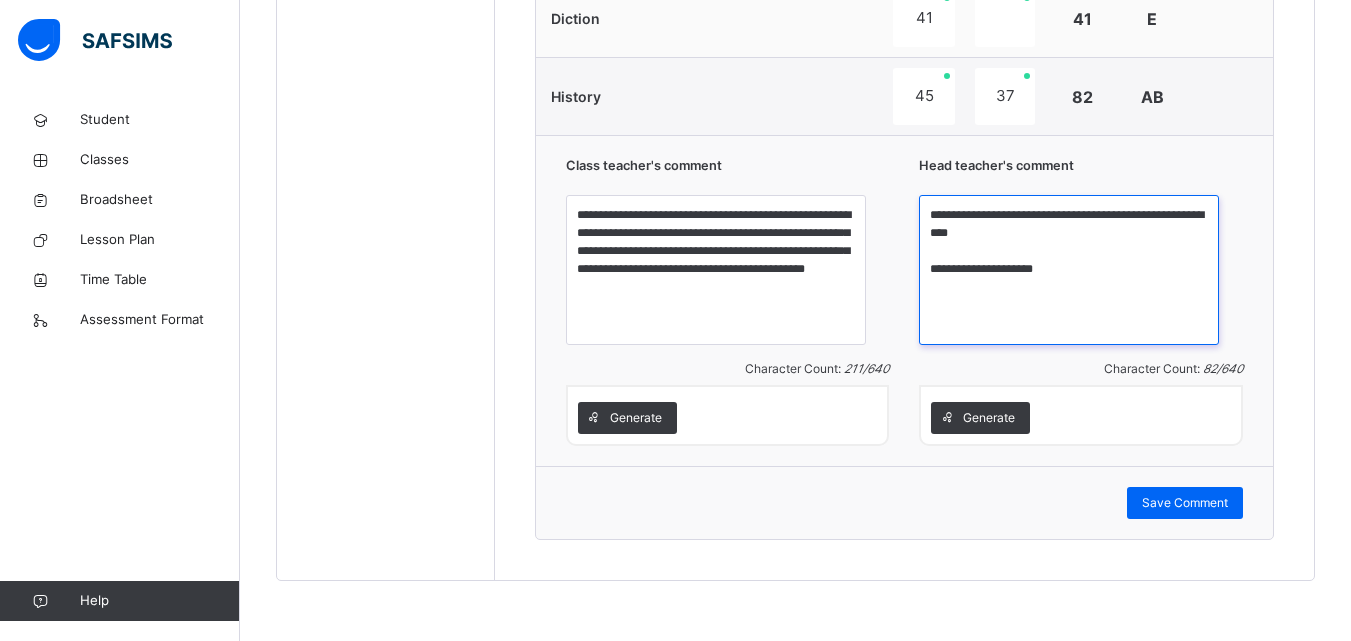 click on "**********" at bounding box center (1069, 270) 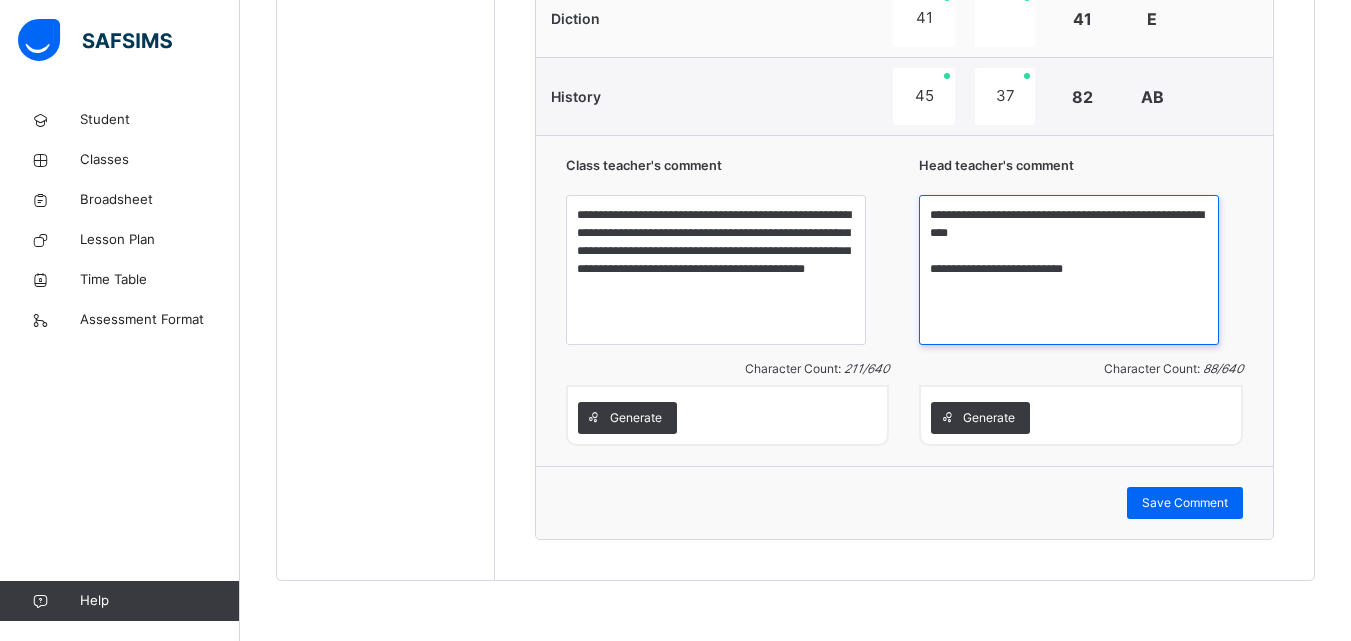 click on "**********" at bounding box center [1069, 270] 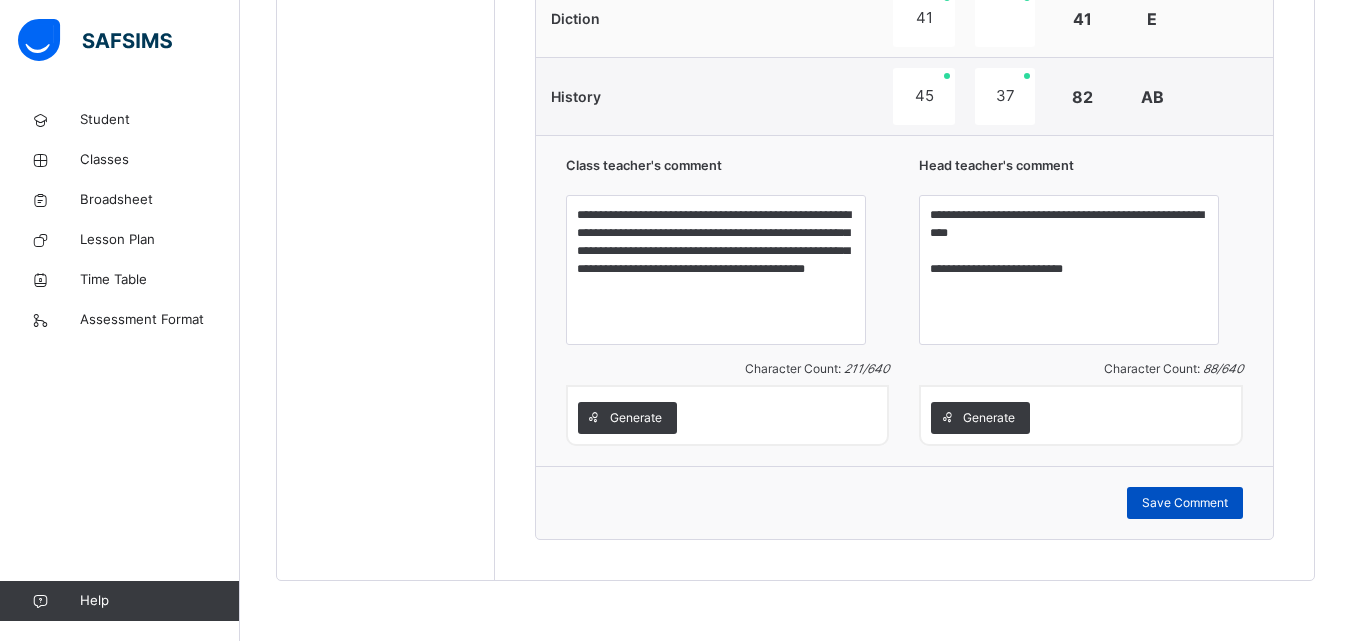 click on "Save Comment" at bounding box center (1185, 503) 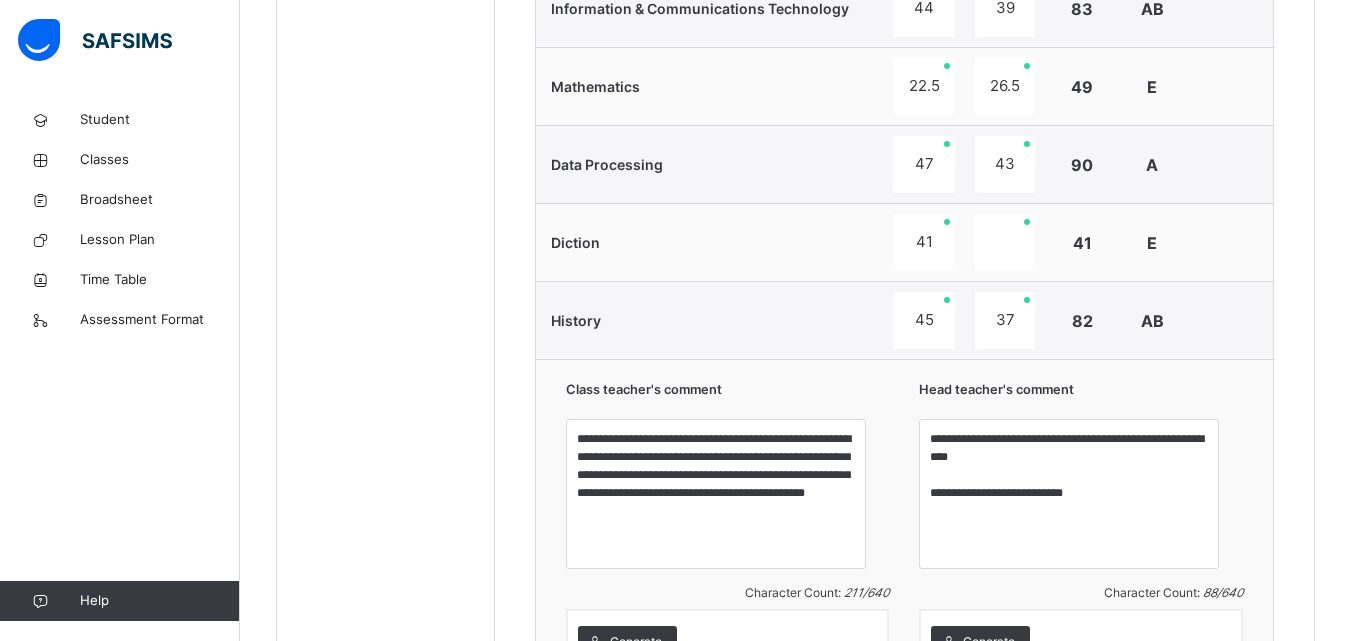 scroll, scrollTop: 1721, scrollLeft: 0, axis: vertical 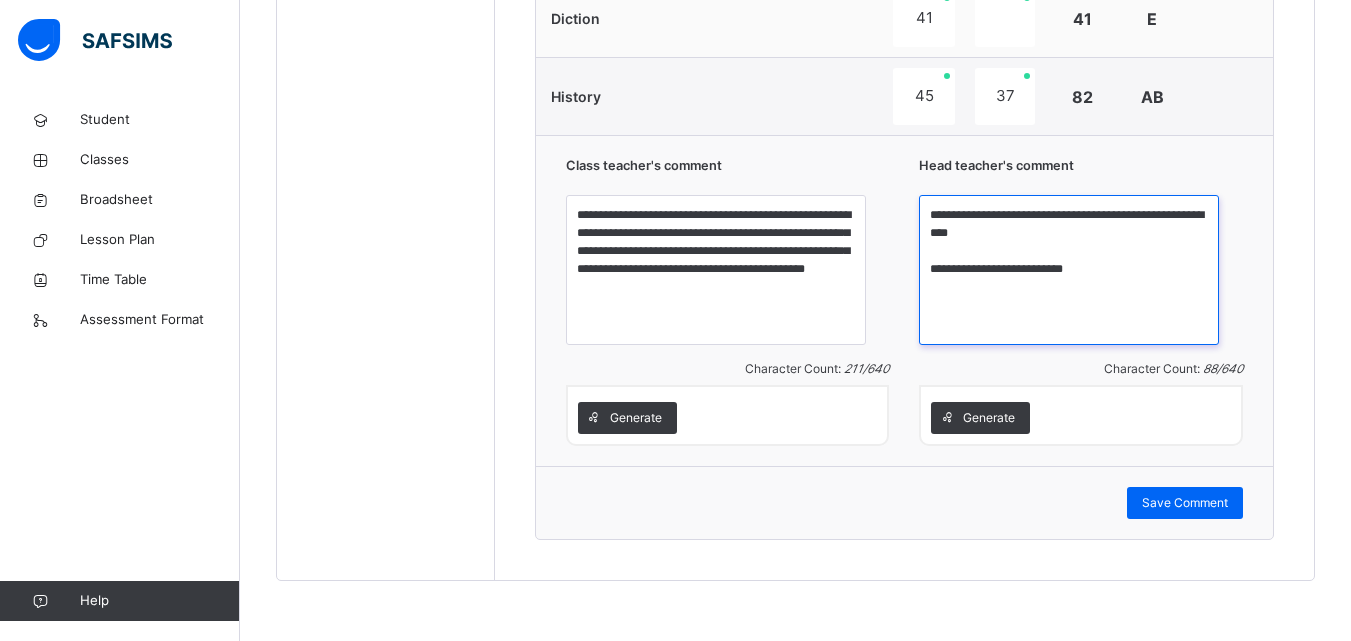 click on "**********" at bounding box center [1069, 270] 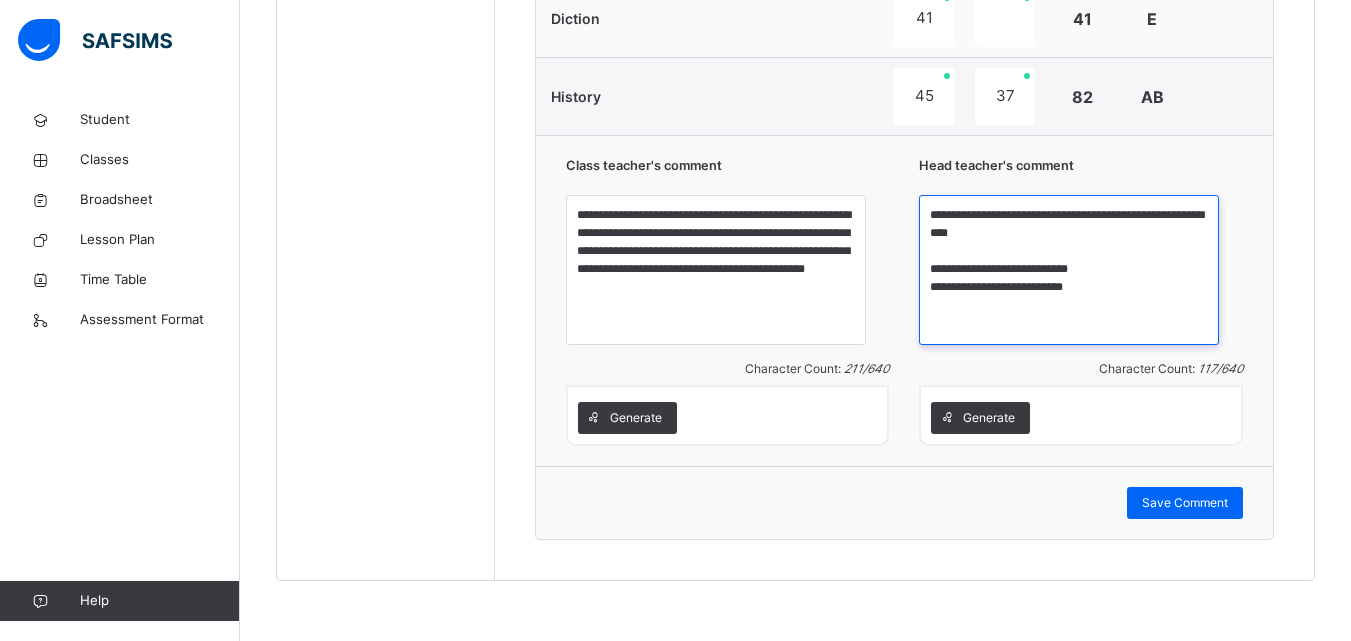 click on "**********" at bounding box center (1069, 270) 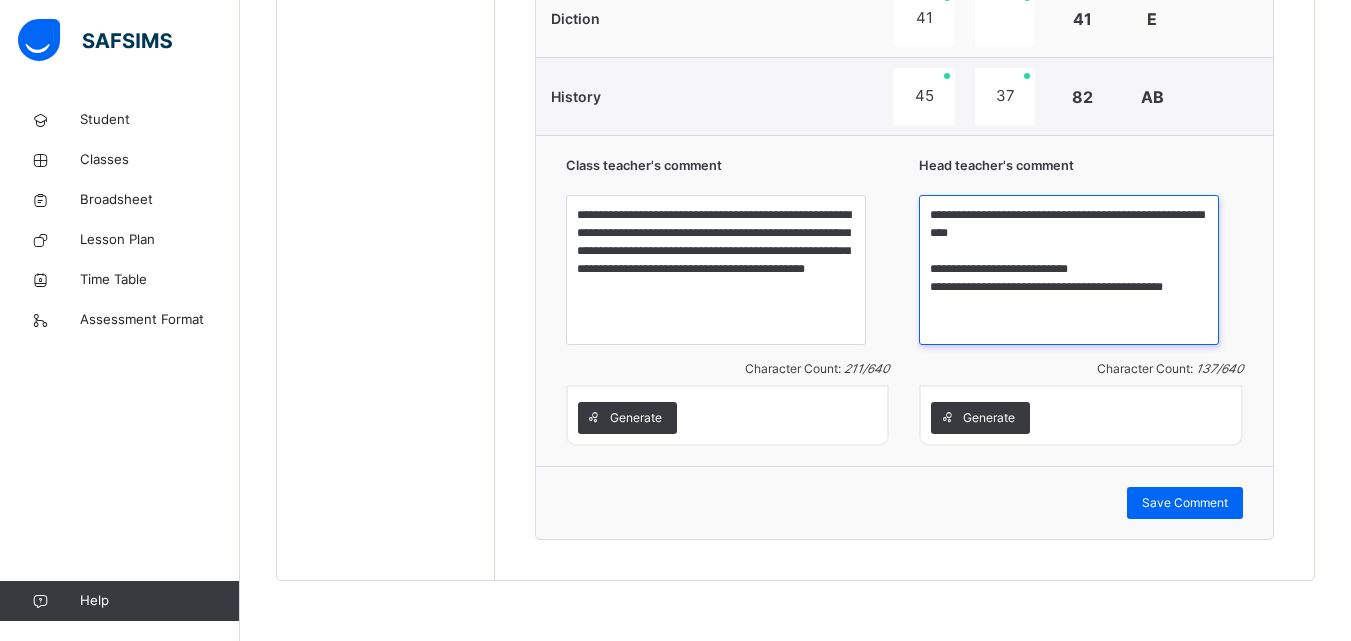 click on "**********" at bounding box center [1069, 270] 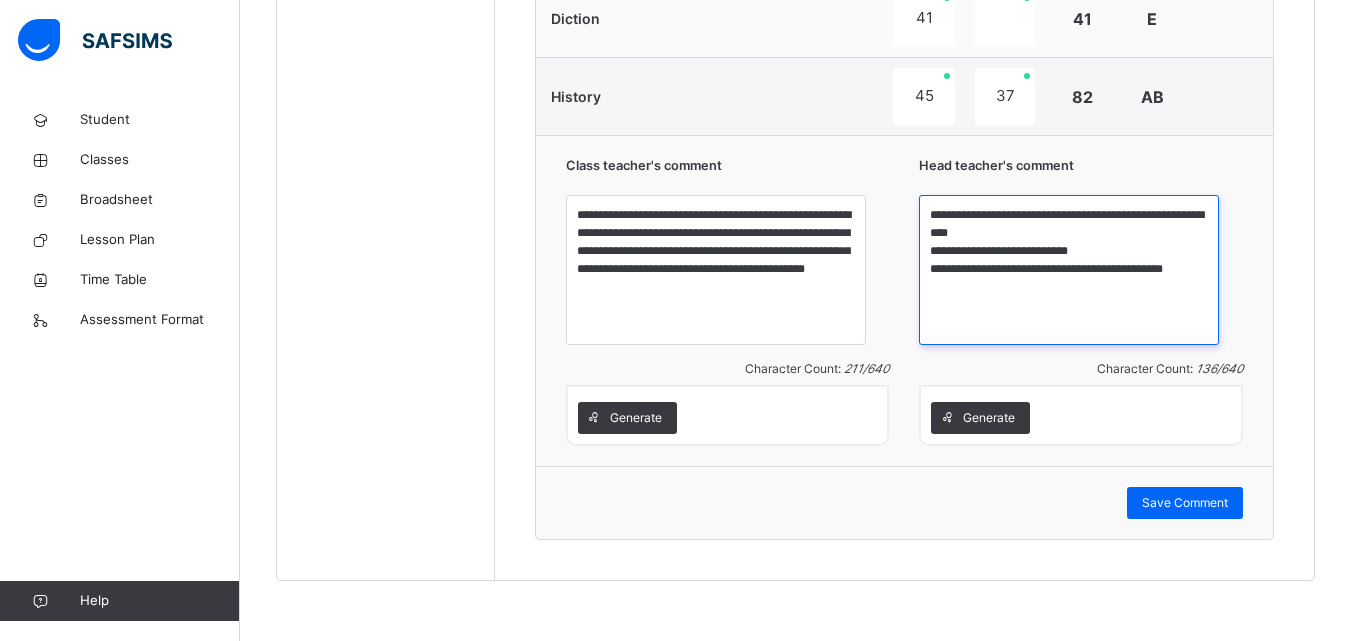drag, startPoint x: 1005, startPoint y: 289, endPoint x: 969, endPoint y: 255, distance: 49.517673 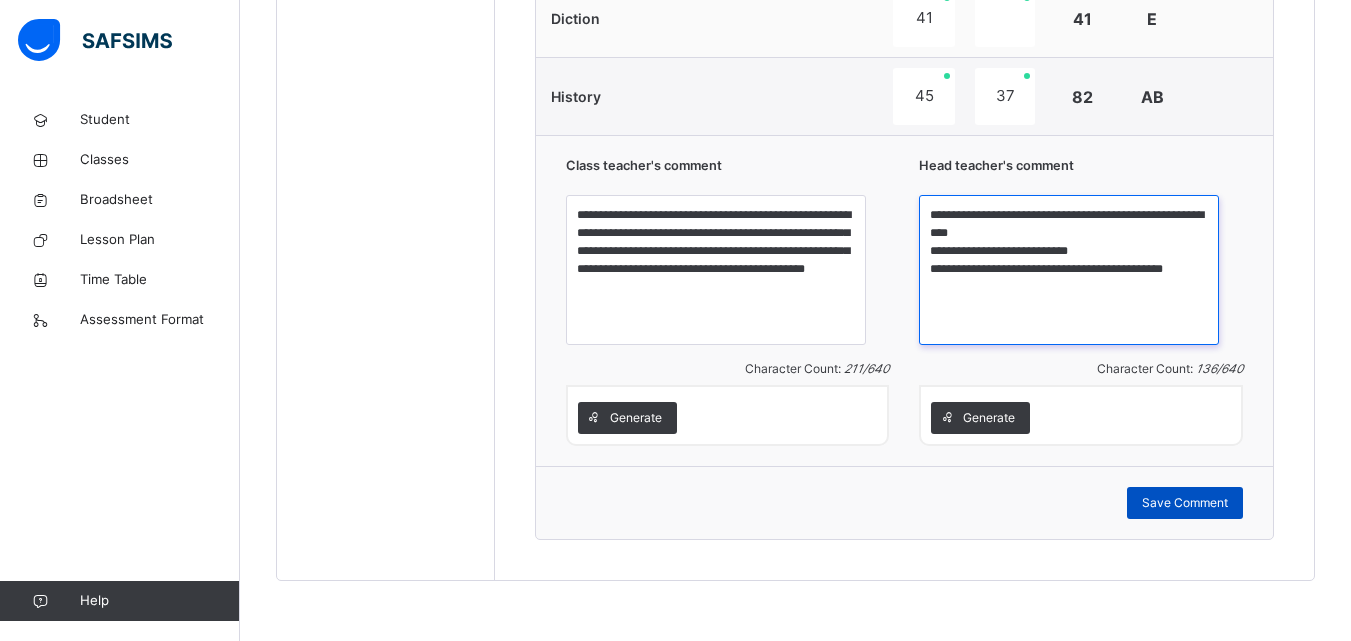 type on "**********" 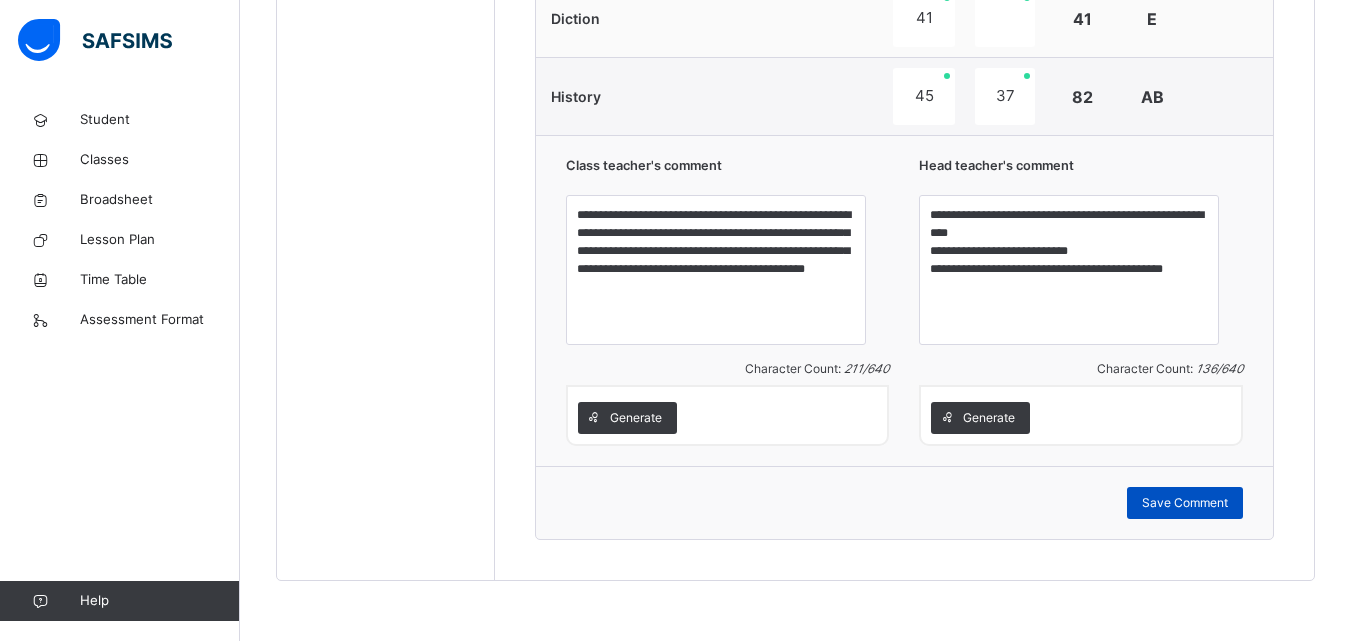 click on "Save Comment" at bounding box center (1185, 503) 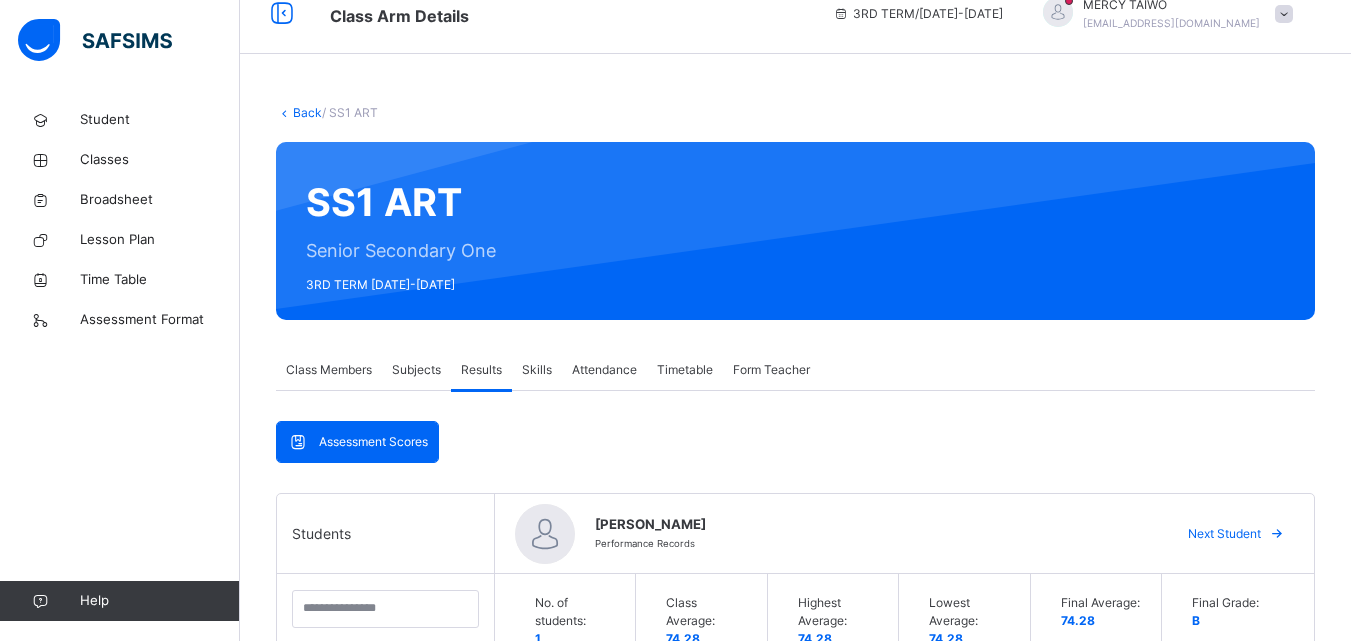 scroll, scrollTop: 17, scrollLeft: 0, axis: vertical 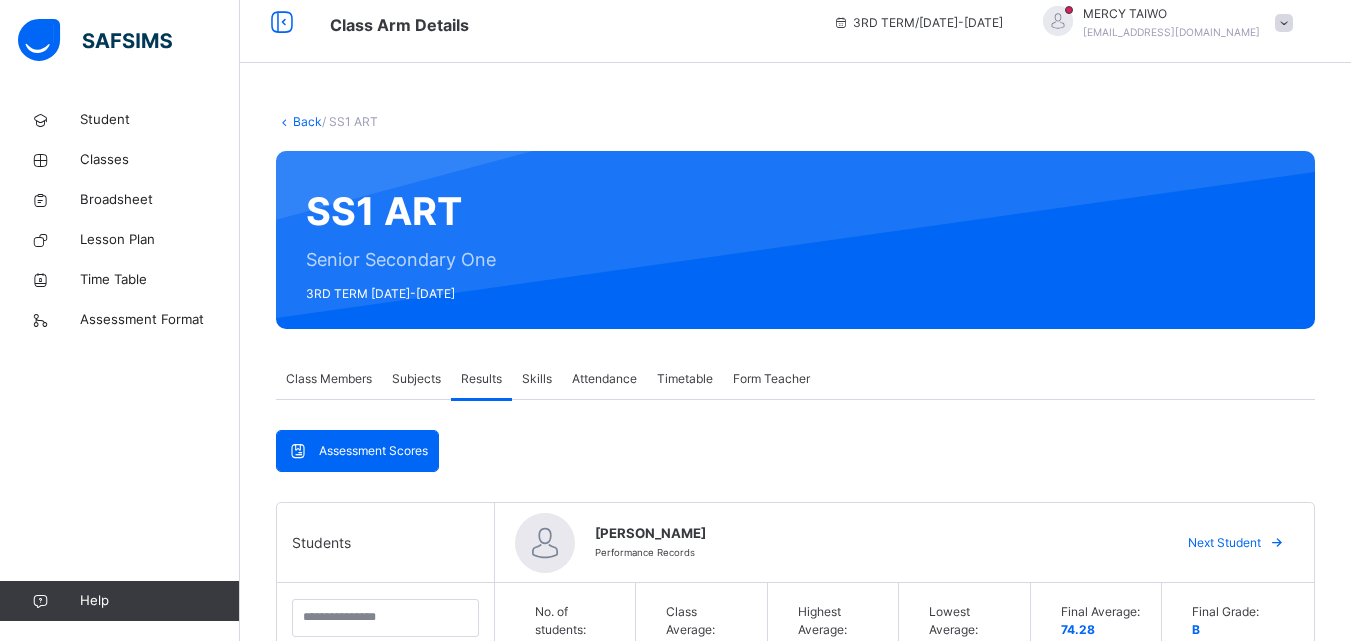 click on "Skills" at bounding box center [537, 379] 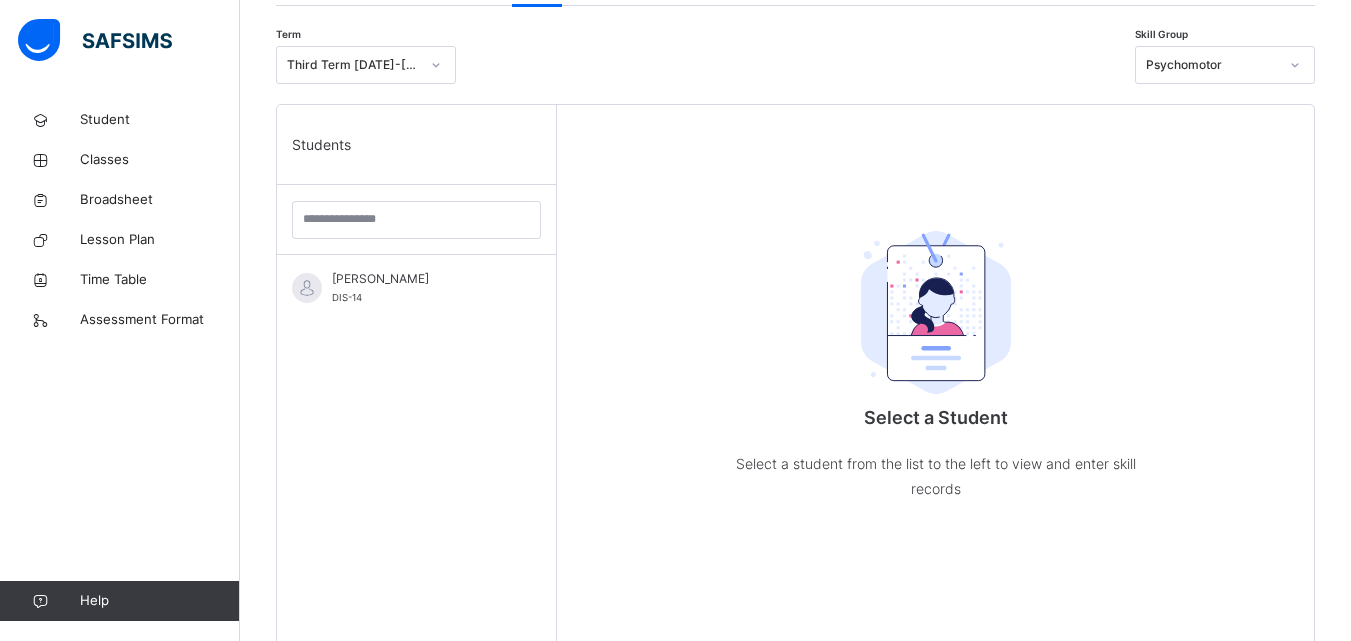 scroll, scrollTop: 423, scrollLeft: 0, axis: vertical 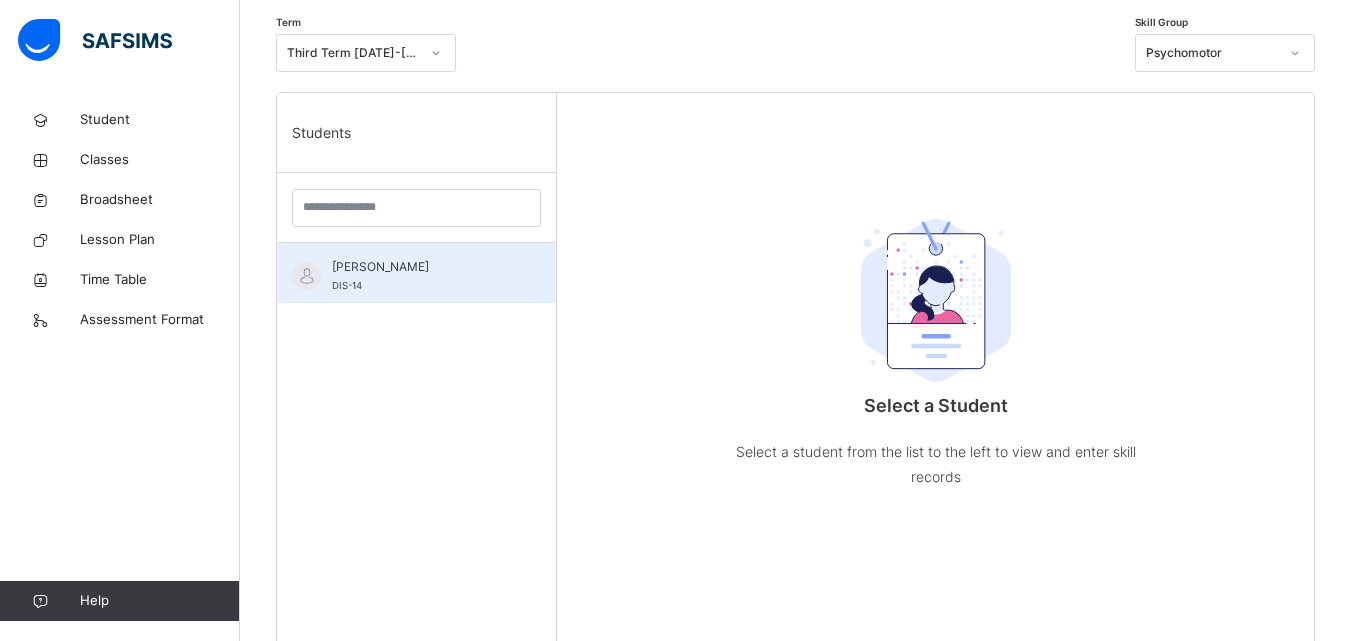 click on "[PERSON_NAME]" at bounding box center (421, 267) 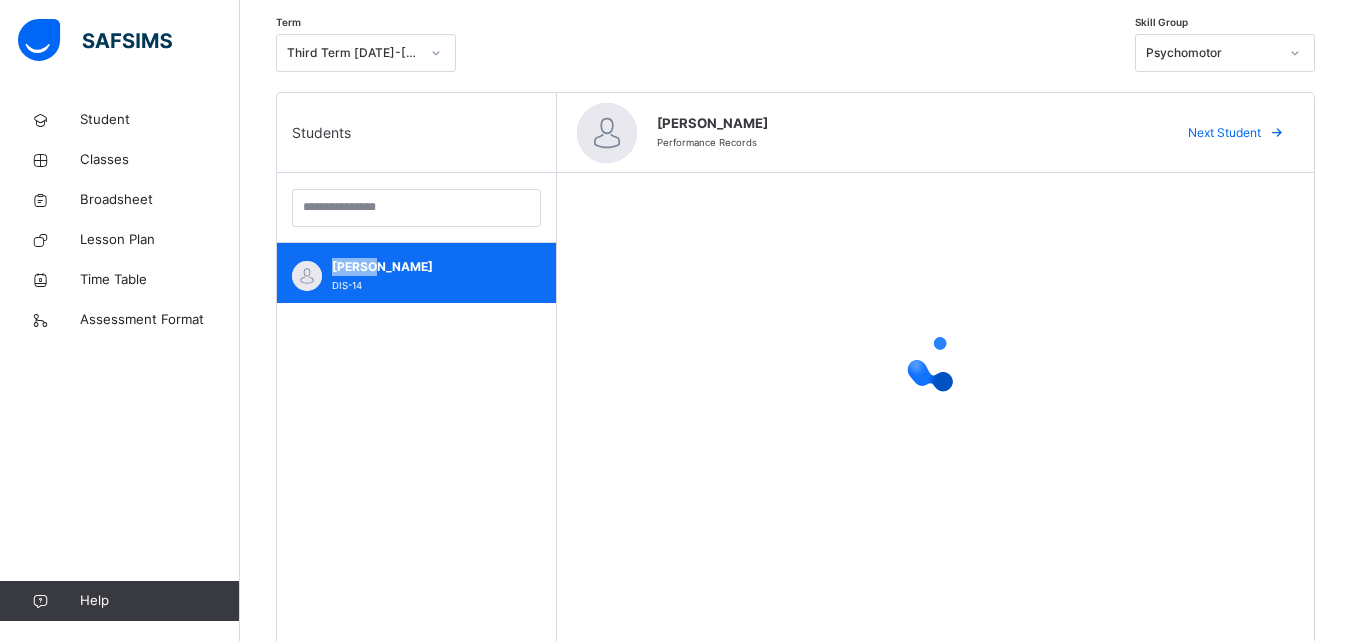 click on "[PERSON_NAME]" at bounding box center [421, 267] 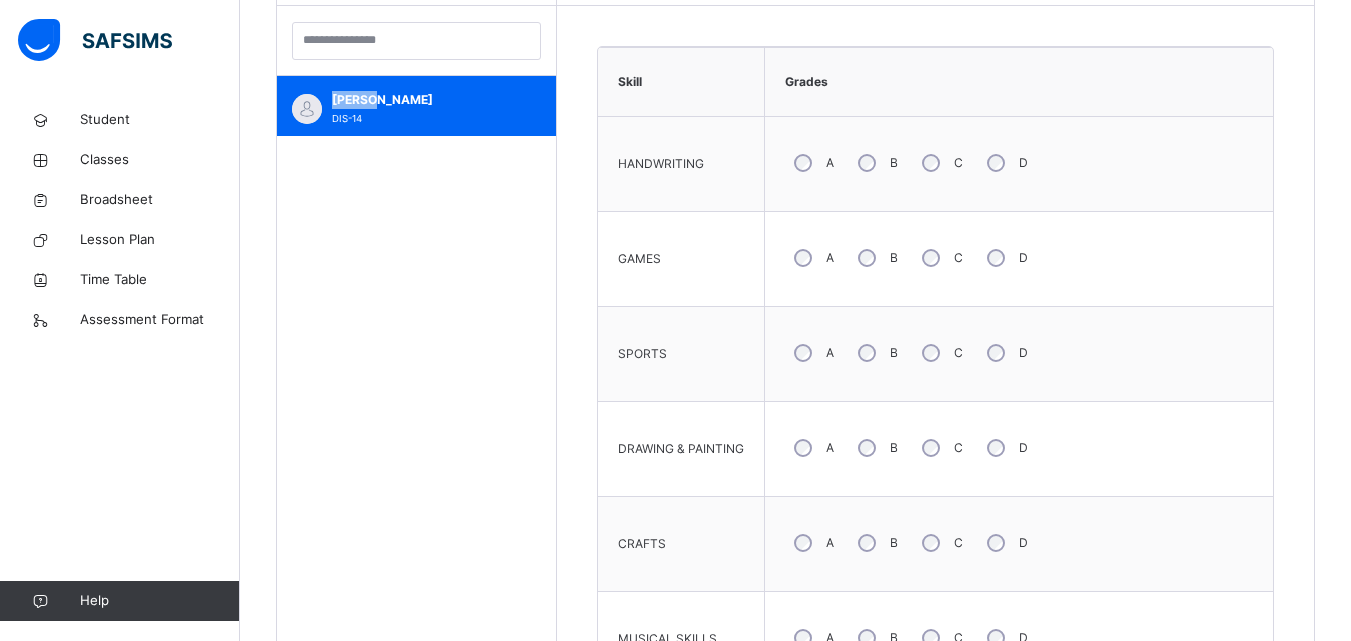 scroll, scrollTop: 605, scrollLeft: 0, axis: vertical 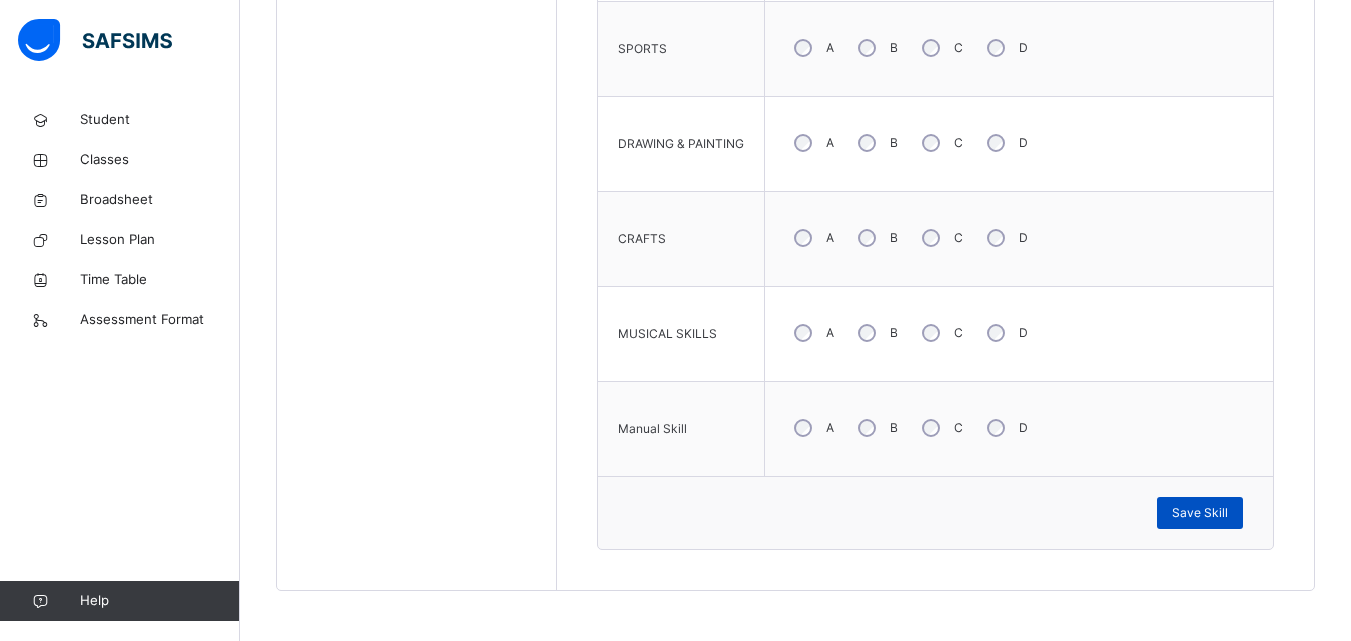 click on "Save Skill" at bounding box center [1200, 513] 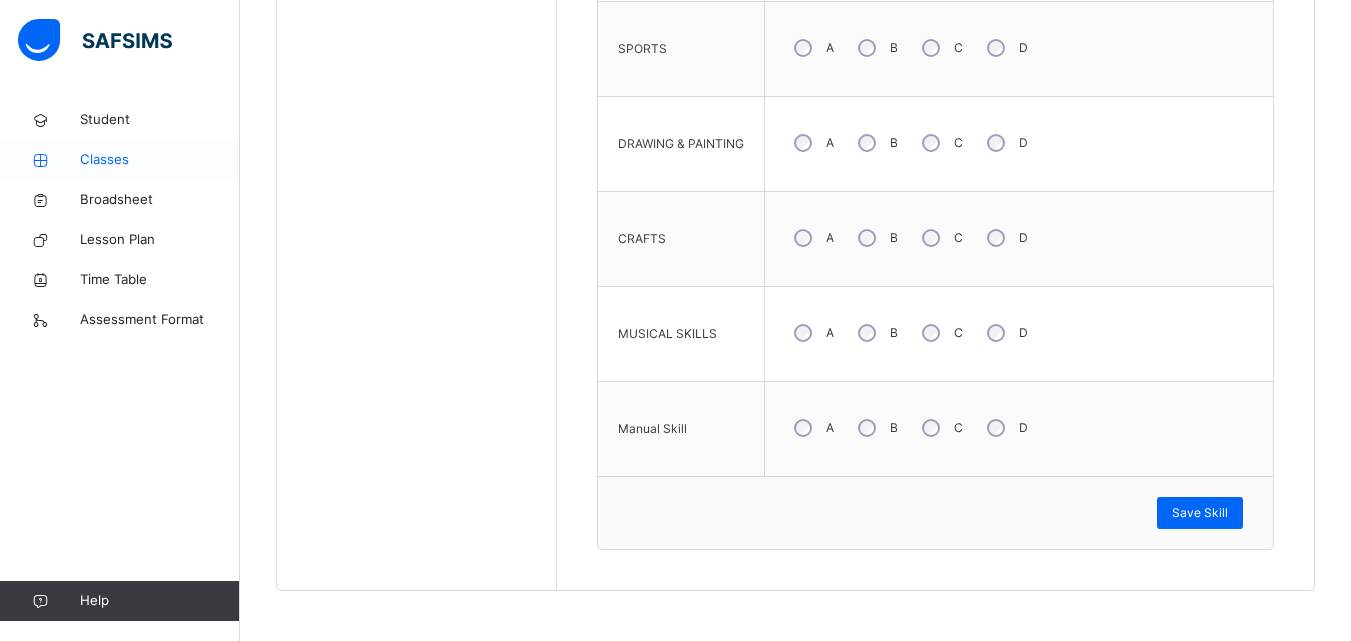 click on "Classes" at bounding box center (160, 160) 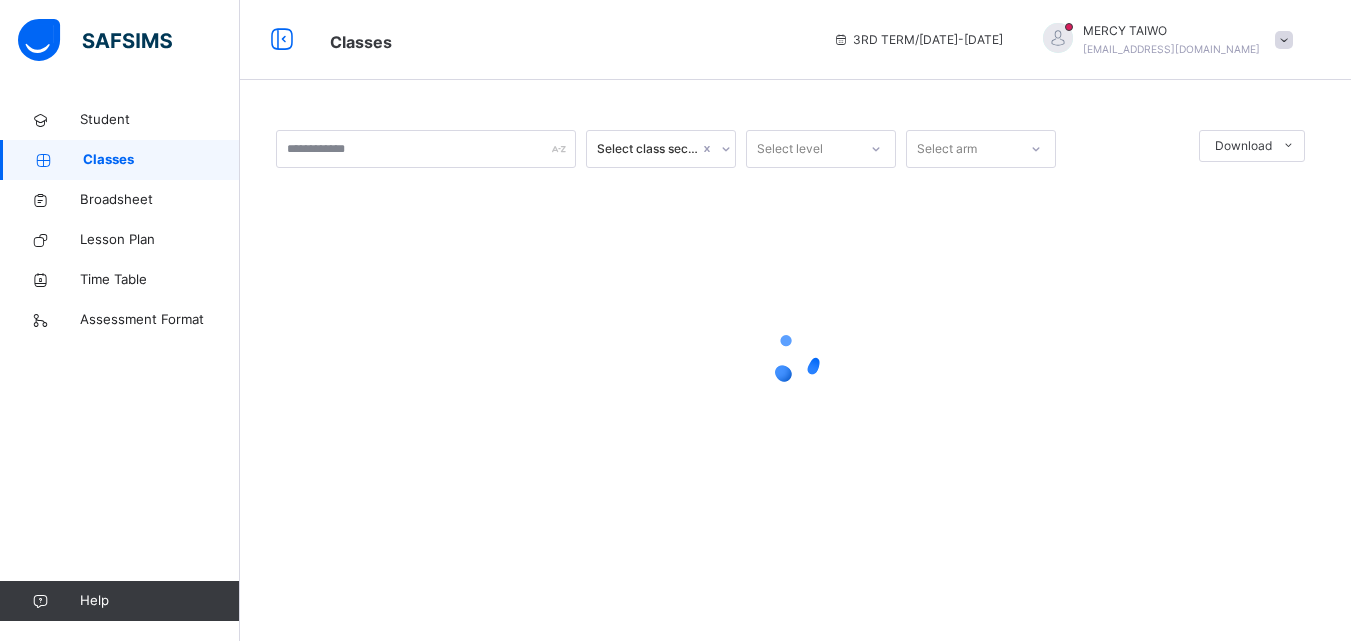 scroll, scrollTop: 0, scrollLeft: 0, axis: both 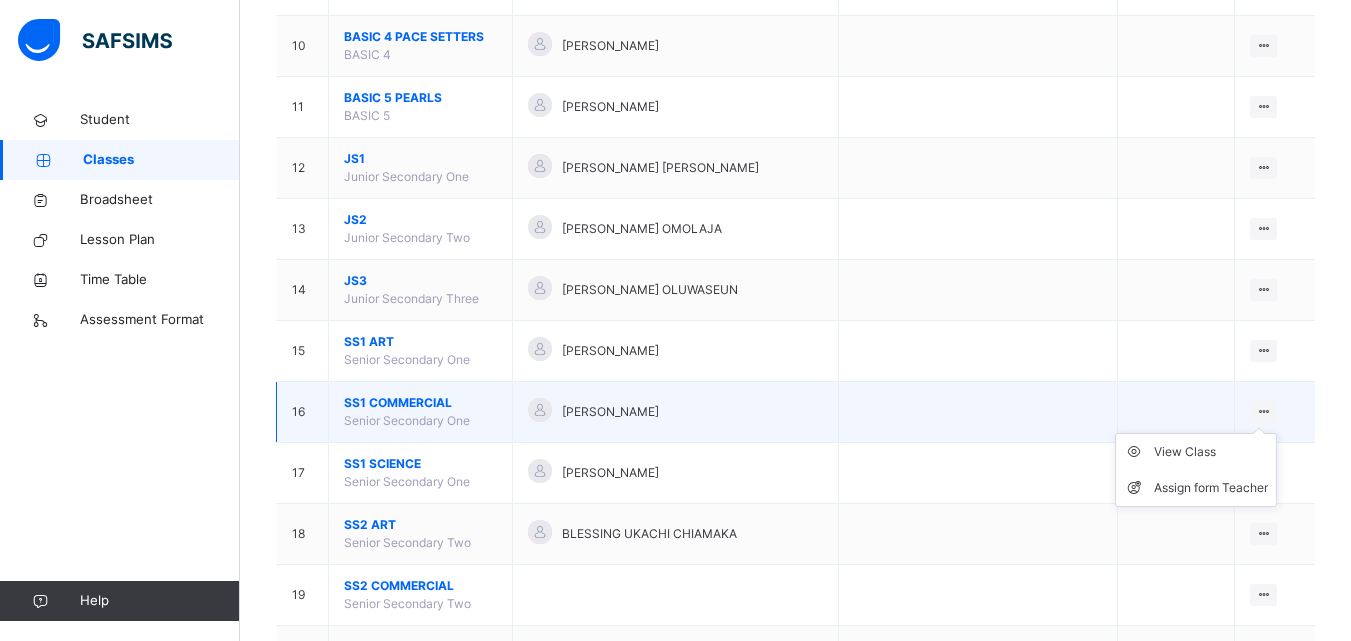 click at bounding box center [1263, 411] 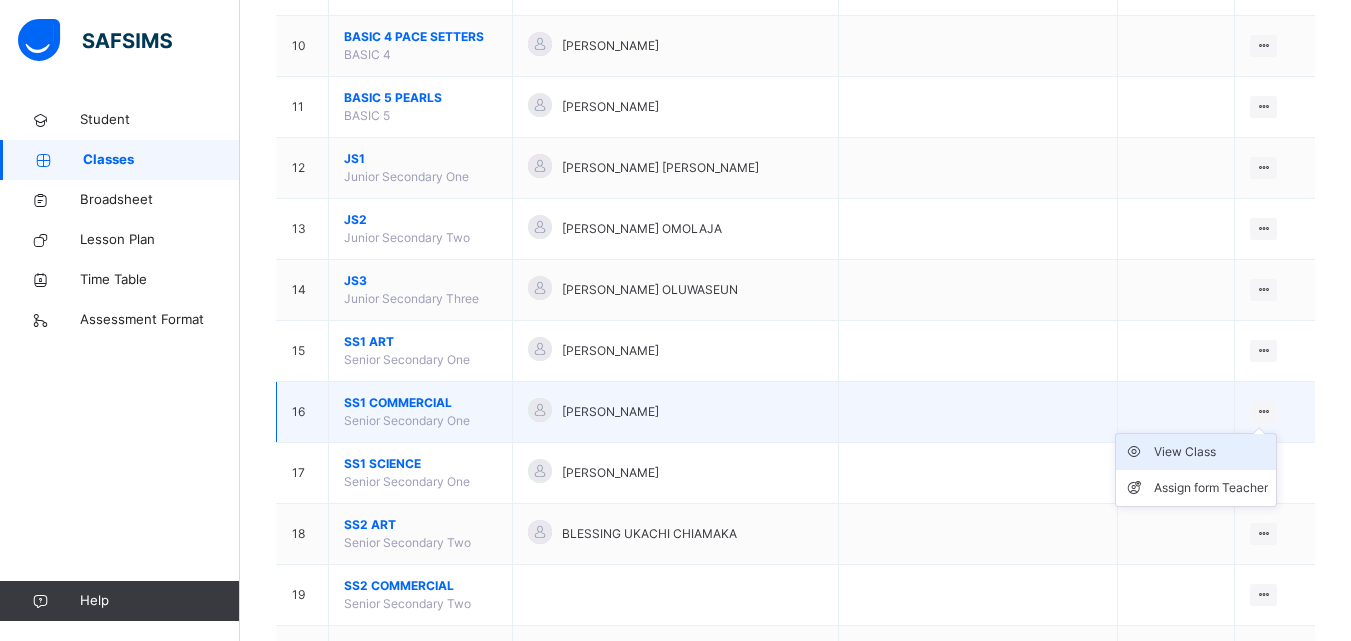 click on "View Class" at bounding box center (1196, 452) 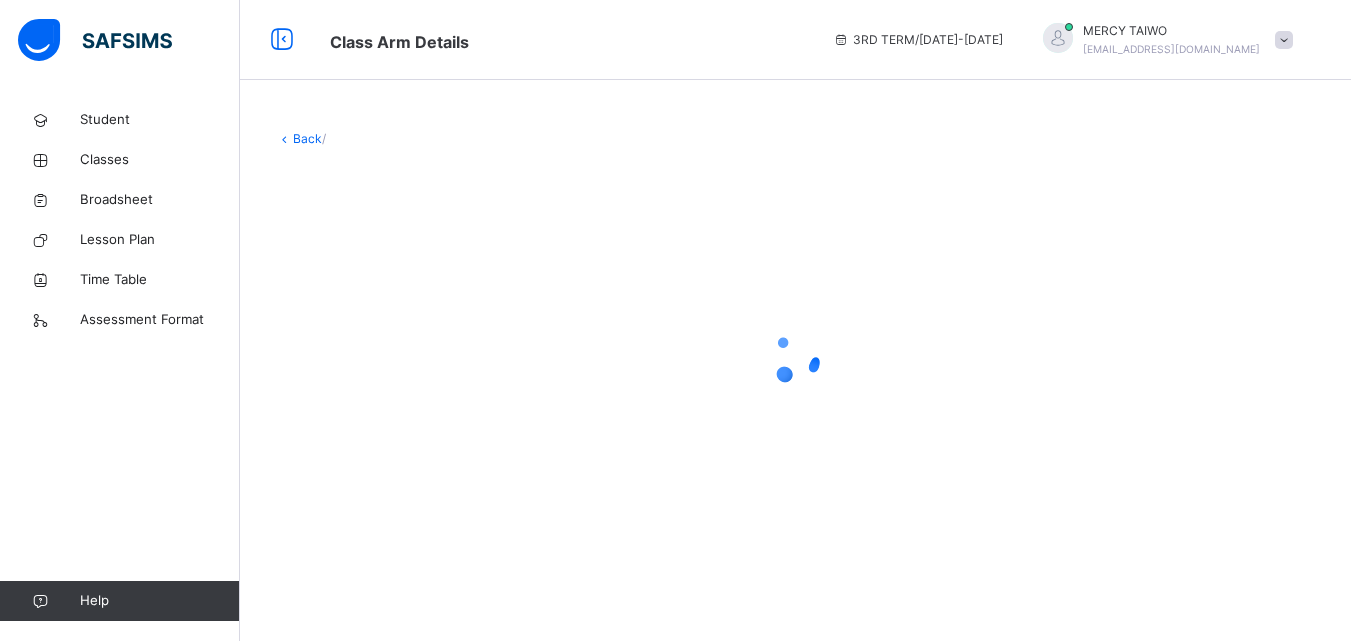 scroll, scrollTop: 0, scrollLeft: 0, axis: both 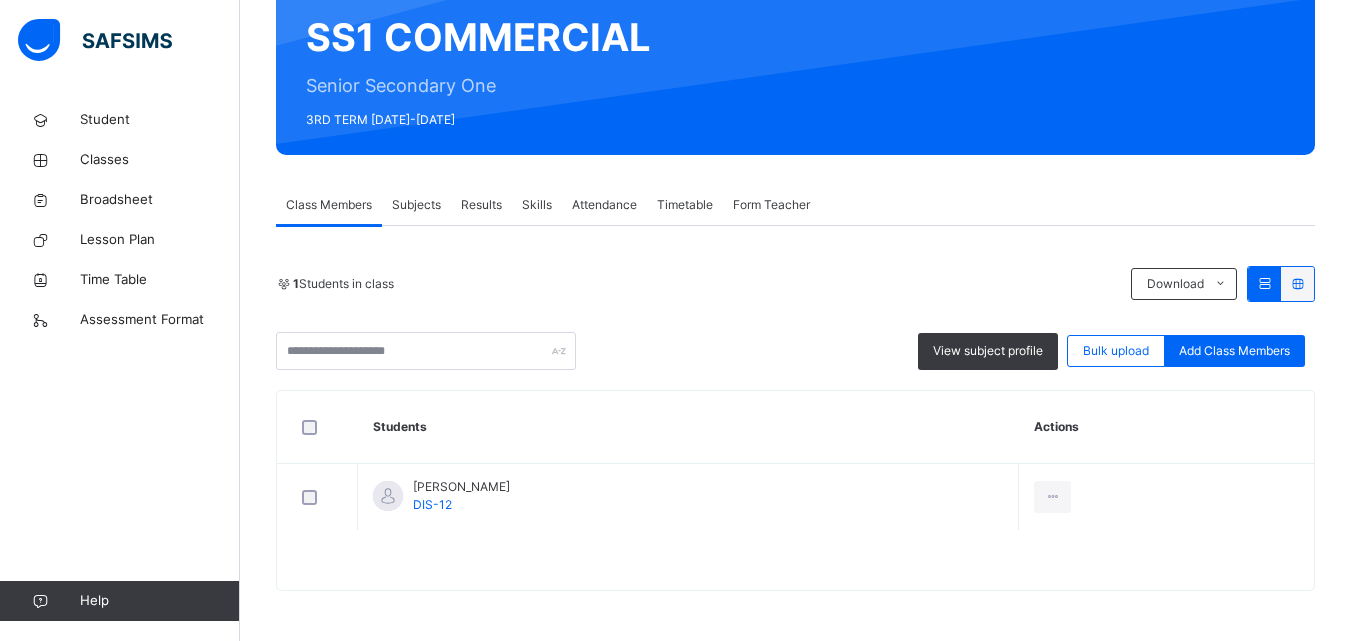 click on "Results" at bounding box center [481, 205] 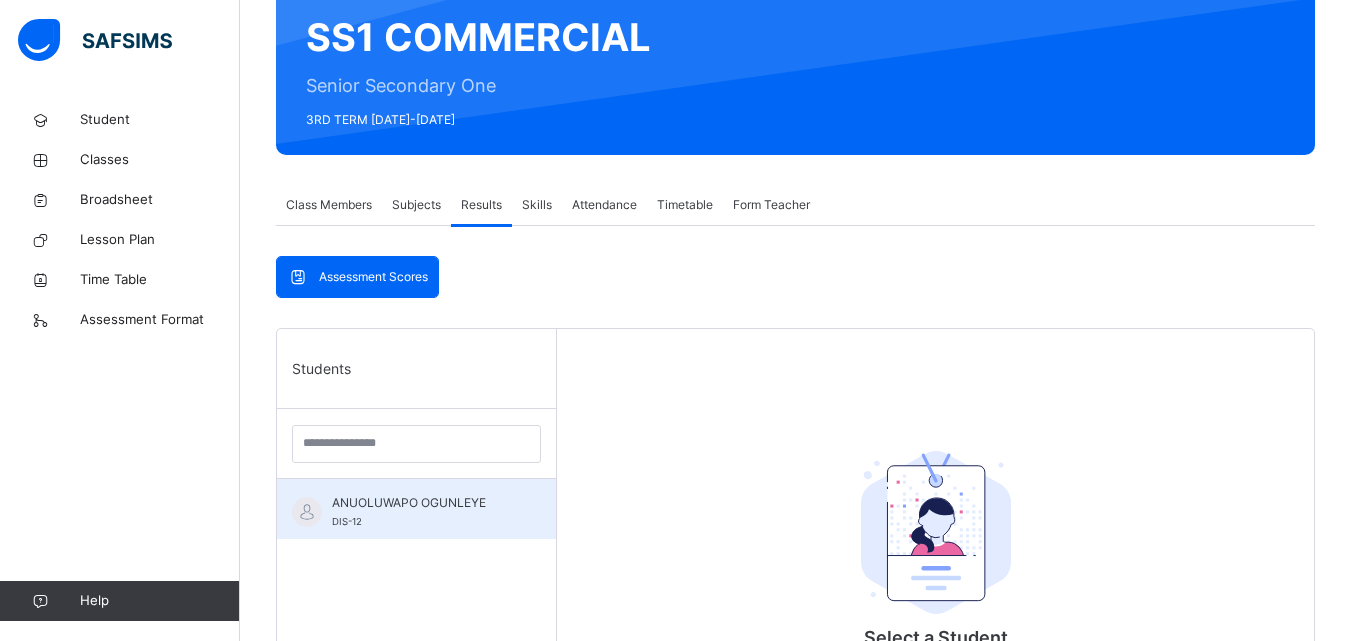 click on "ANUOLUWAPO  OGUNLEYE DIS-12" at bounding box center (421, 512) 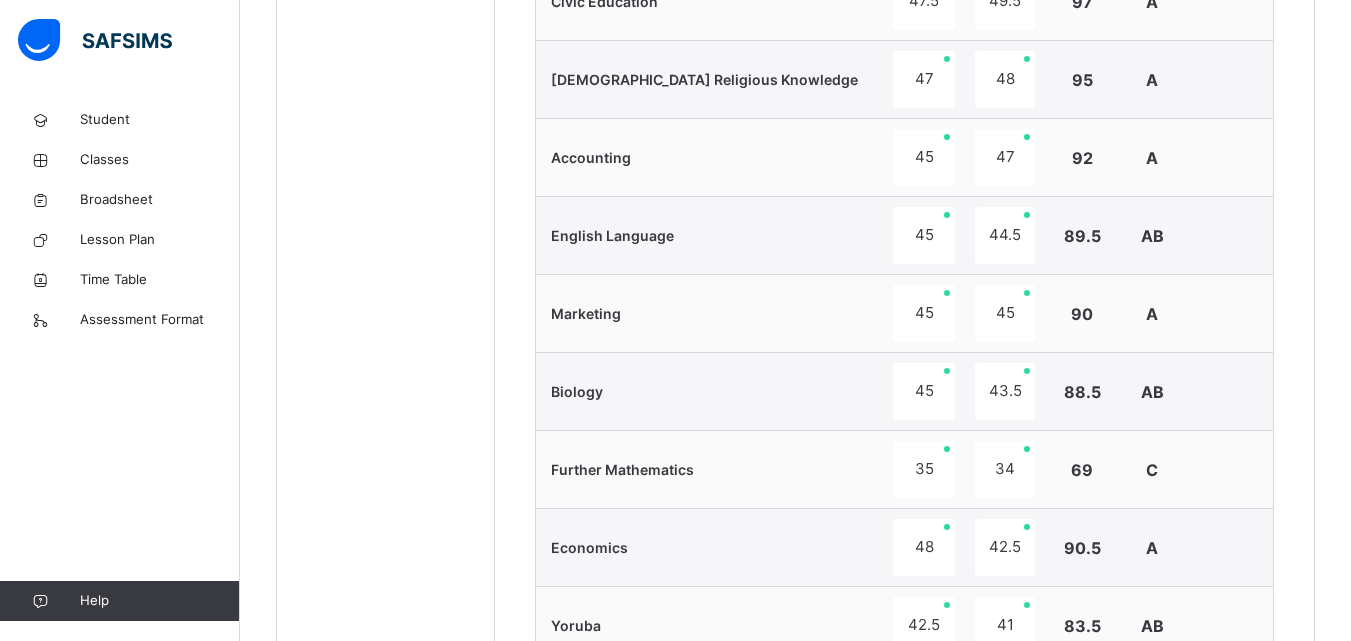 scroll, scrollTop: 1309, scrollLeft: 0, axis: vertical 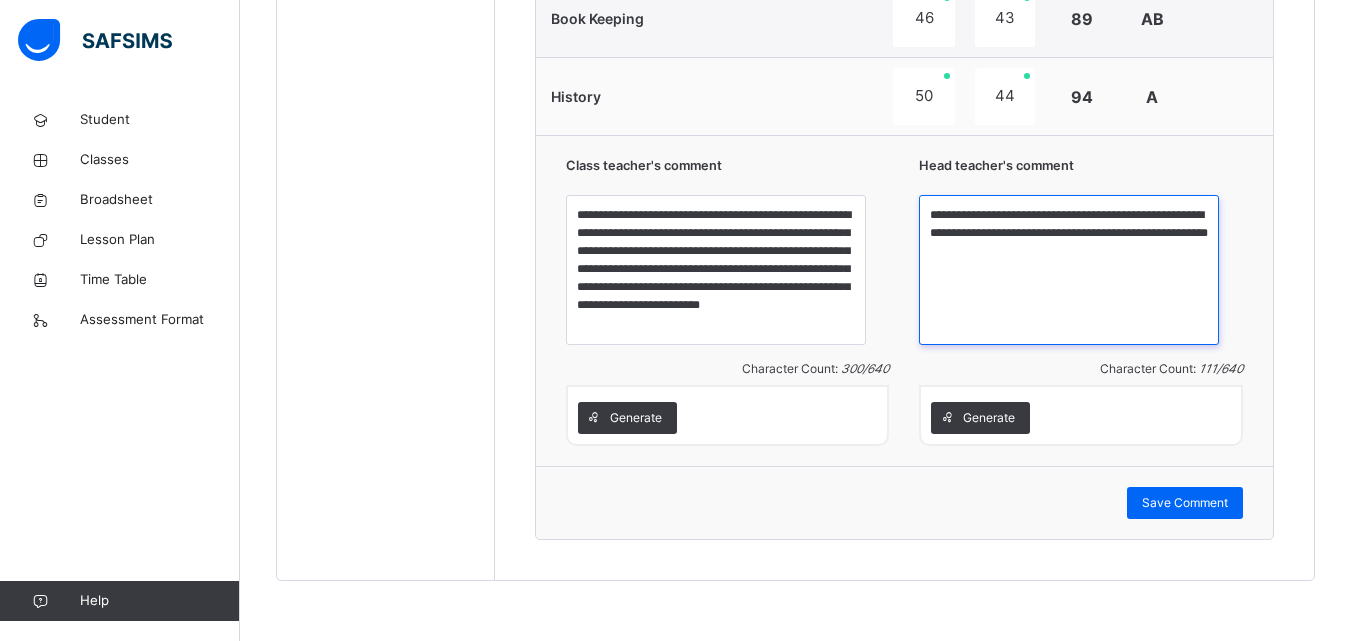 click on "**********" at bounding box center [1069, 270] 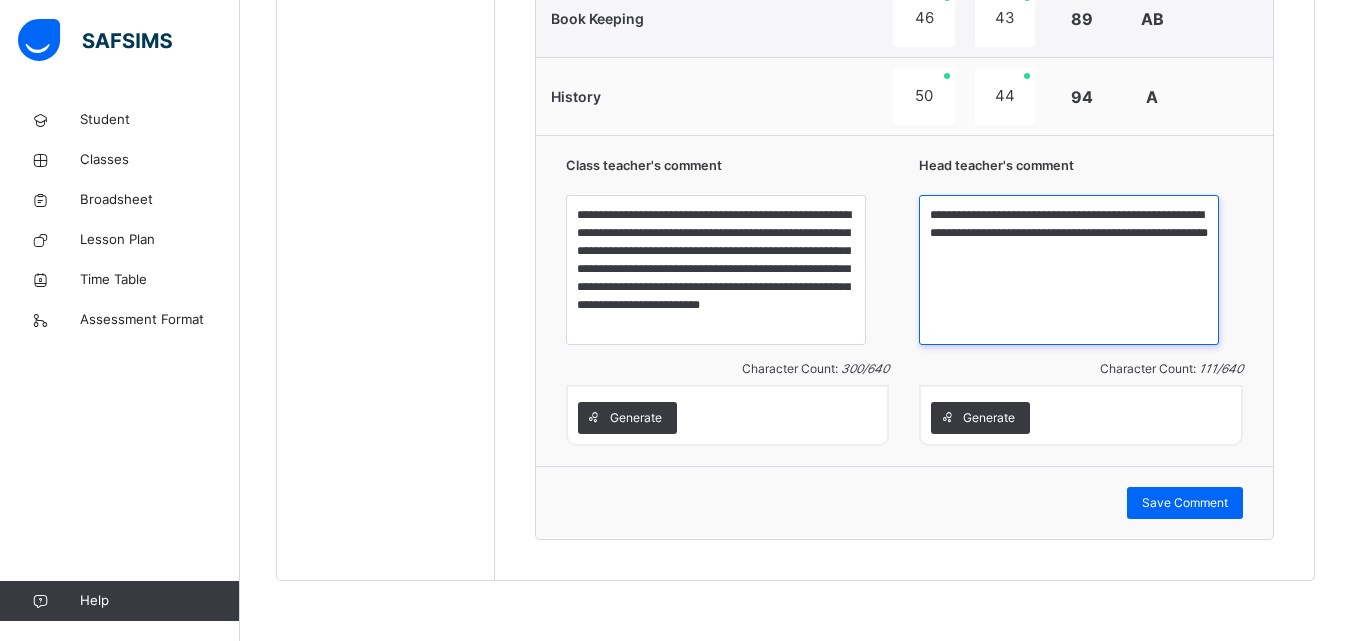 paste on "**********" 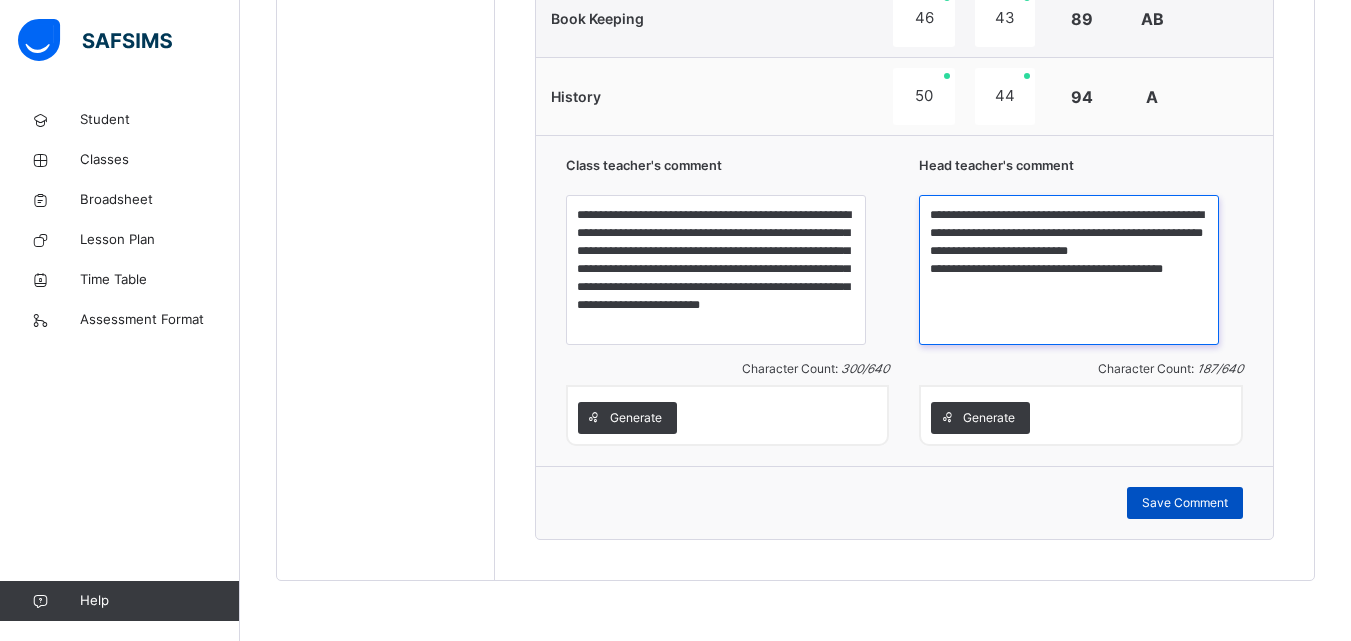 type on "**********" 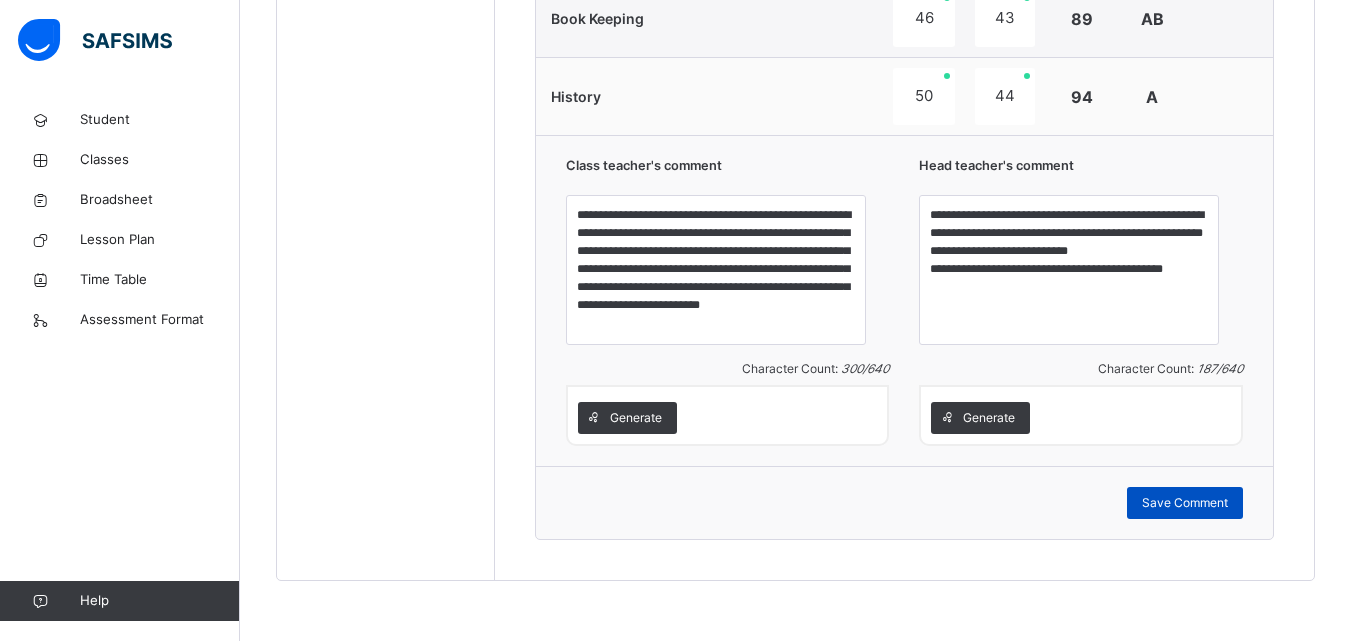 click on "Save Comment" at bounding box center [1185, 503] 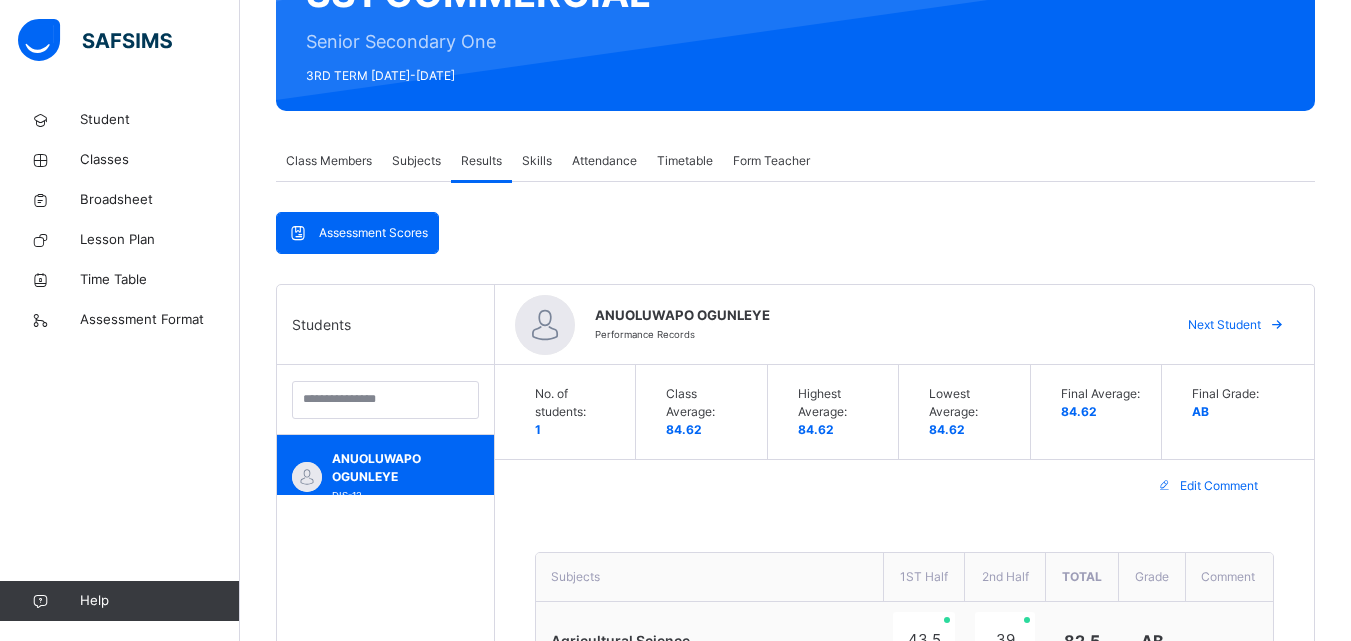 scroll, scrollTop: 195, scrollLeft: 0, axis: vertical 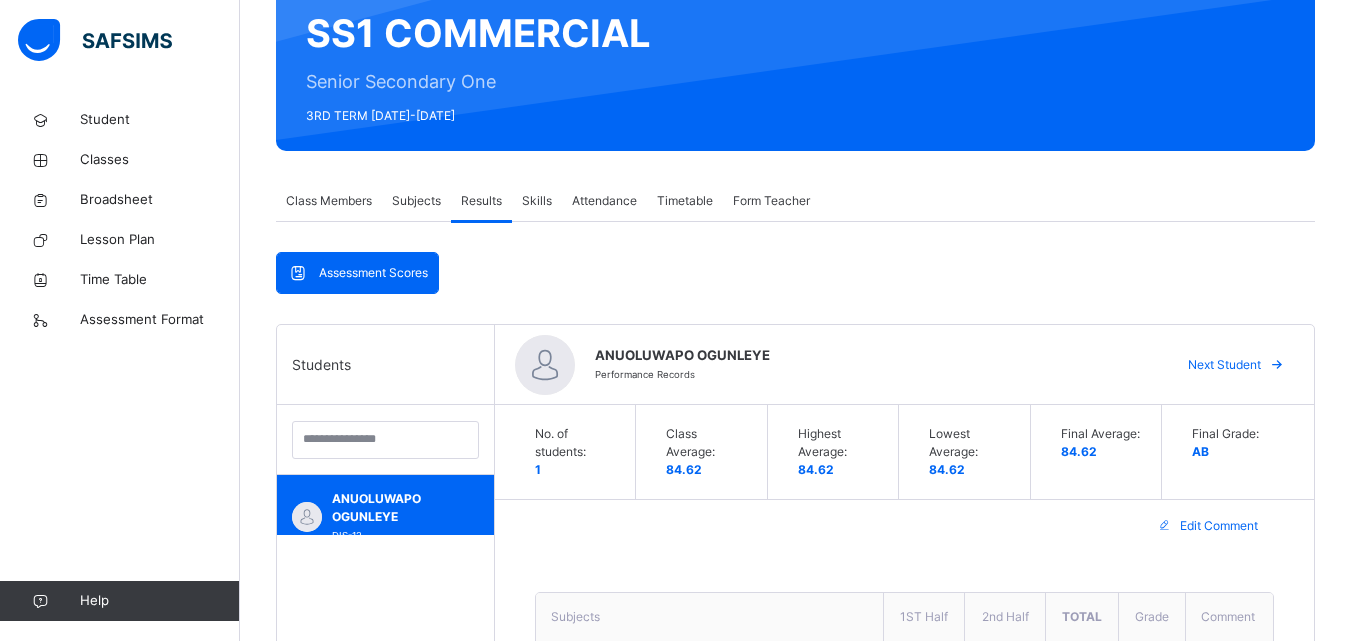 click on "Skills" at bounding box center [537, 201] 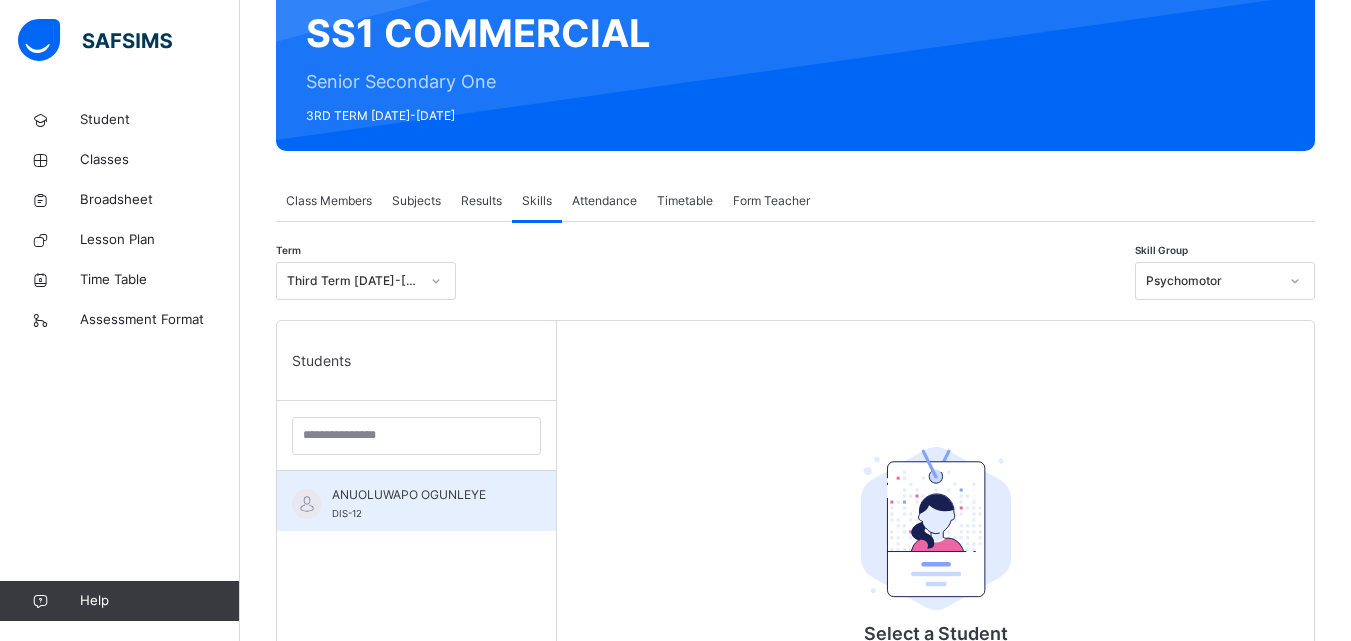 click on "ANUOLUWAPO  OGUNLEYE" at bounding box center (421, 495) 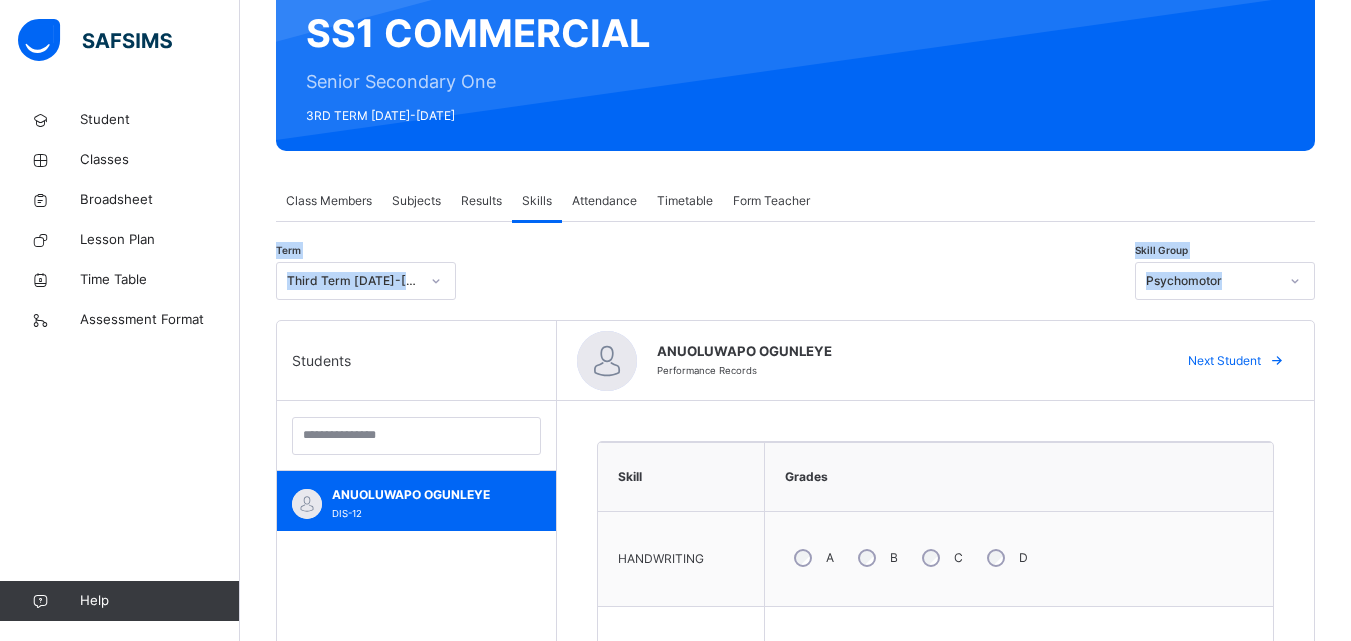 drag, startPoint x: 1350, startPoint y: 191, endPoint x: 1355, endPoint y: 232, distance: 41.303753 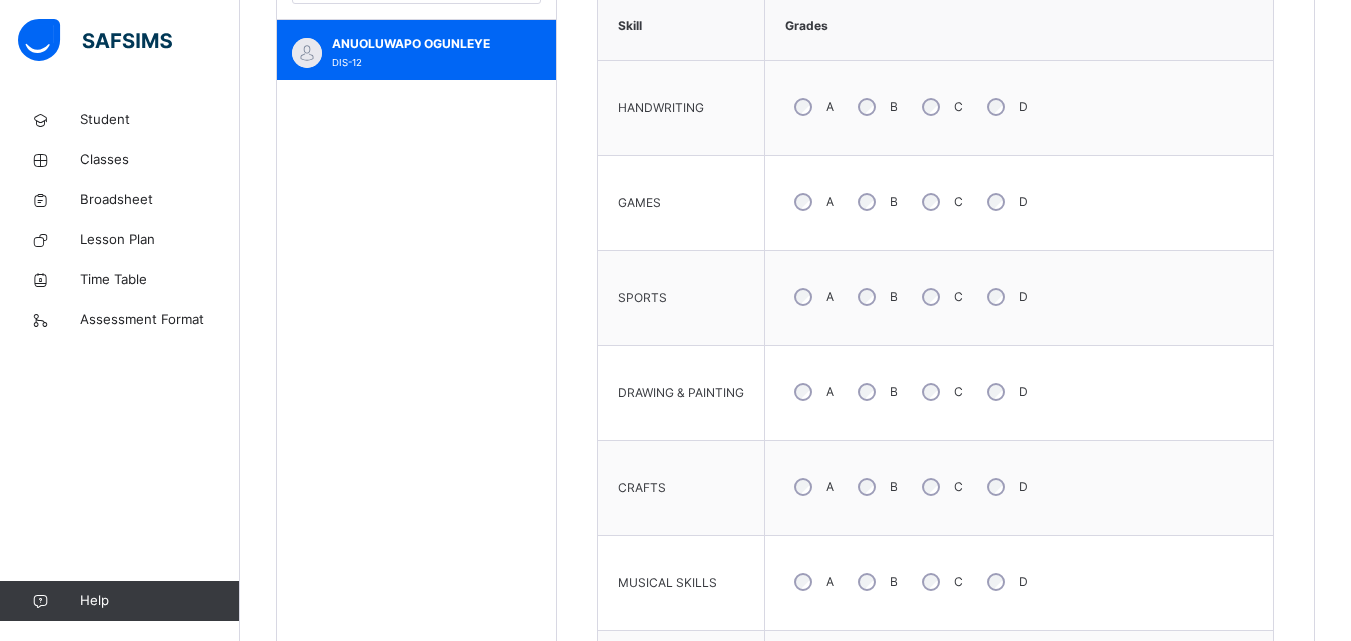scroll, scrollTop: 652, scrollLeft: 0, axis: vertical 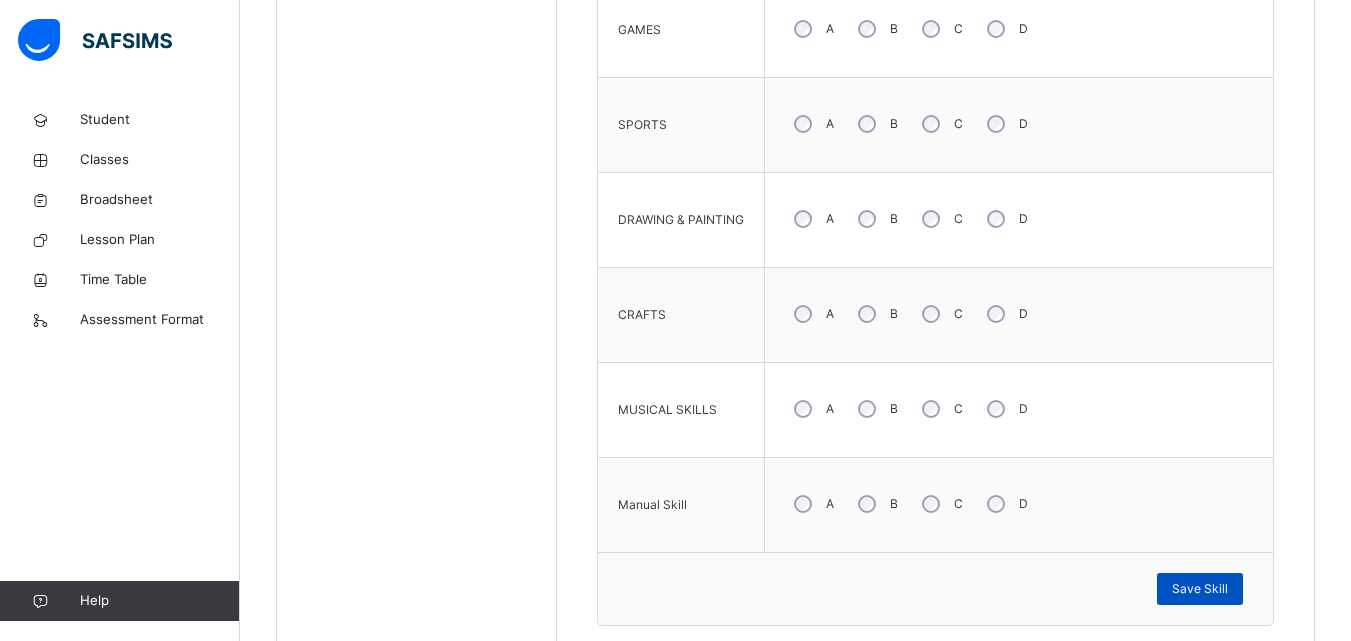click on "Save Skill" at bounding box center (1200, 589) 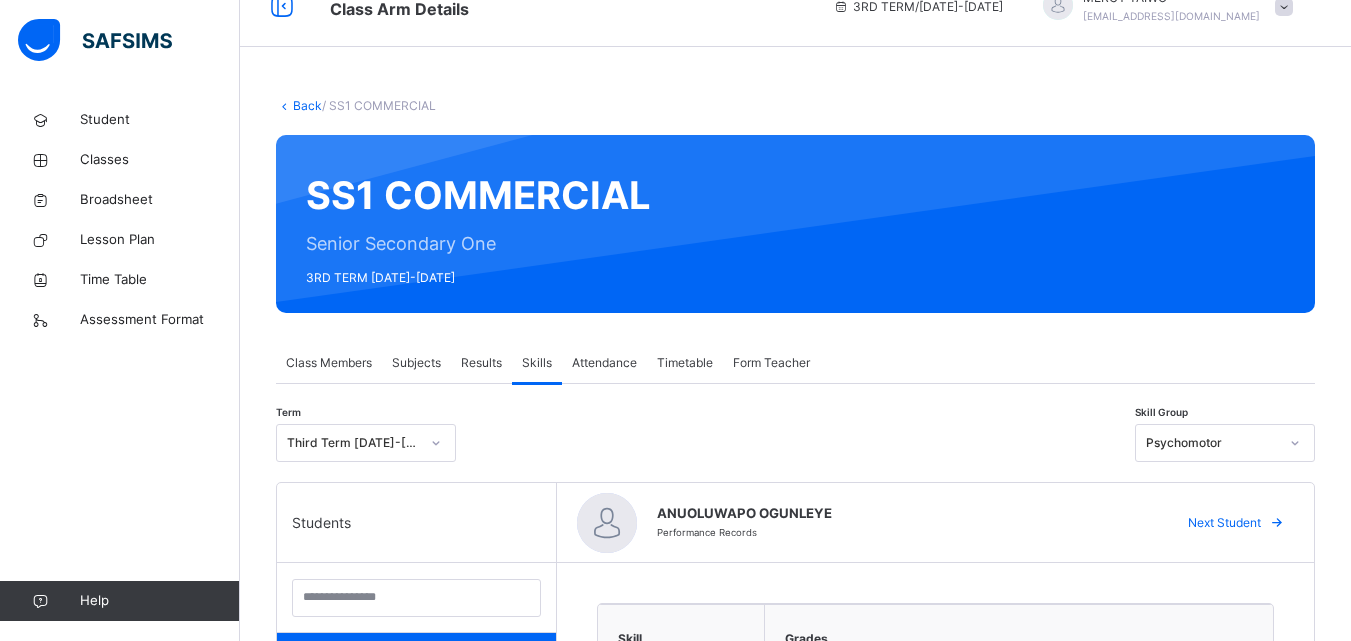 scroll, scrollTop: 0, scrollLeft: 0, axis: both 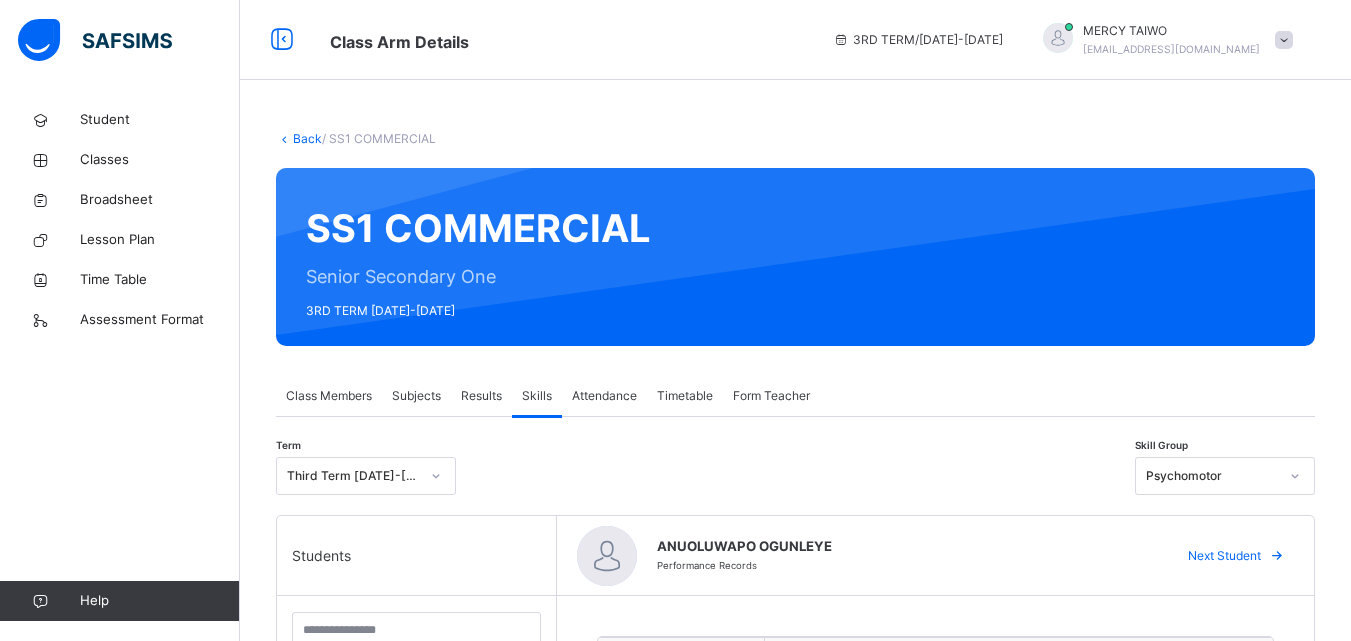 click on "Attendance" at bounding box center (604, 396) 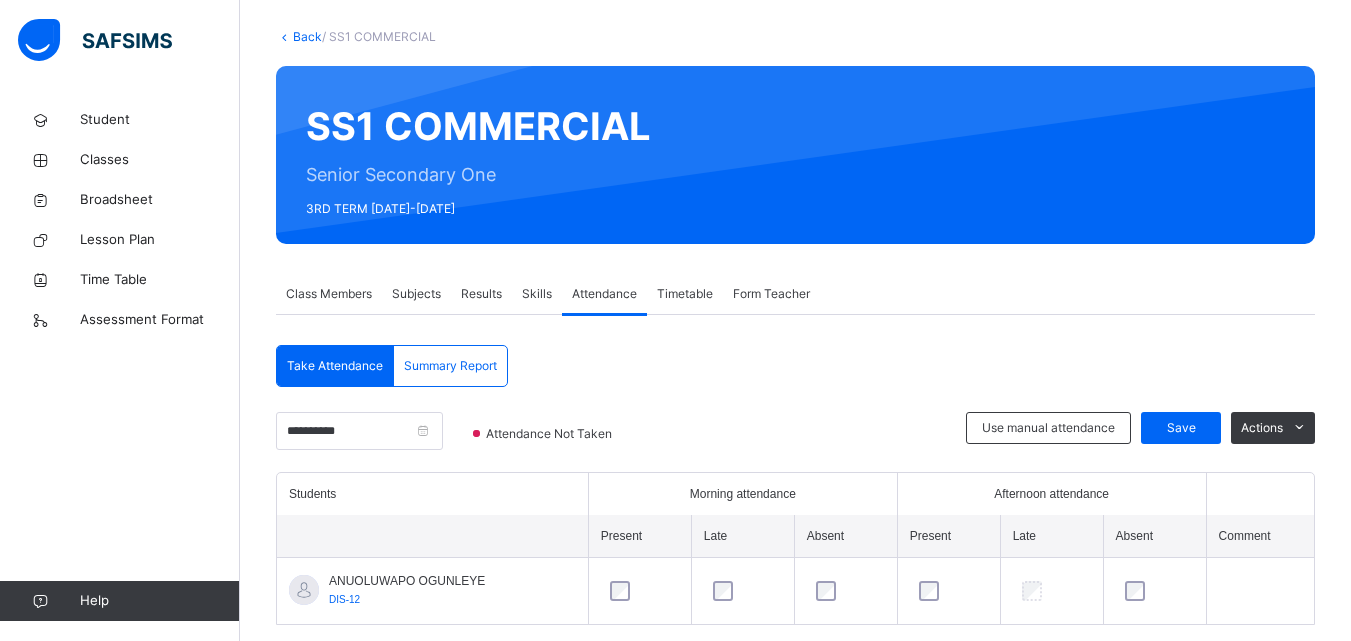 scroll, scrollTop: 141, scrollLeft: 0, axis: vertical 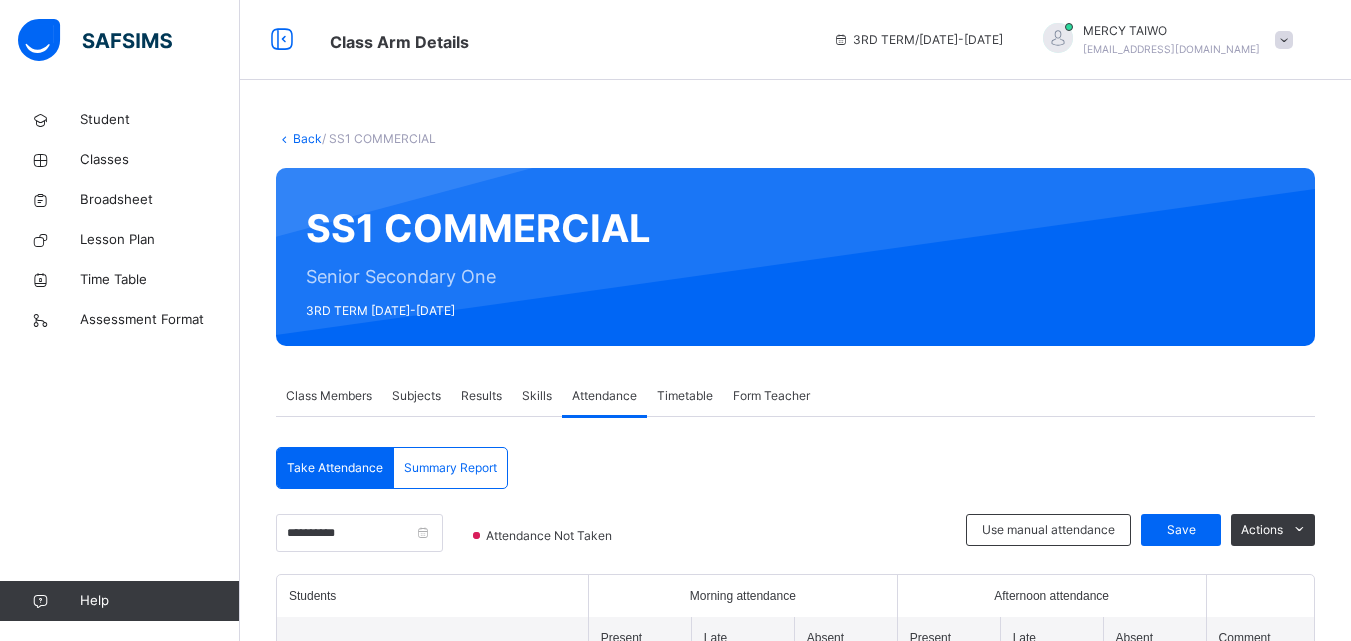 click on "Timetable" at bounding box center (685, 396) 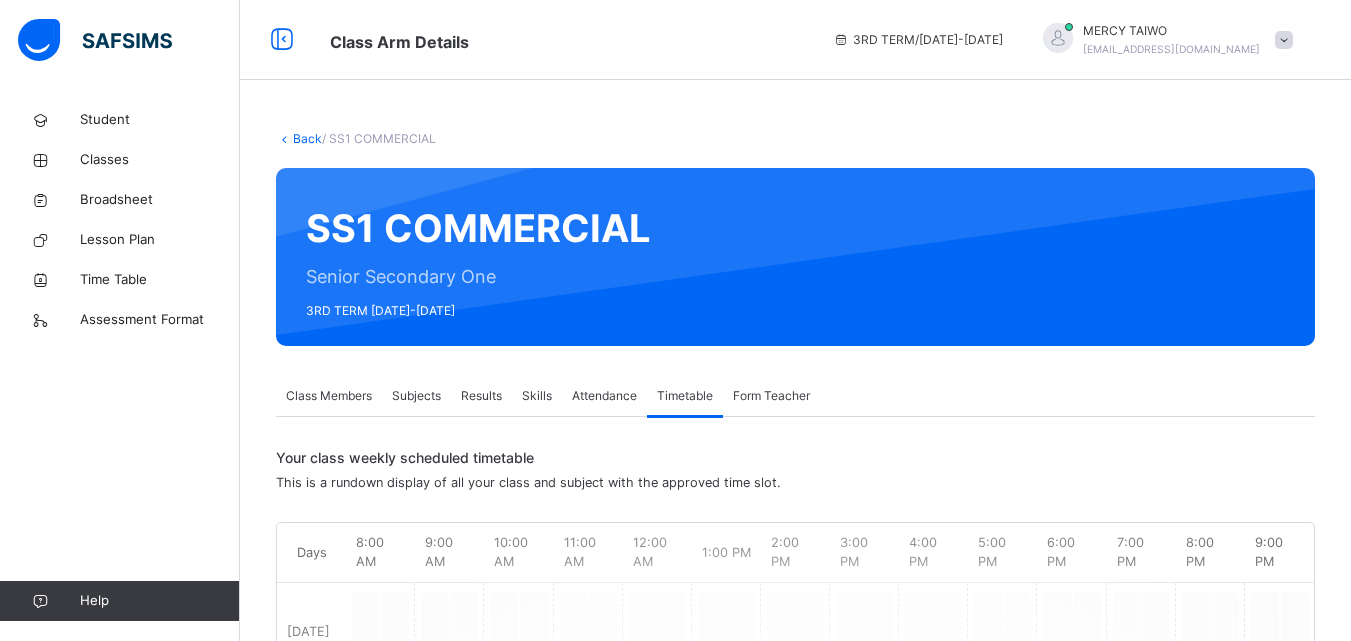 click on "Form Teacher" at bounding box center [771, 396] 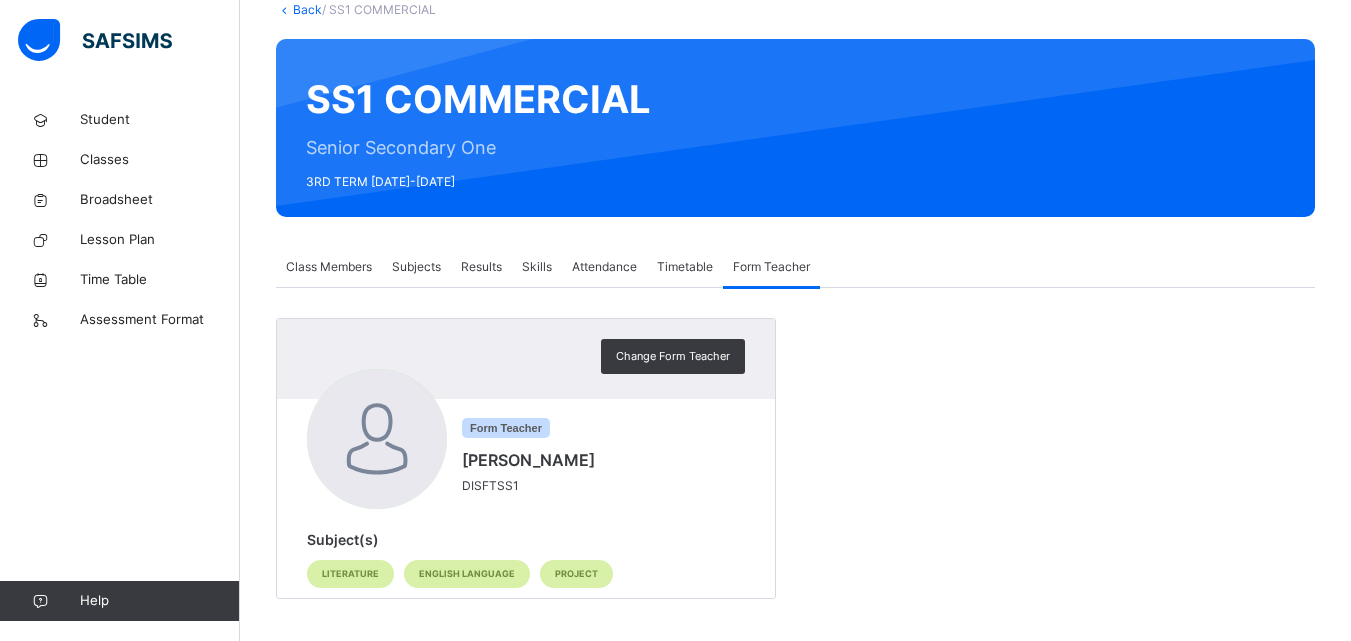 scroll, scrollTop: 137, scrollLeft: 0, axis: vertical 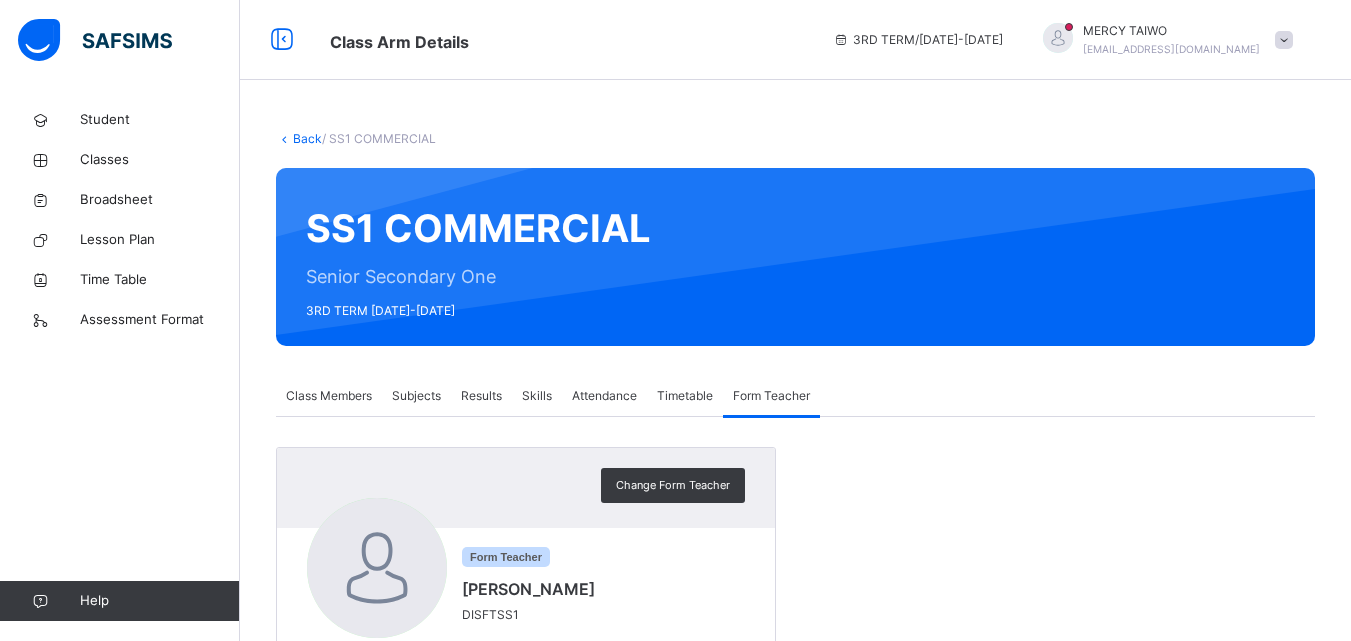 click on "Class Members" at bounding box center (329, 396) 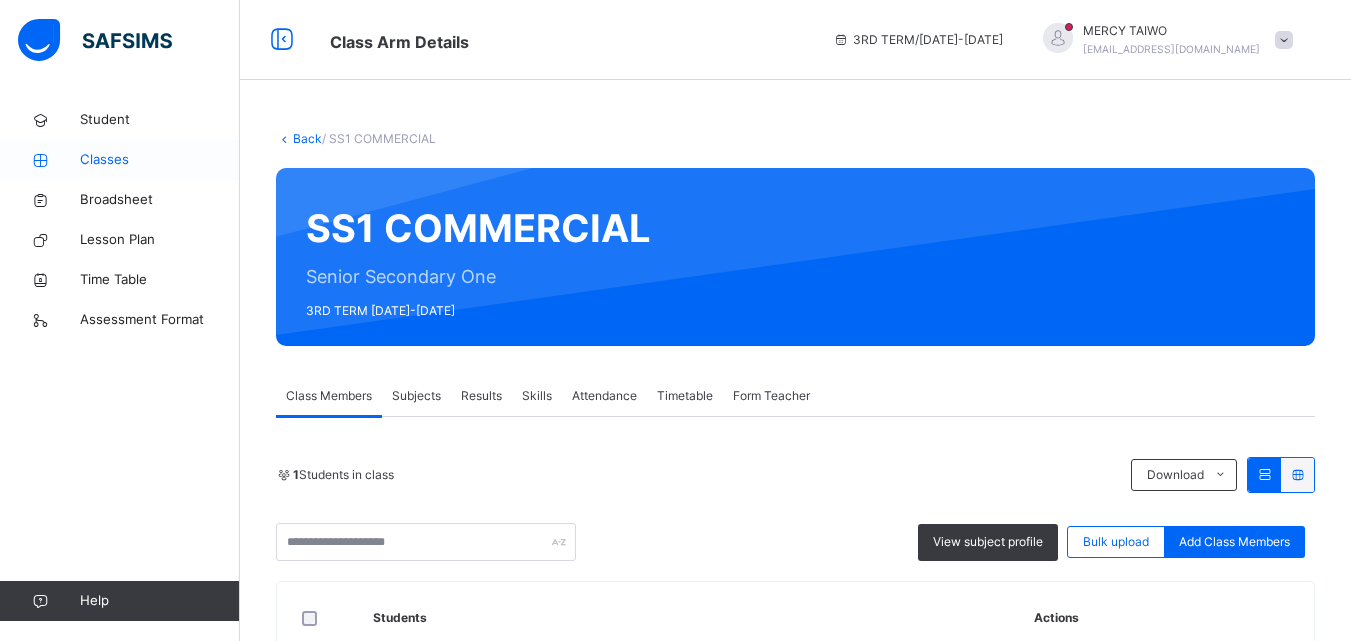 click on "Classes" at bounding box center [160, 160] 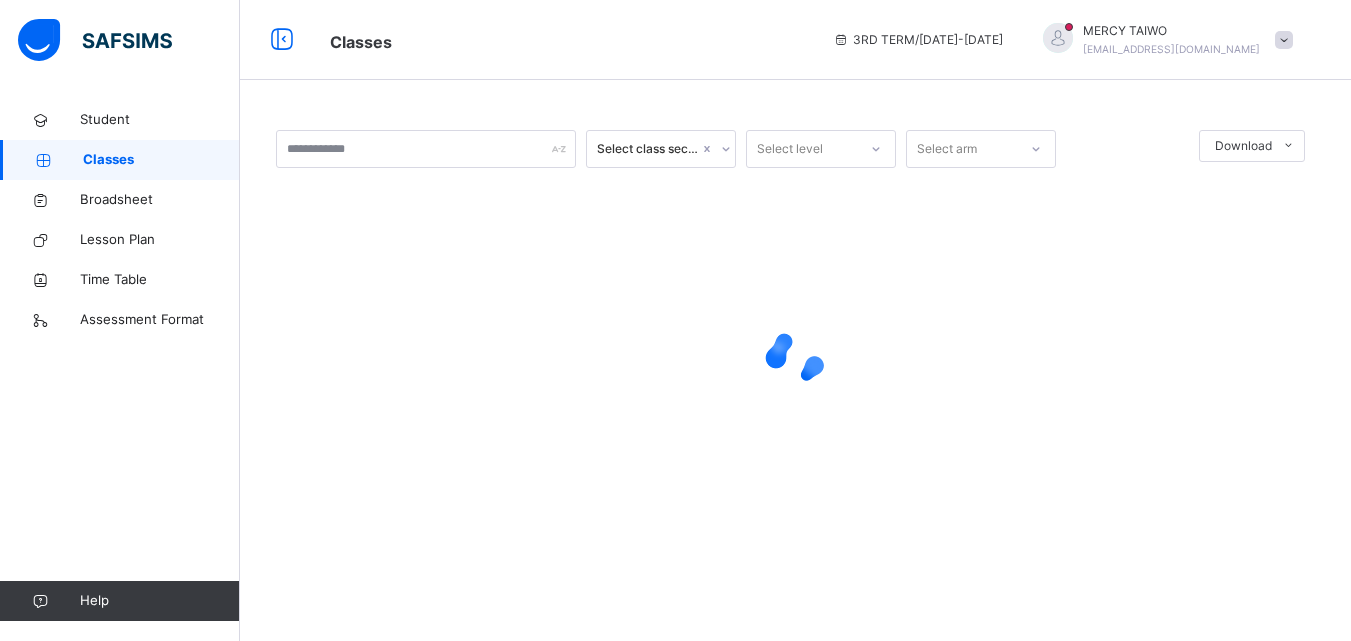 click on "Classes" at bounding box center [161, 160] 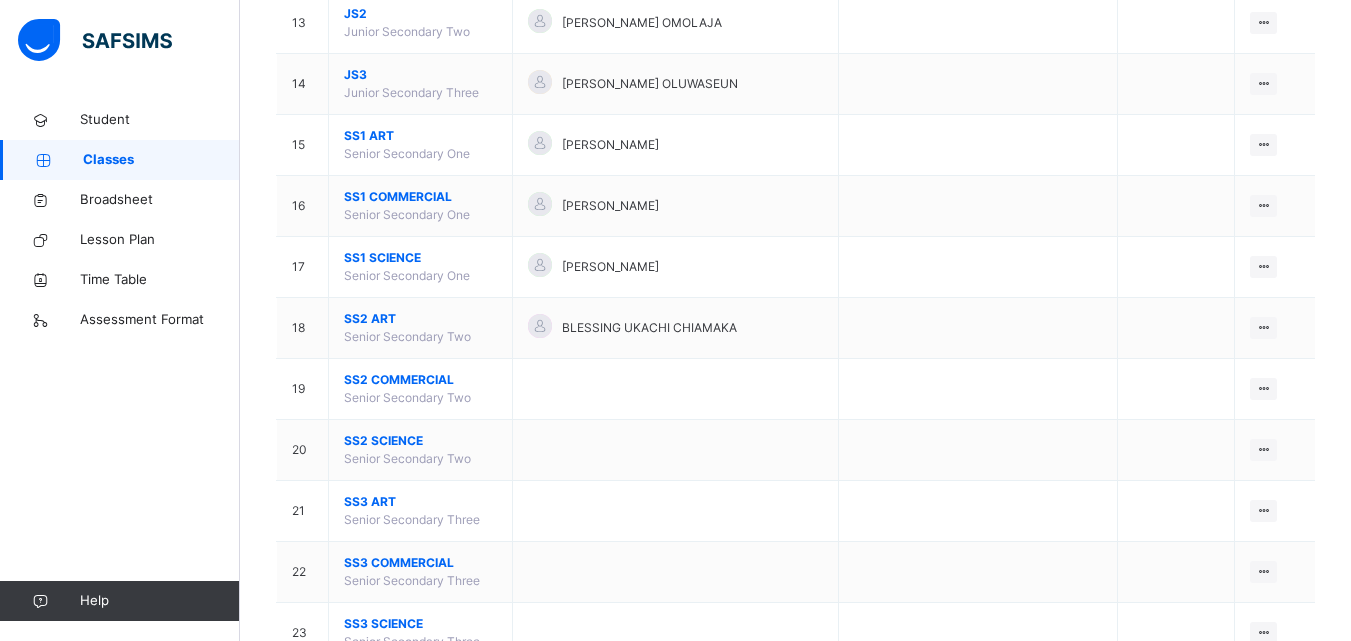 scroll, scrollTop: 980, scrollLeft: 0, axis: vertical 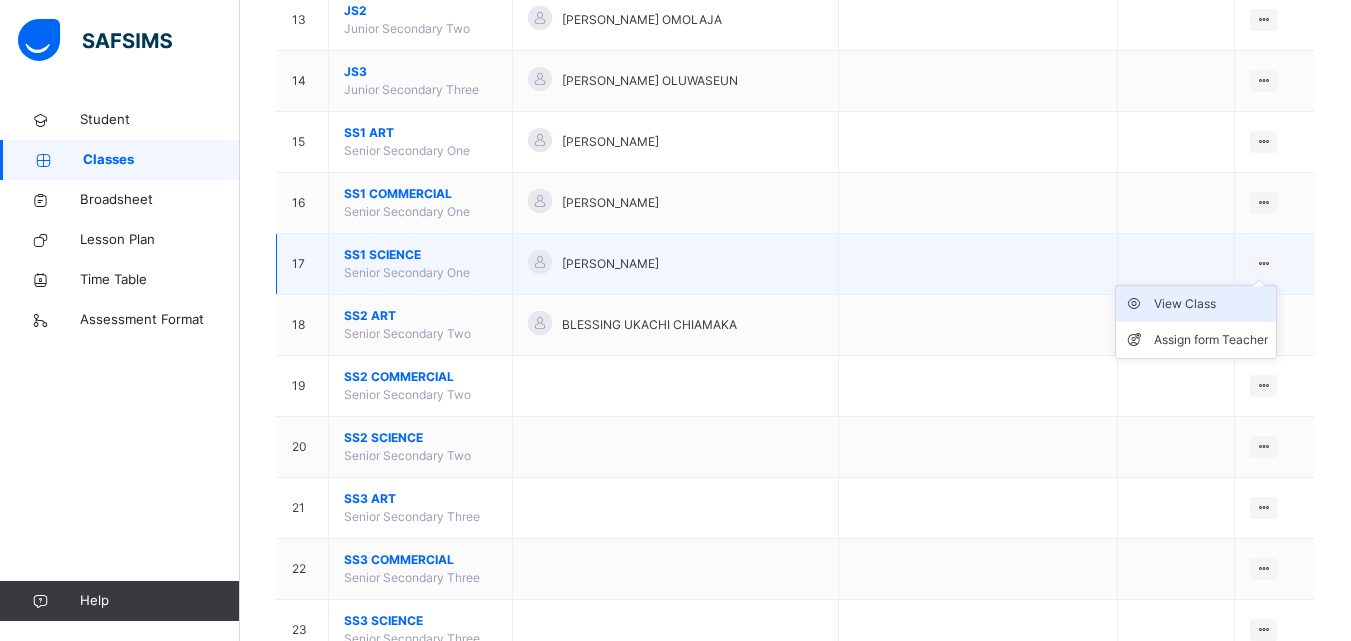 click on "View Class" at bounding box center [1211, 304] 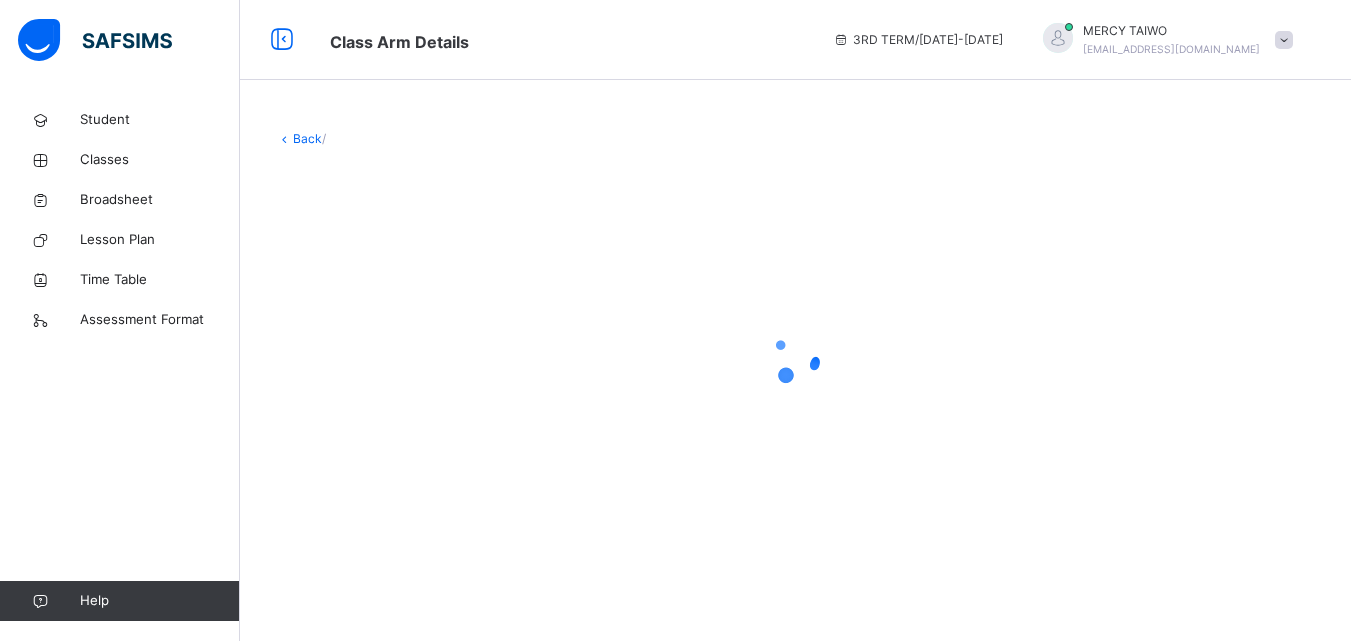 scroll, scrollTop: 0, scrollLeft: 0, axis: both 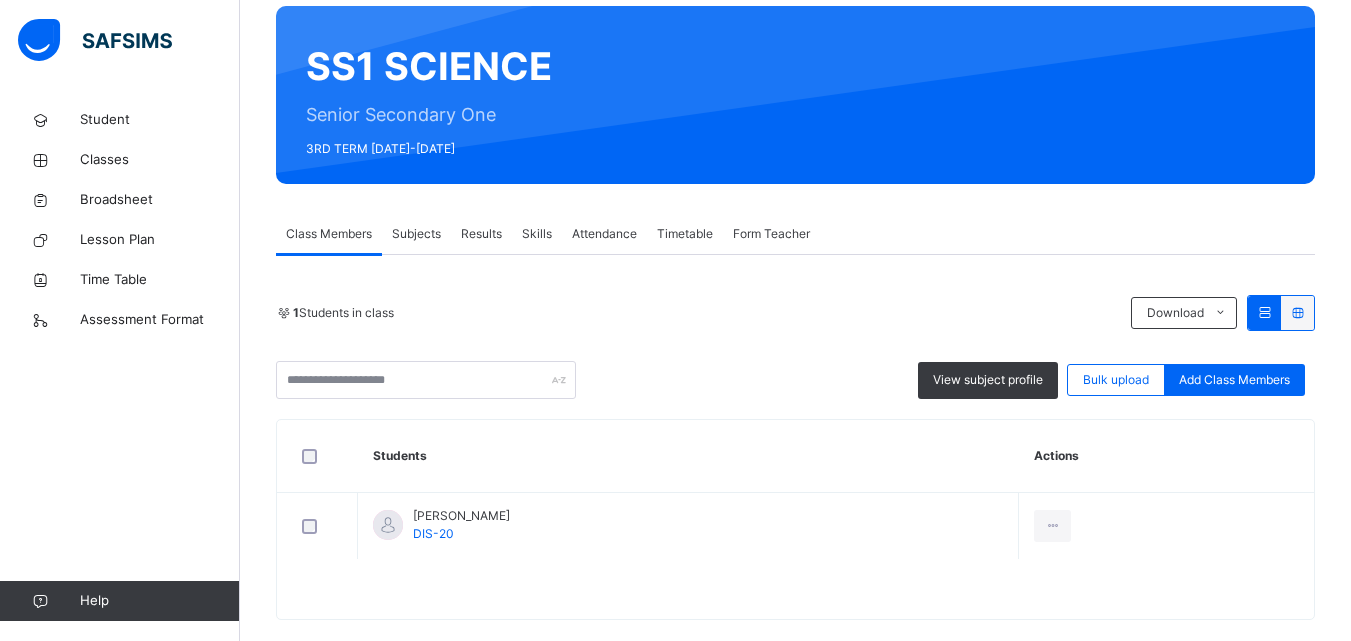 click on "Results" at bounding box center (481, 234) 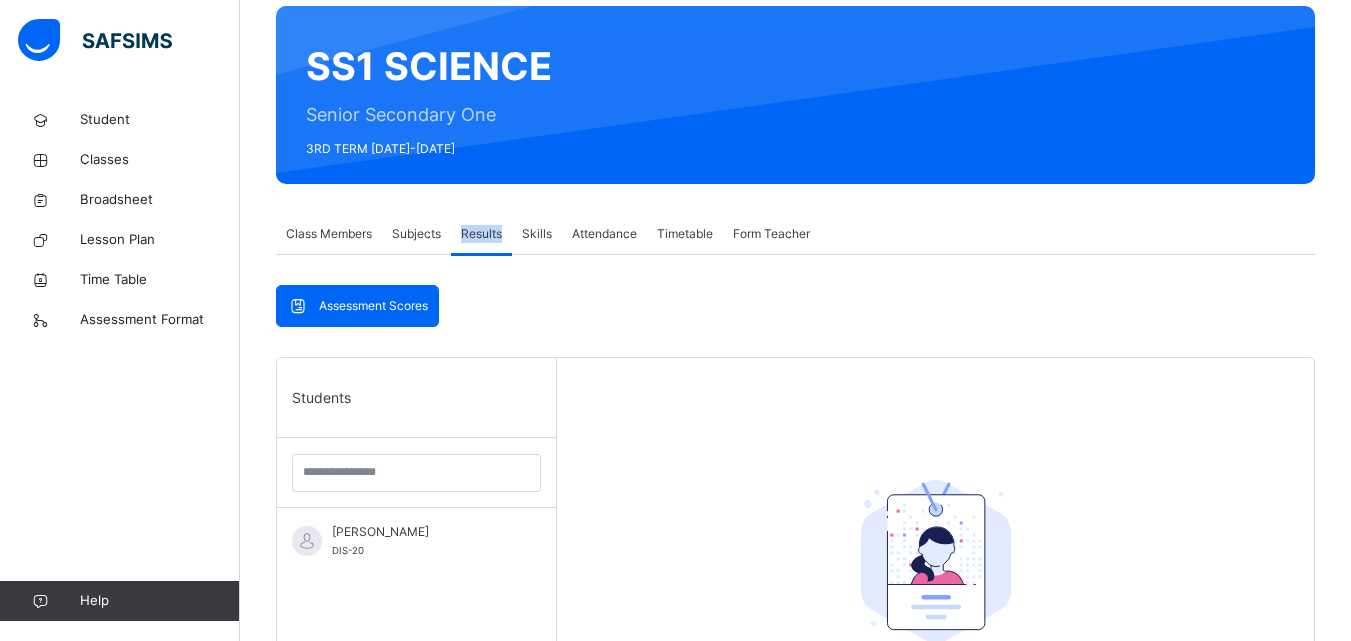 click on "Results" at bounding box center [481, 234] 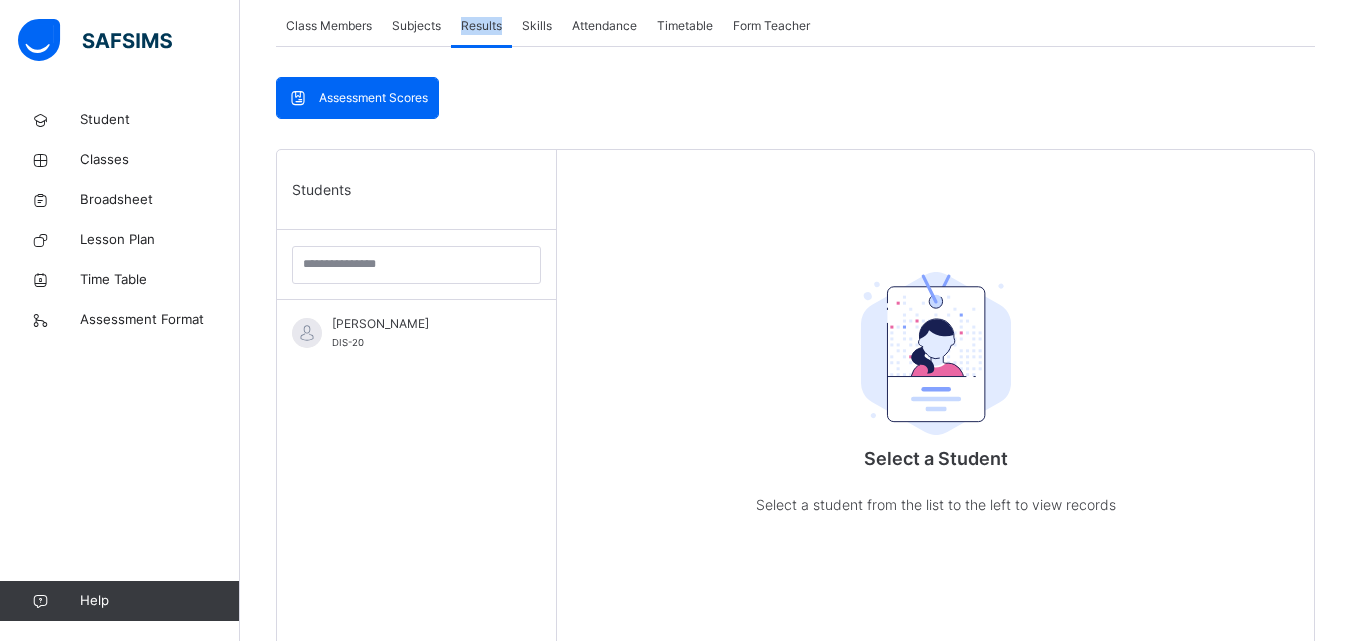 scroll, scrollTop: 390, scrollLeft: 0, axis: vertical 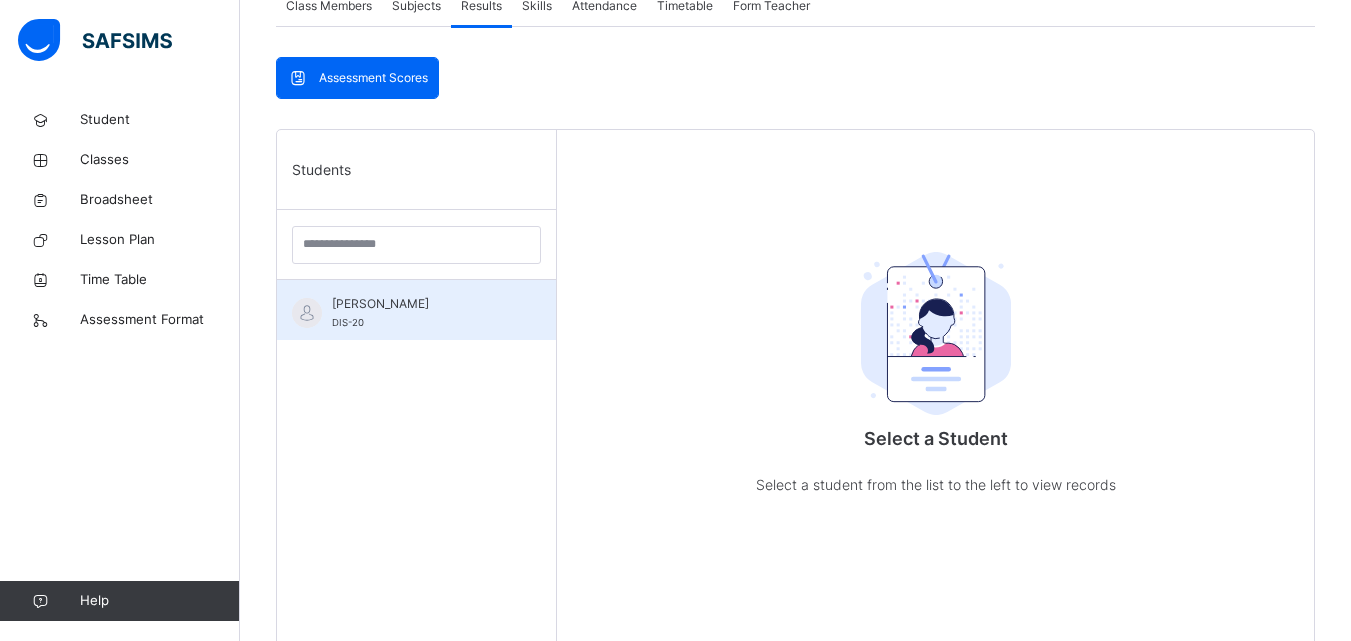 click on "[PERSON_NAME] DIS-20" at bounding box center (421, 313) 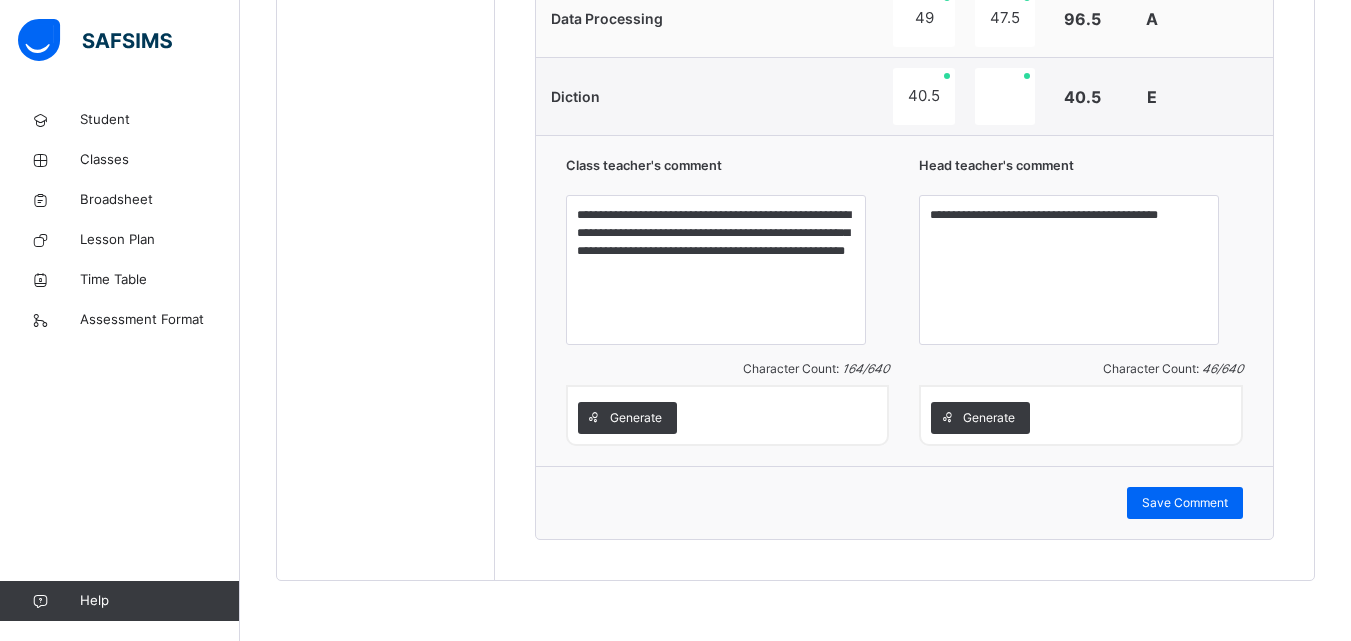 scroll, scrollTop: 1967, scrollLeft: 0, axis: vertical 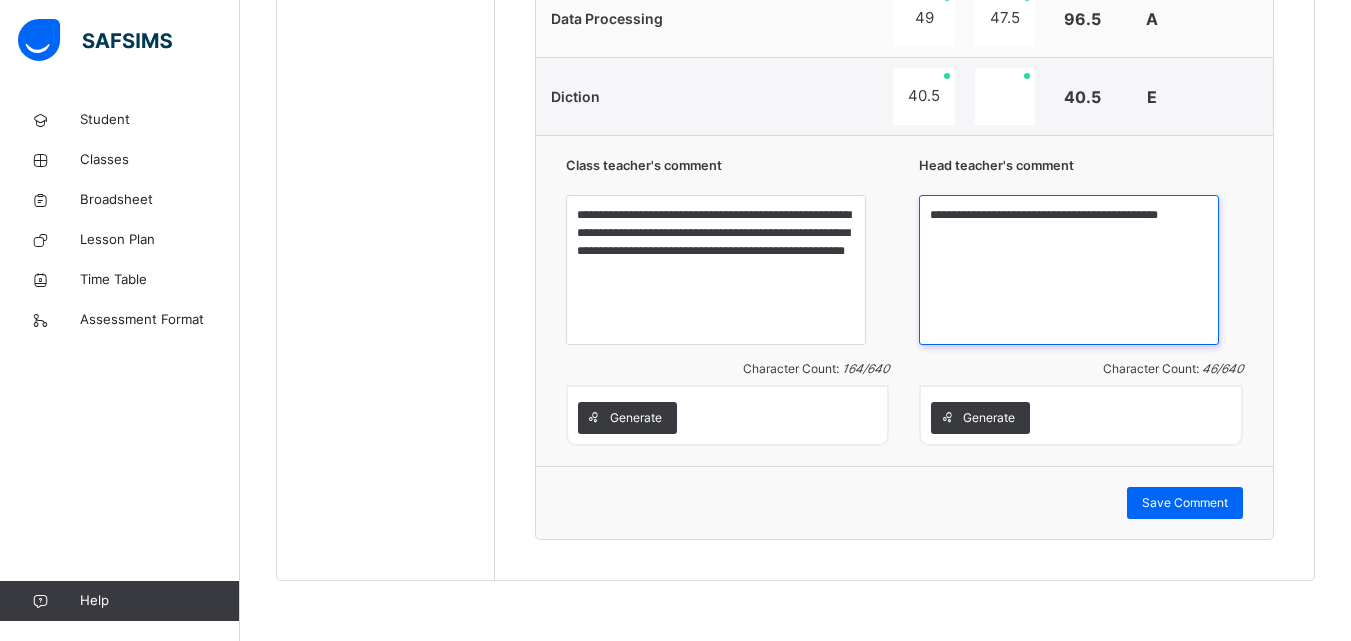 click on "**********" at bounding box center (1069, 270) 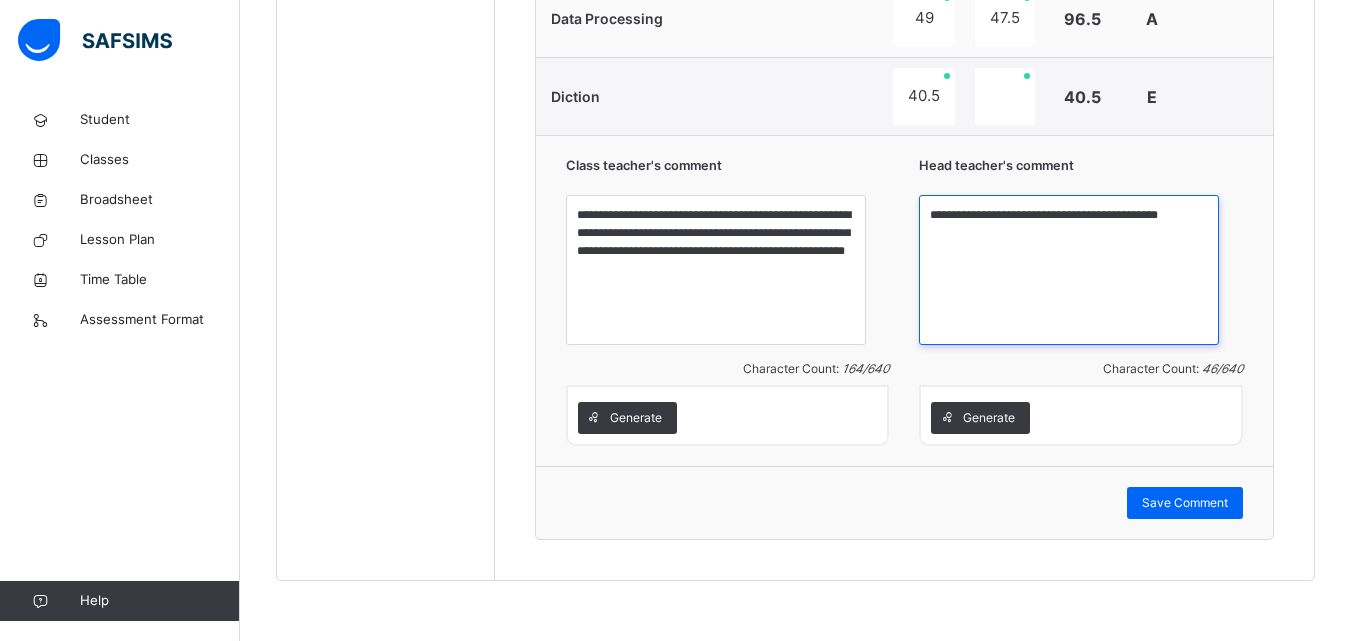 paste on "**********" 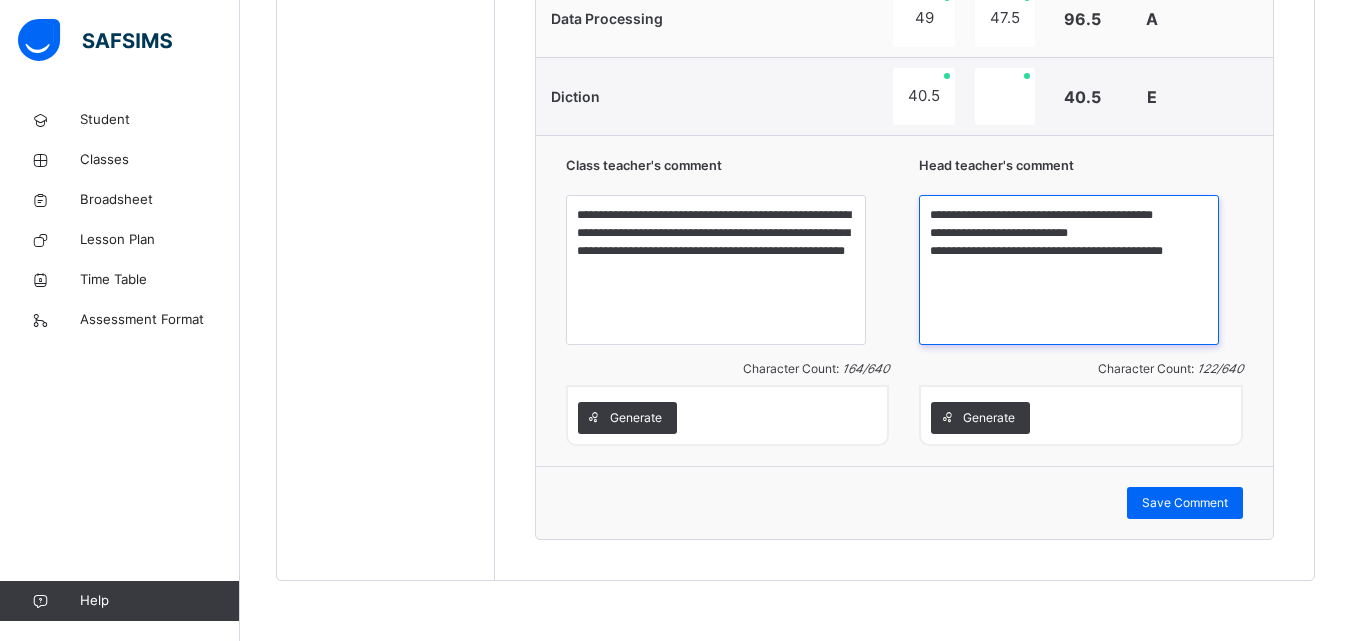 click on "**********" at bounding box center (1069, 270) 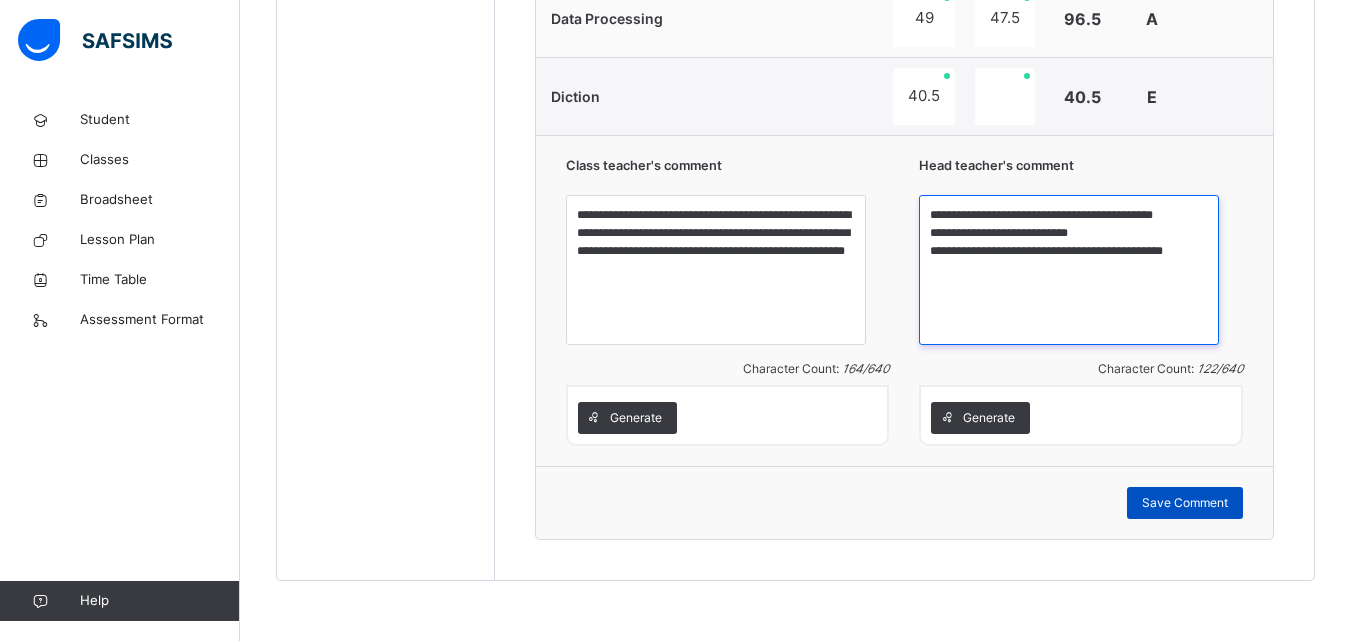type on "**********" 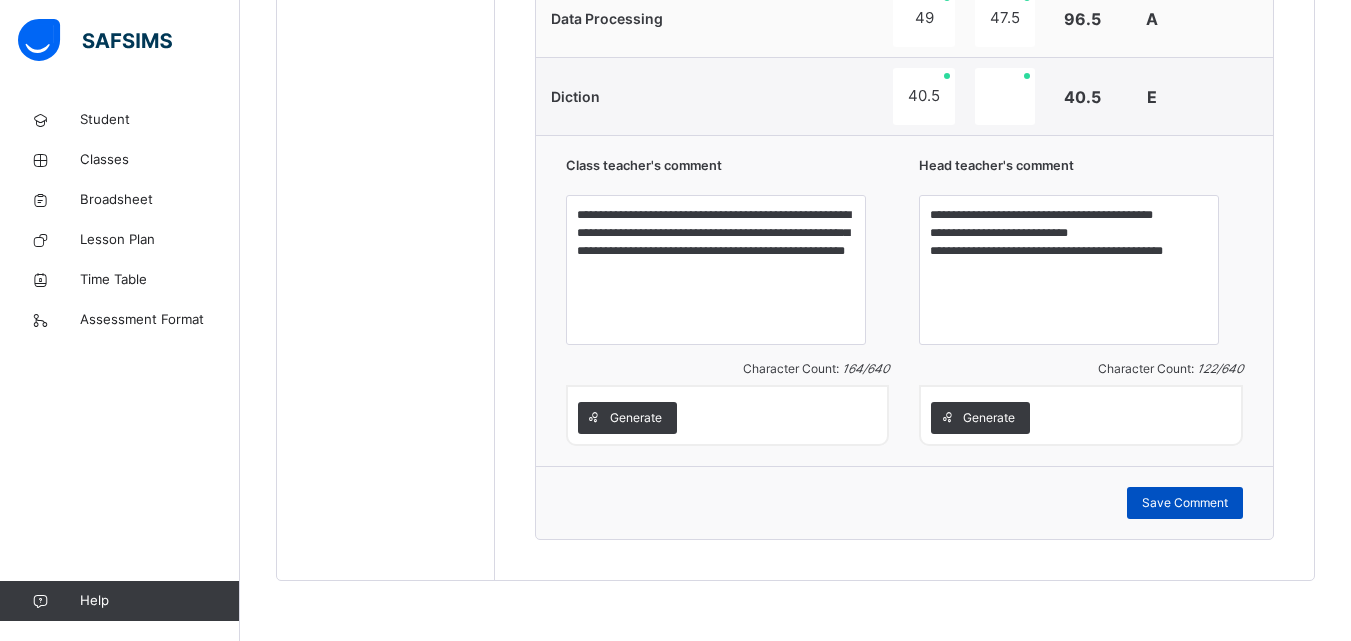 click on "Save Comment" at bounding box center (1185, 503) 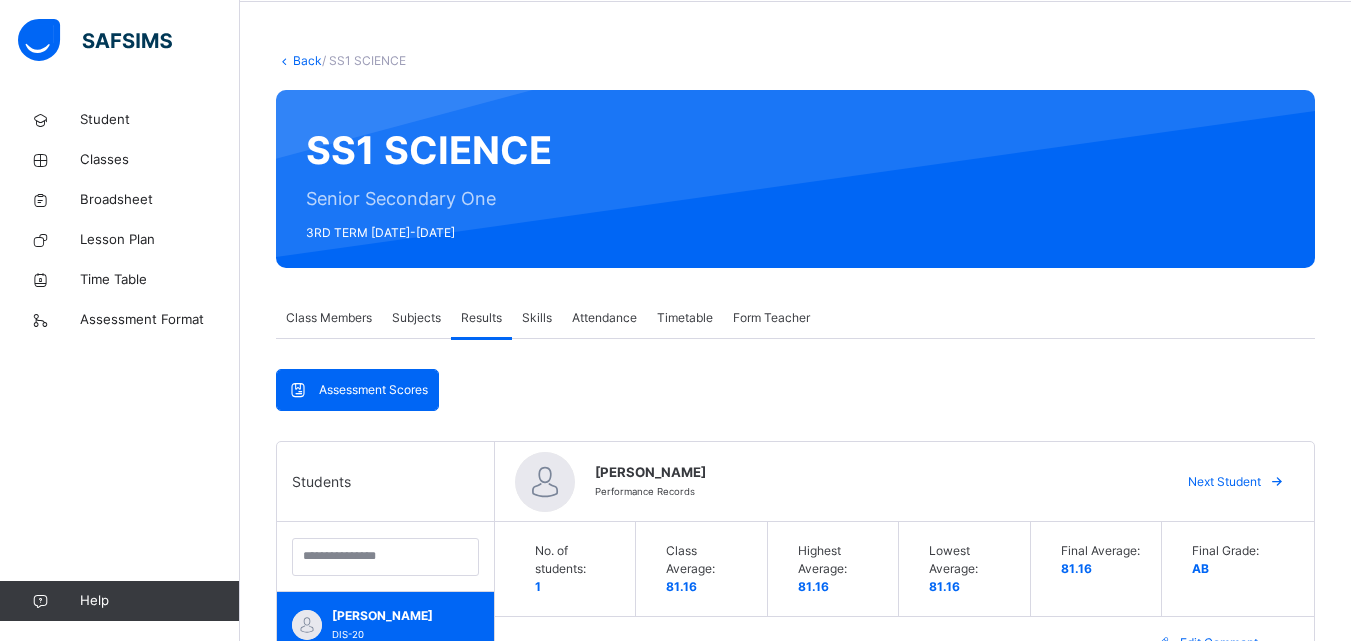 scroll, scrollTop: 0, scrollLeft: 0, axis: both 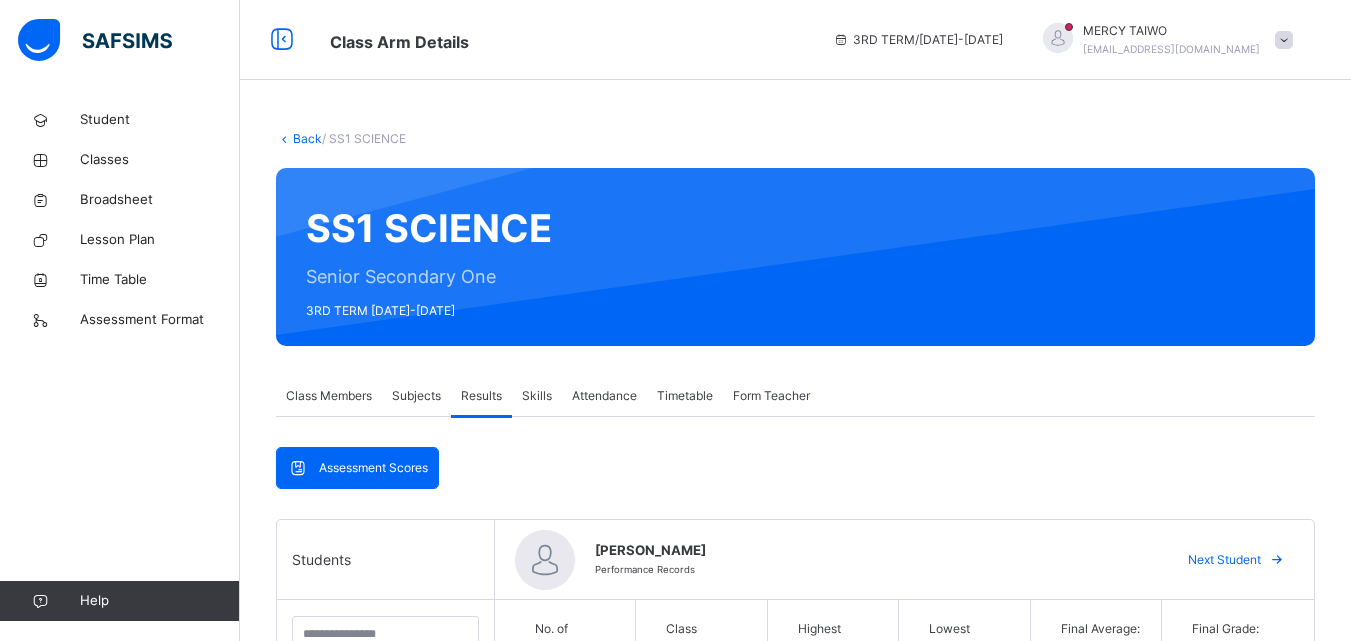 click on "Skills" at bounding box center [537, 396] 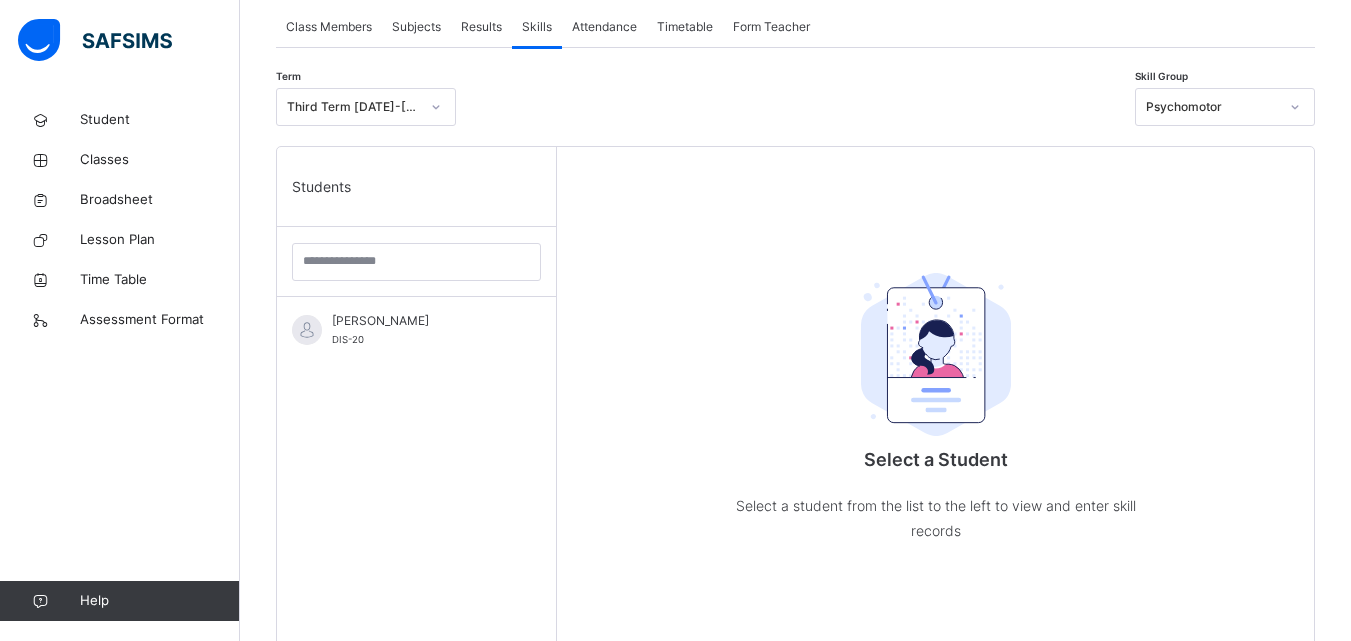 scroll, scrollTop: 447, scrollLeft: 0, axis: vertical 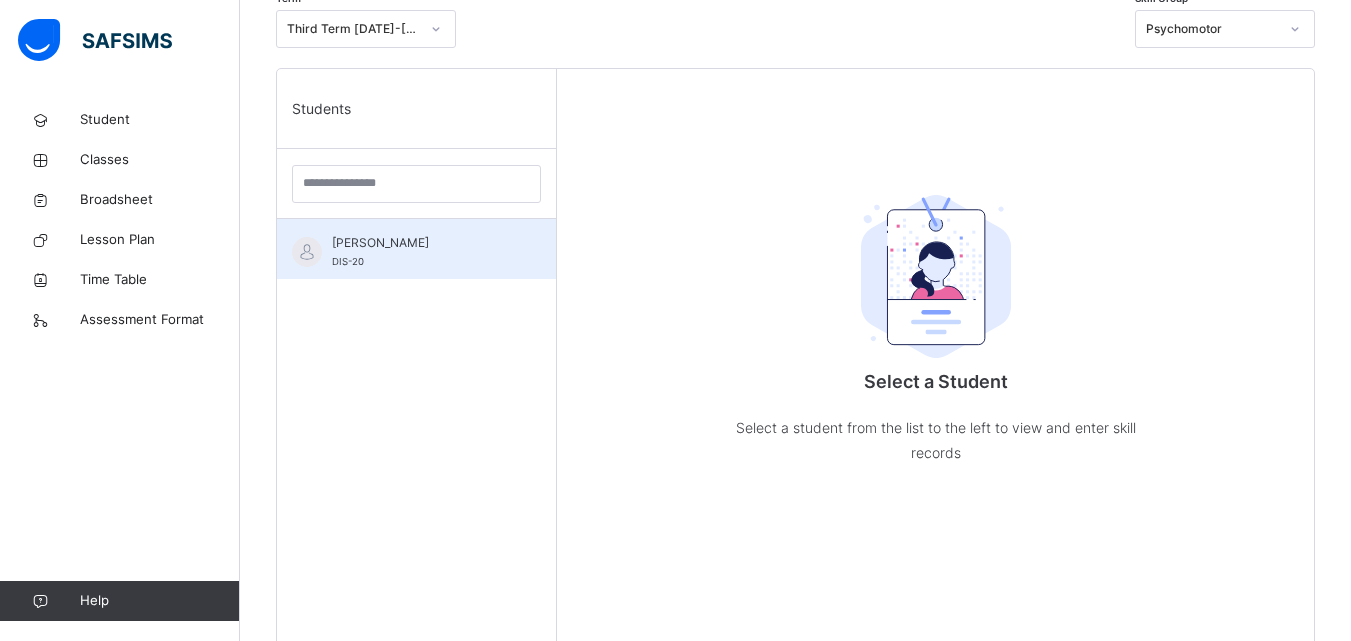 click on "[PERSON_NAME] DIS-20" at bounding box center [421, 252] 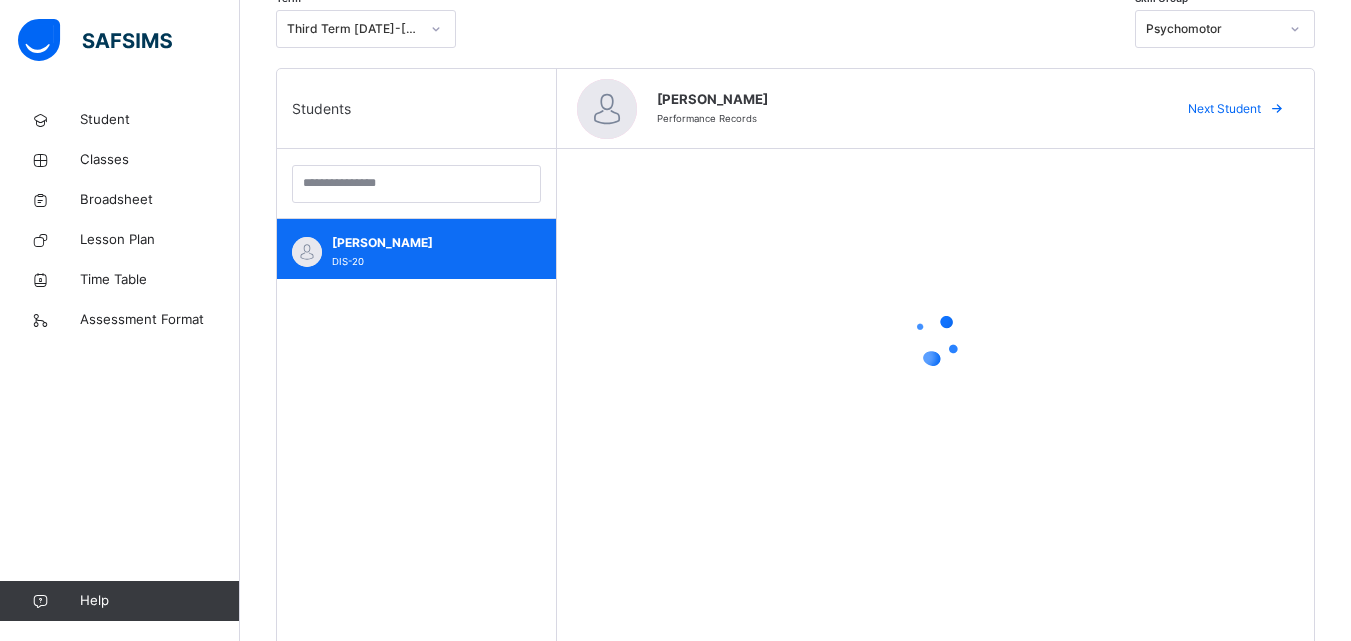 click on "[PERSON_NAME] DIS-20" at bounding box center [421, 252] 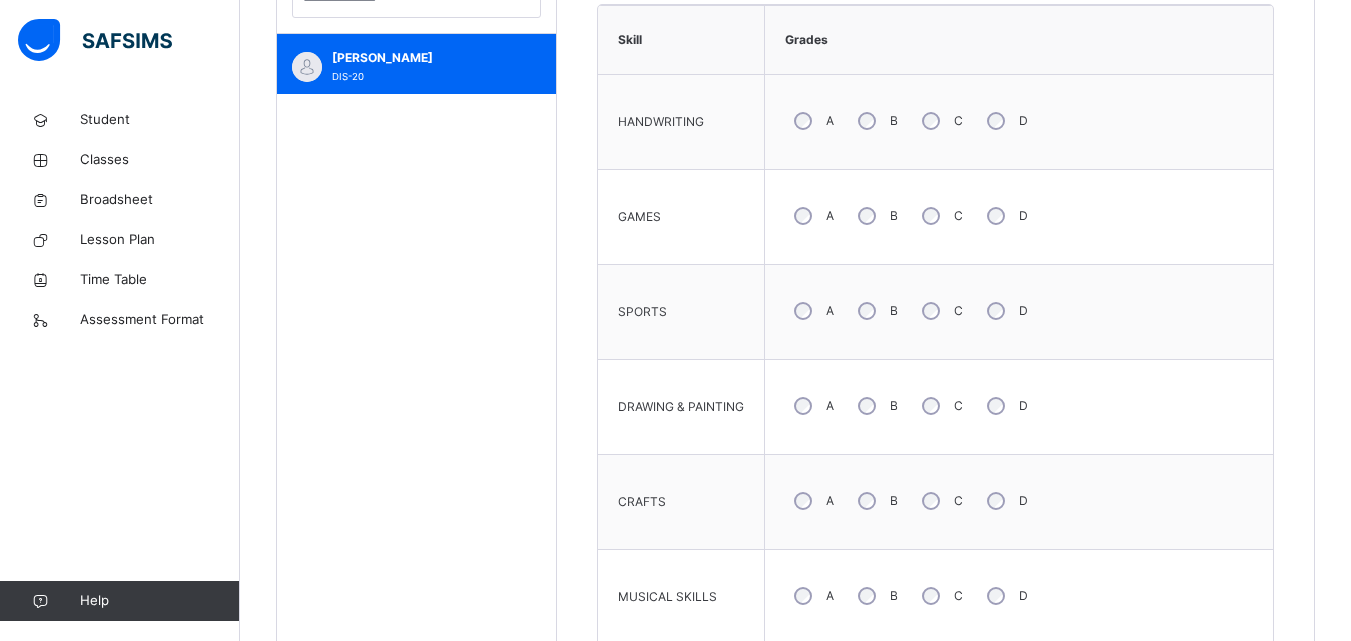 scroll, scrollTop: 648, scrollLeft: 0, axis: vertical 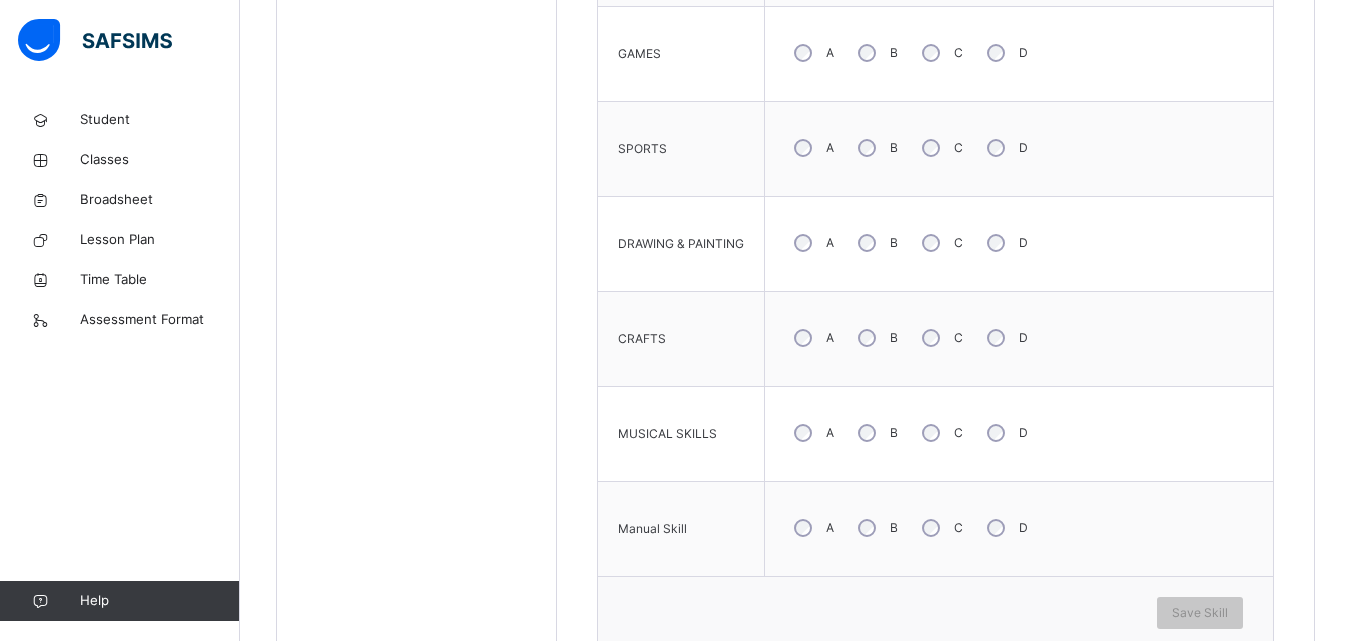 click on "B" at bounding box center [876, 528] 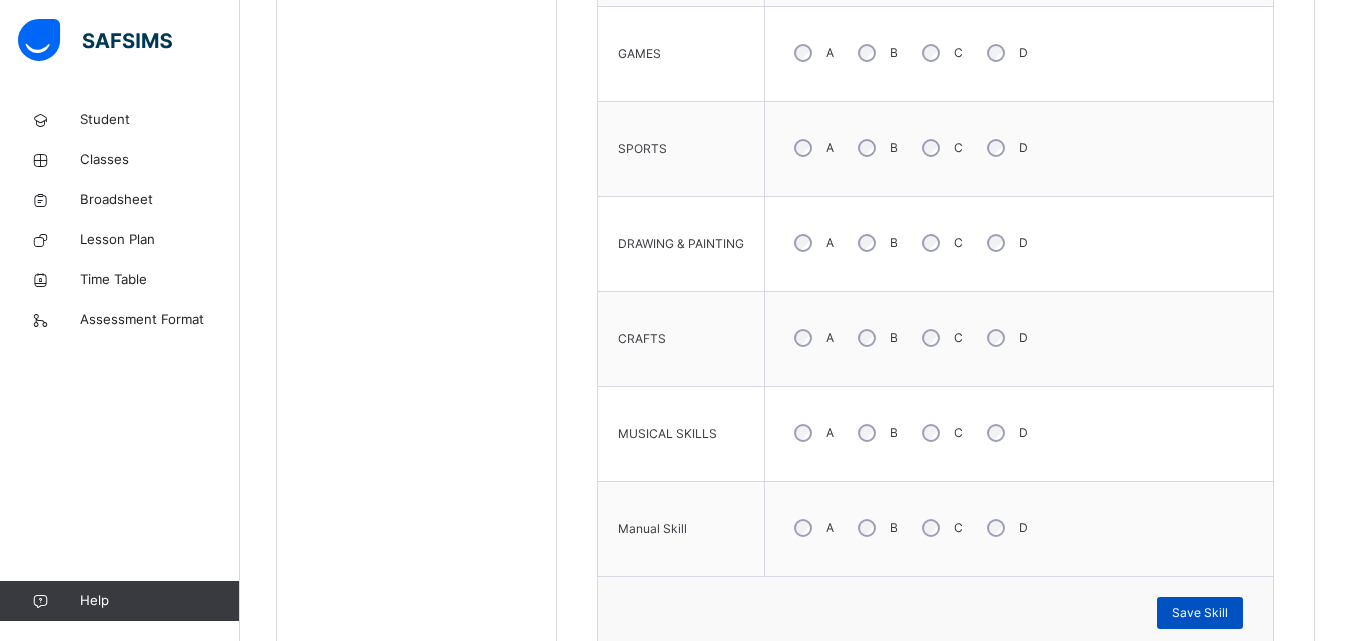 click on "Save Skill" at bounding box center (1200, 613) 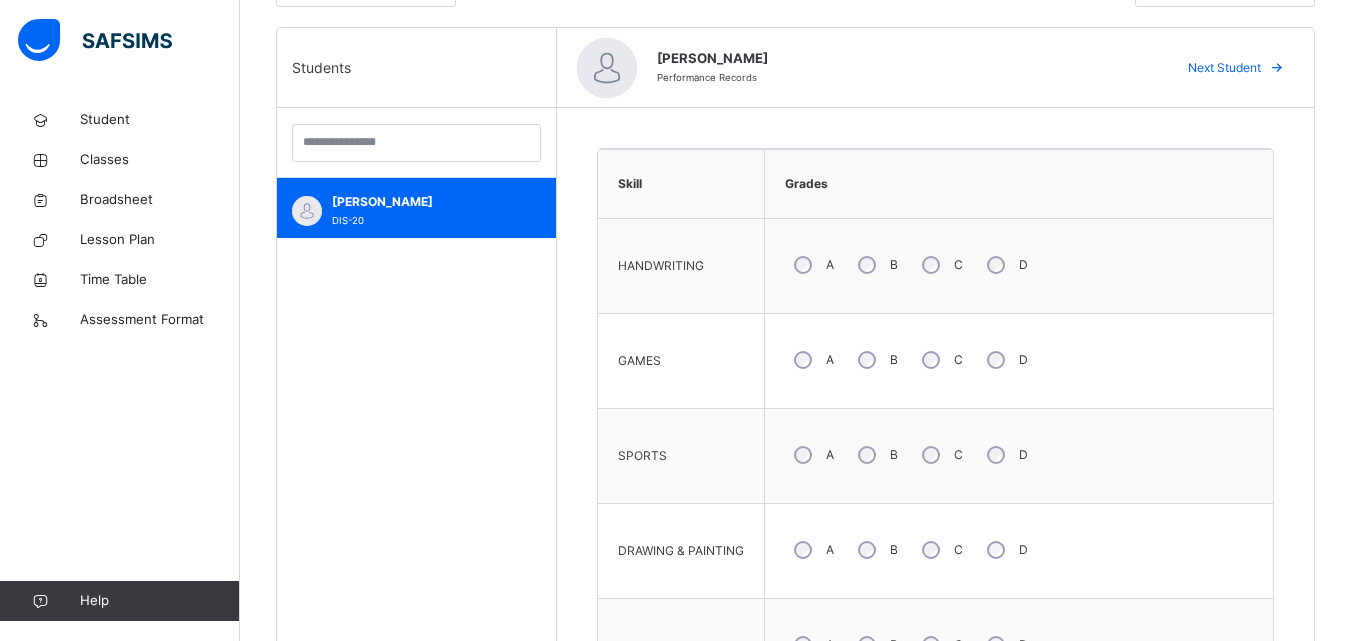 scroll, scrollTop: 42, scrollLeft: 0, axis: vertical 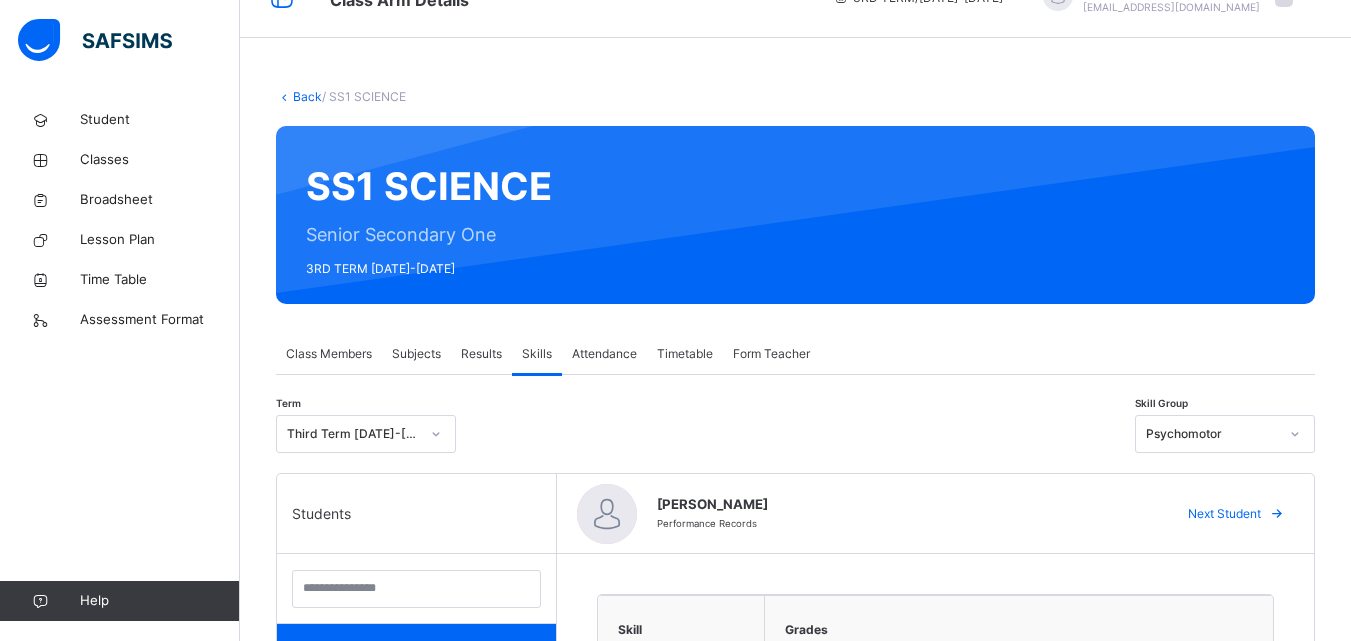click on "Results" at bounding box center (481, 354) 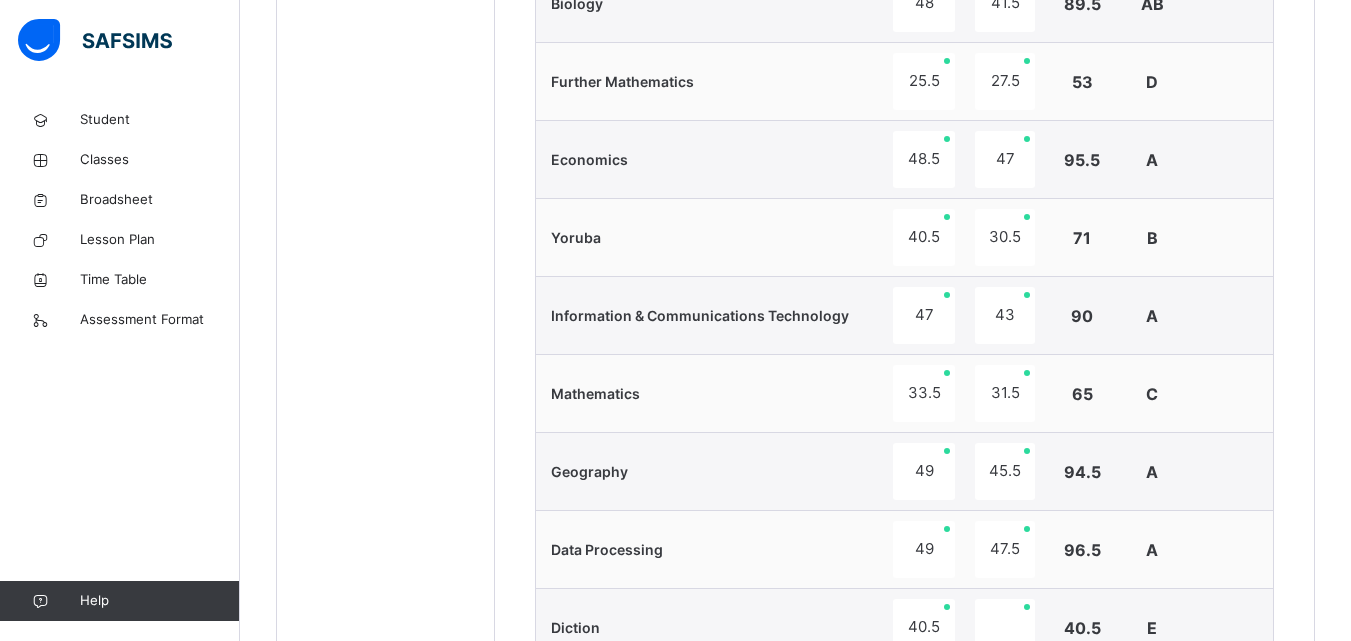 scroll, scrollTop: 1461, scrollLeft: 0, axis: vertical 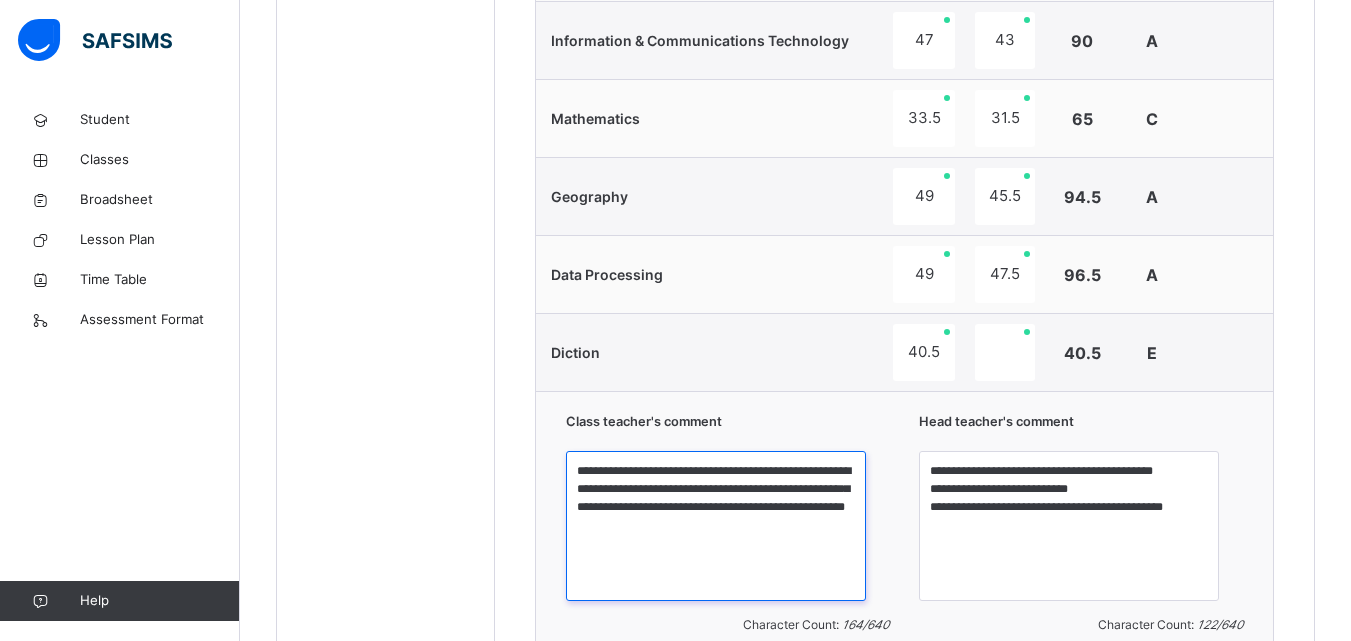 click on "**********" at bounding box center [716, 526] 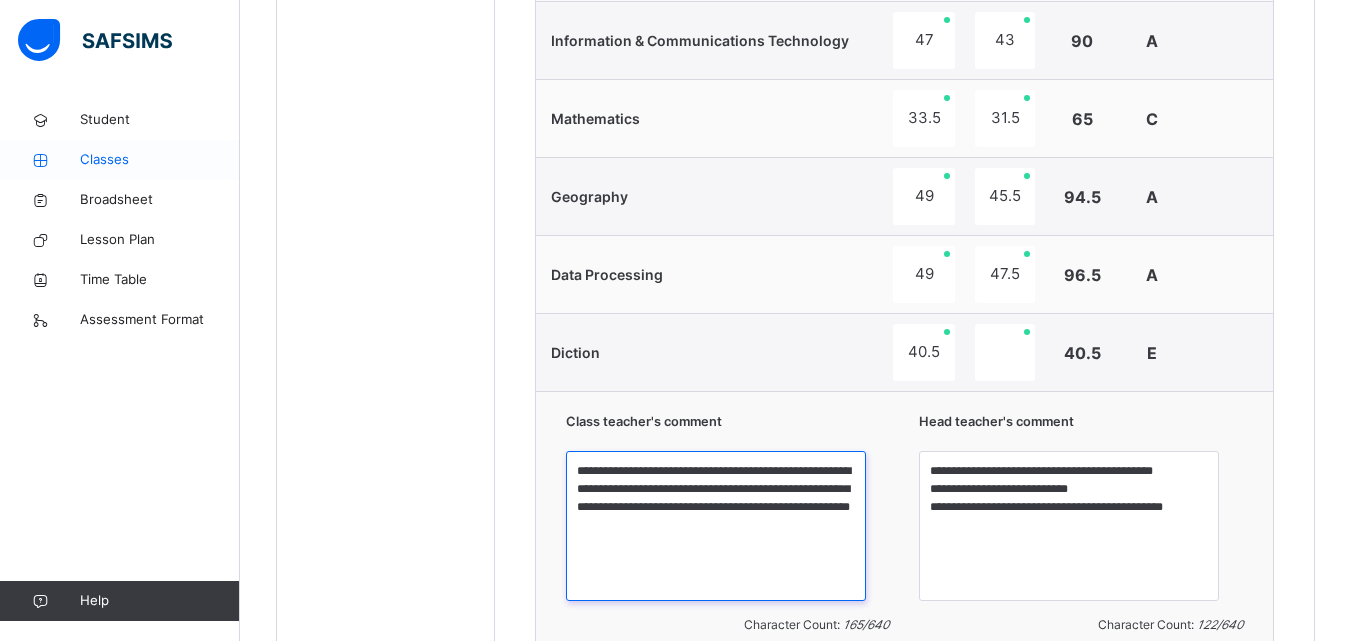 type on "**********" 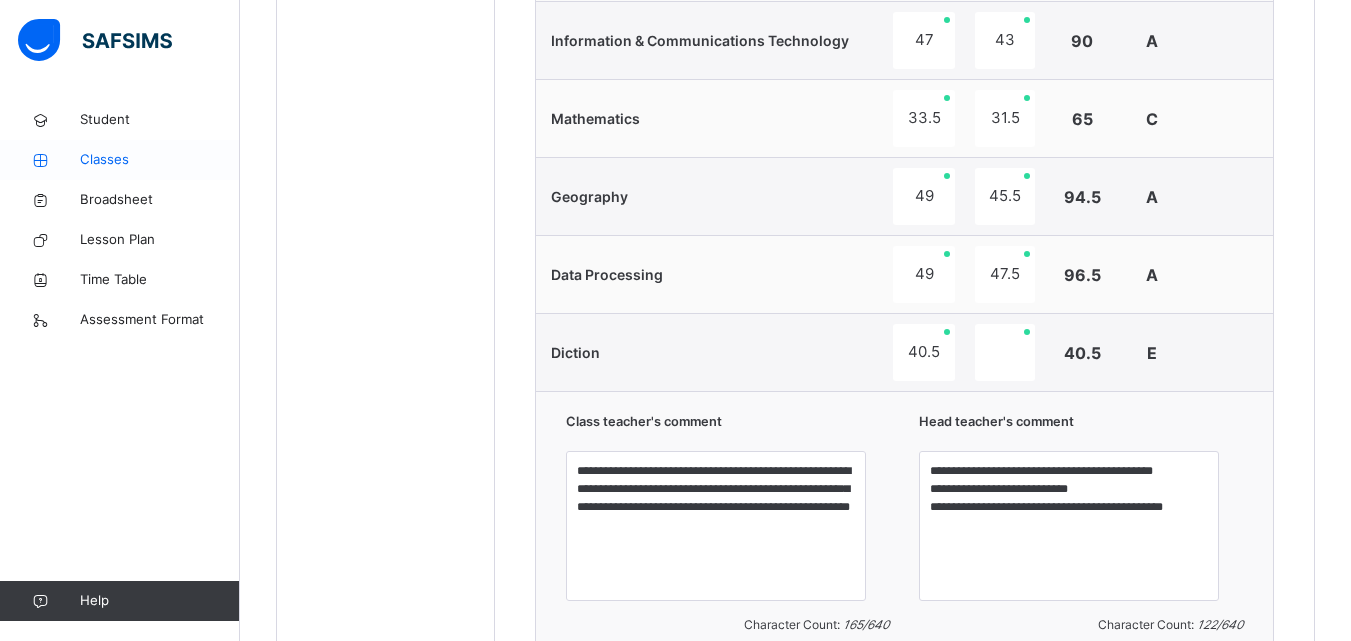 click on "Classes" at bounding box center (160, 160) 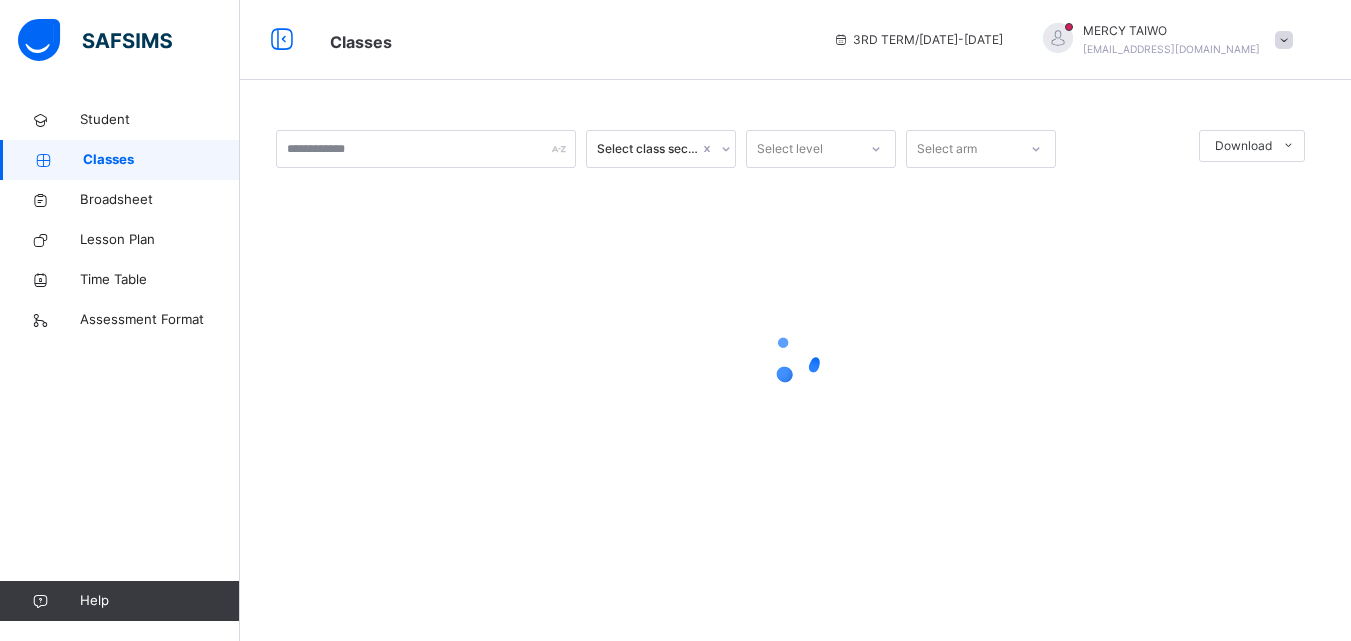 scroll, scrollTop: 0, scrollLeft: 0, axis: both 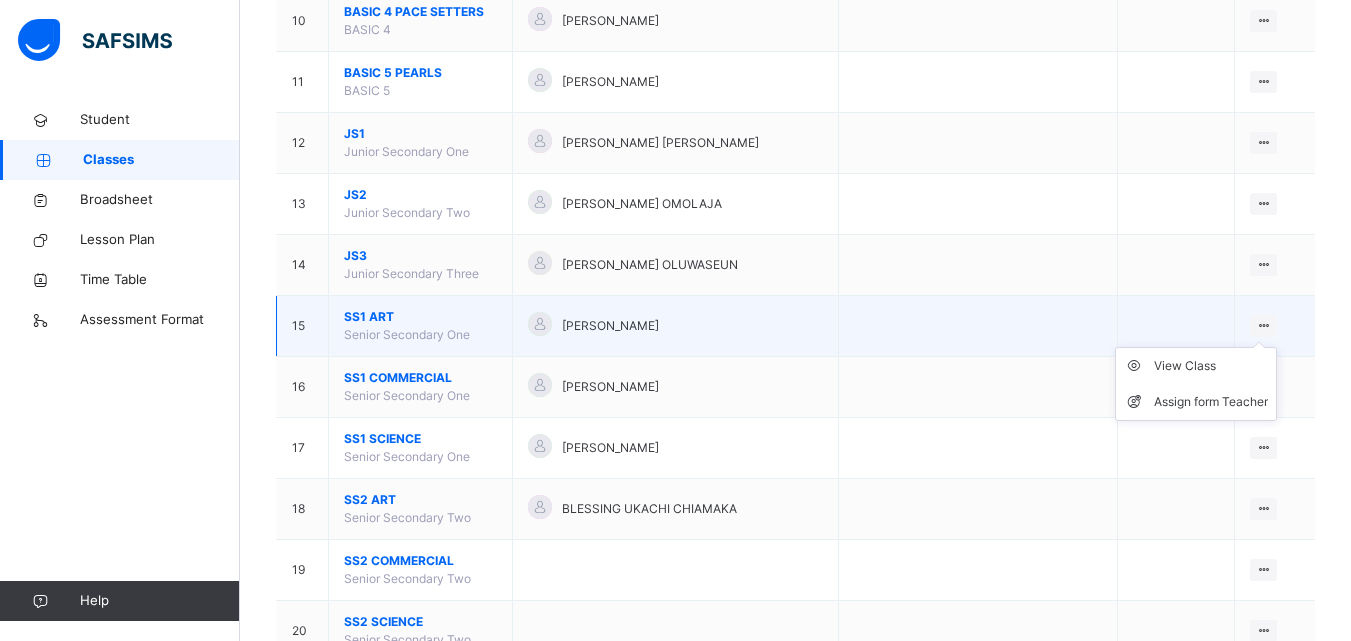 click at bounding box center (1263, 325) 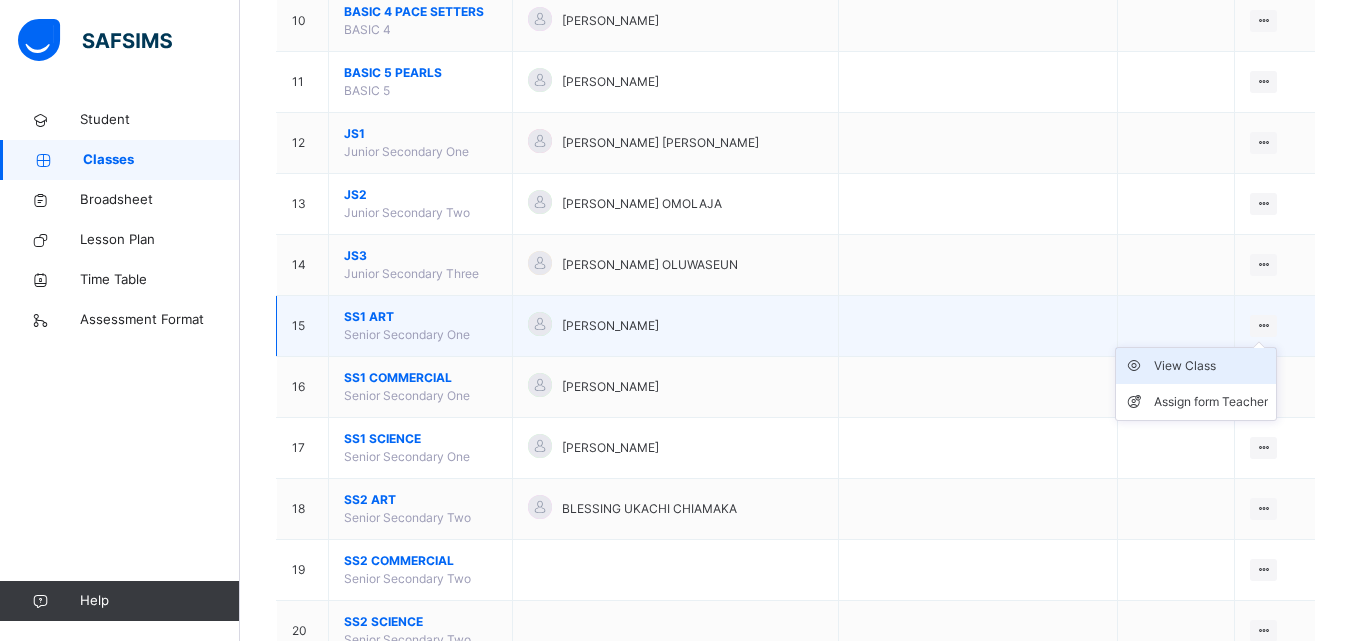 click on "View Class" at bounding box center (1211, 366) 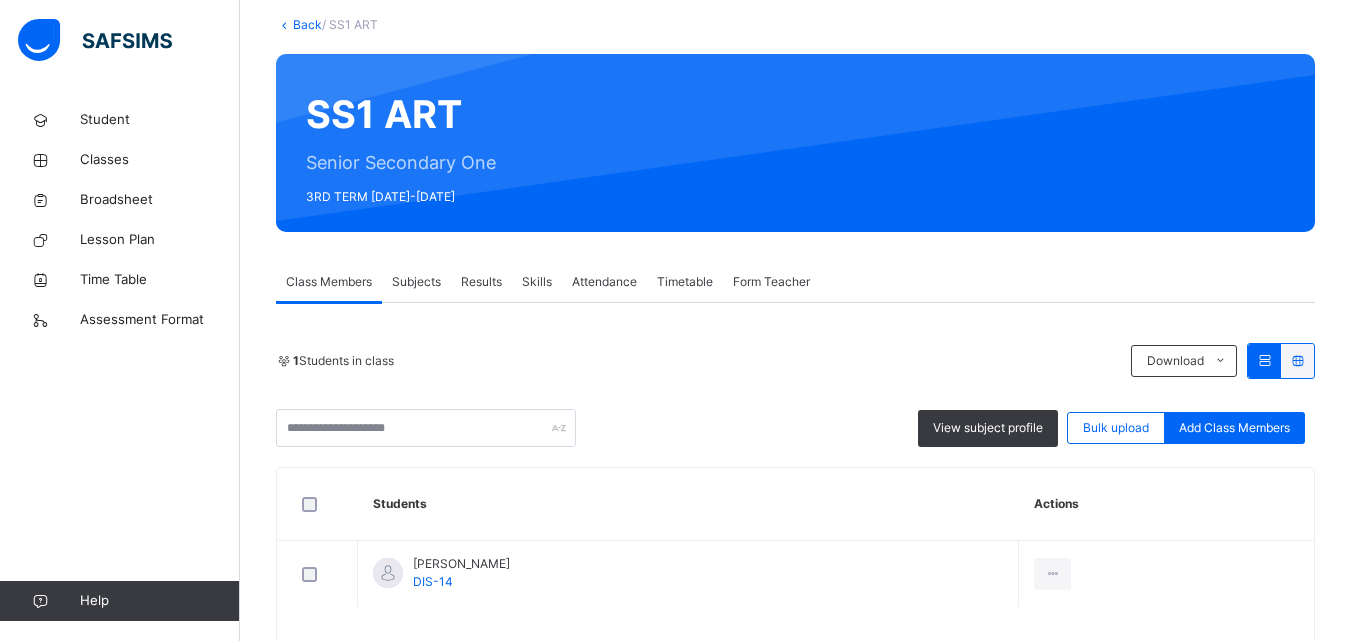 scroll, scrollTop: 191, scrollLeft: 0, axis: vertical 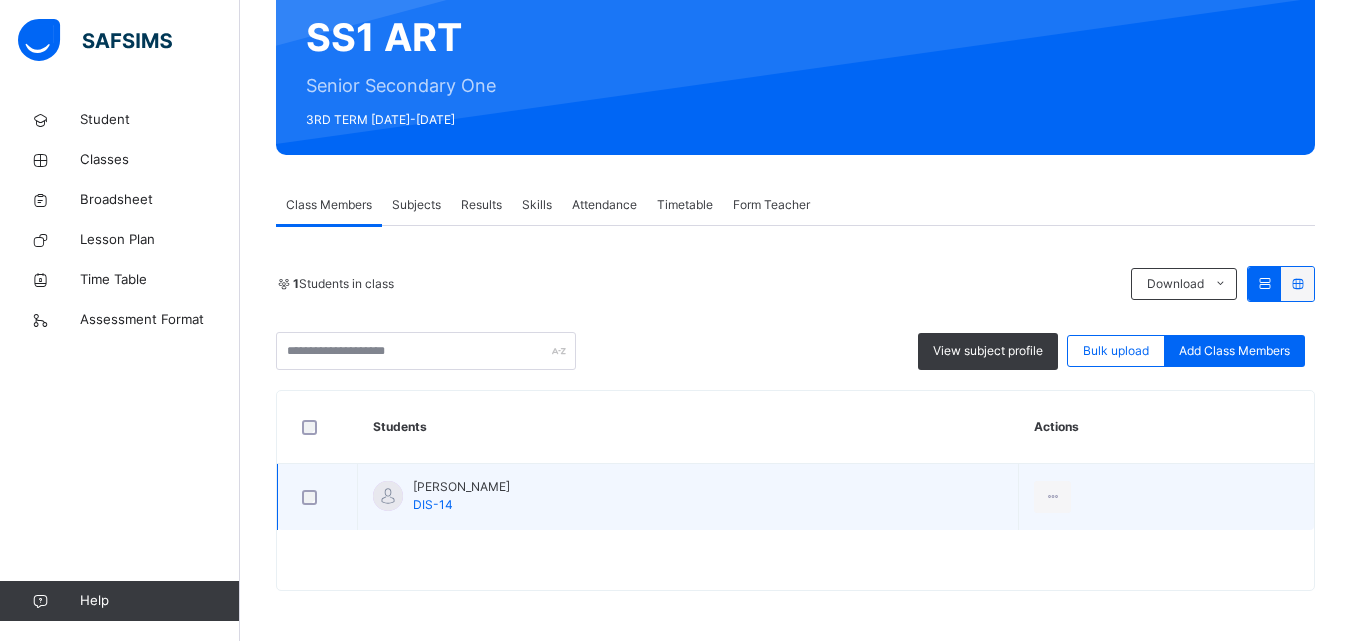 click on "[PERSON_NAME] DIS-14" at bounding box center [688, 497] 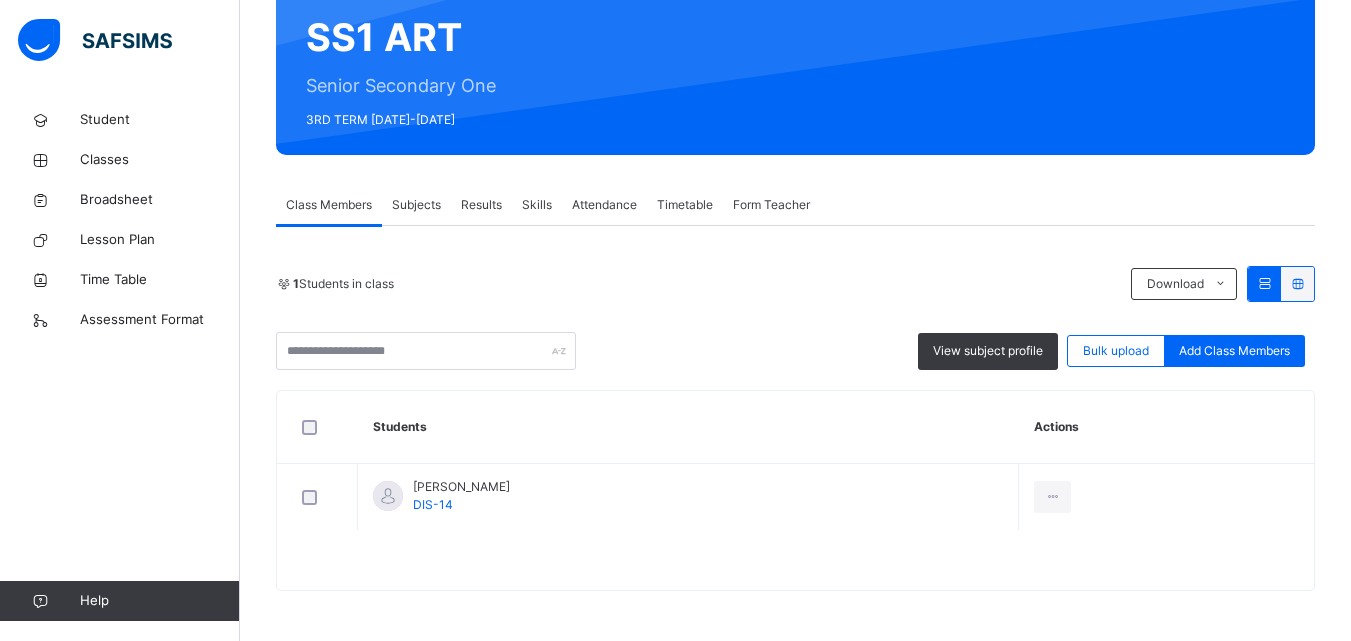 click on "Results" at bounding box center [481, 205] 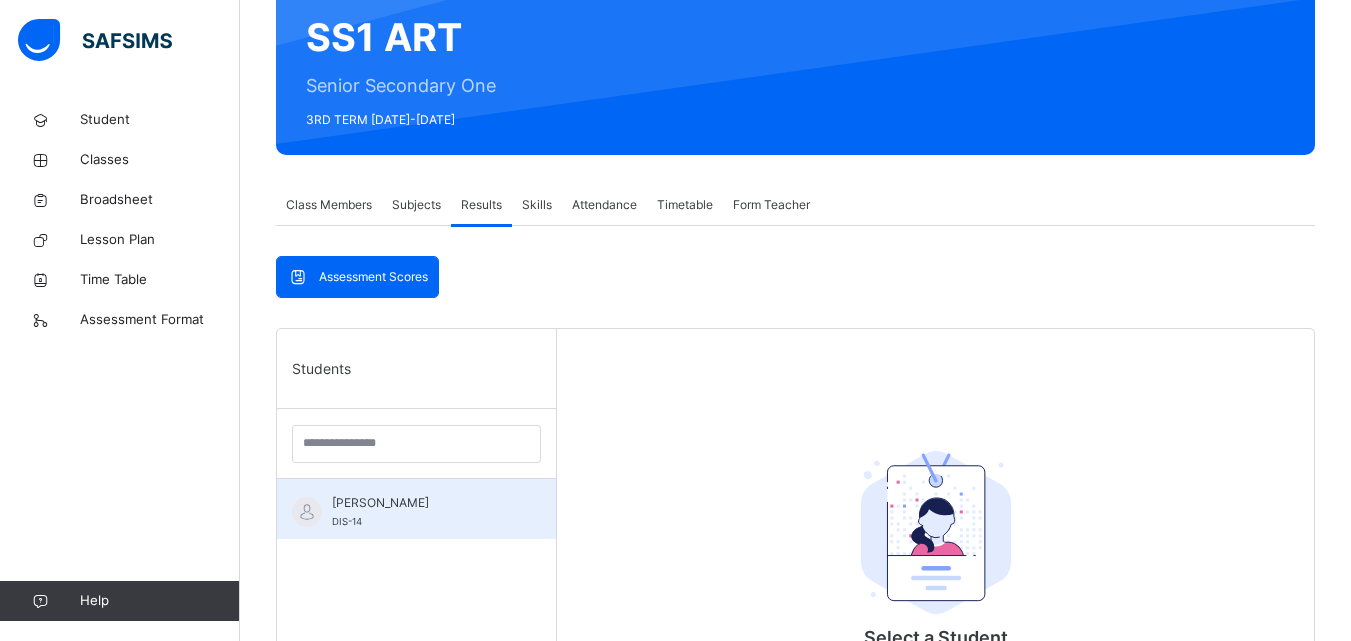 click on "[PERSON_NAME] DIS-14" at bounding box center (421, 512) 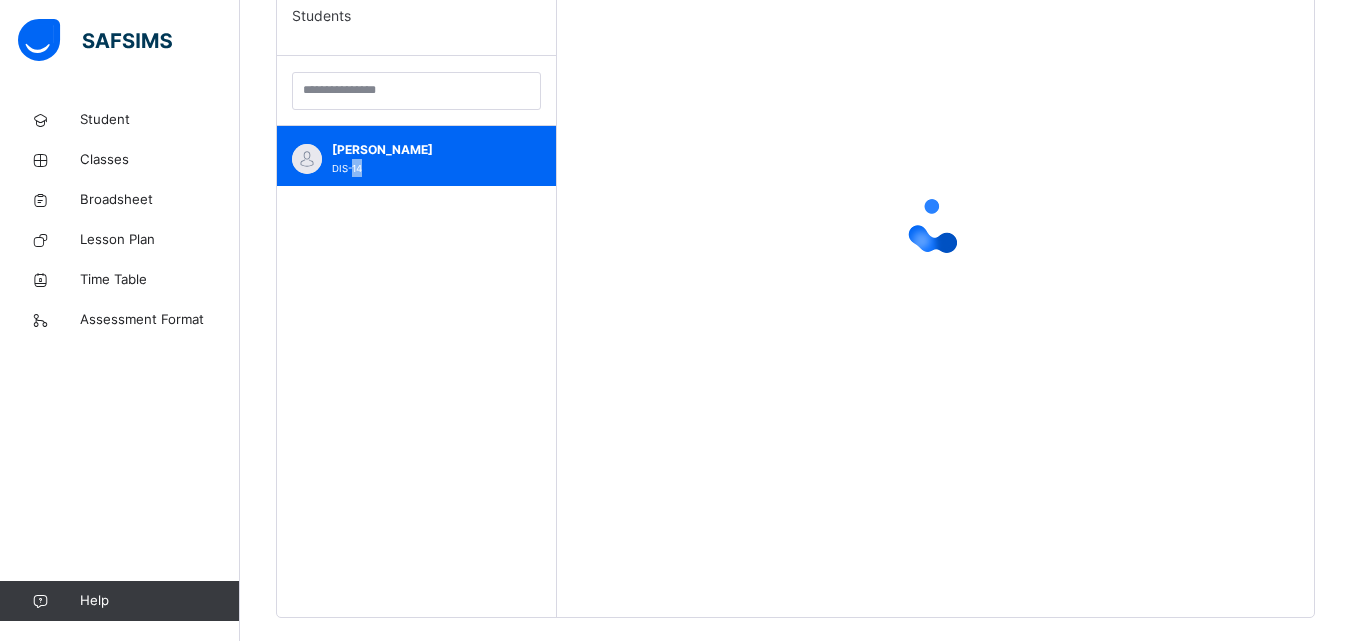 scroll, scrollTop: 548, scrollLeft: 0, axis: vertical 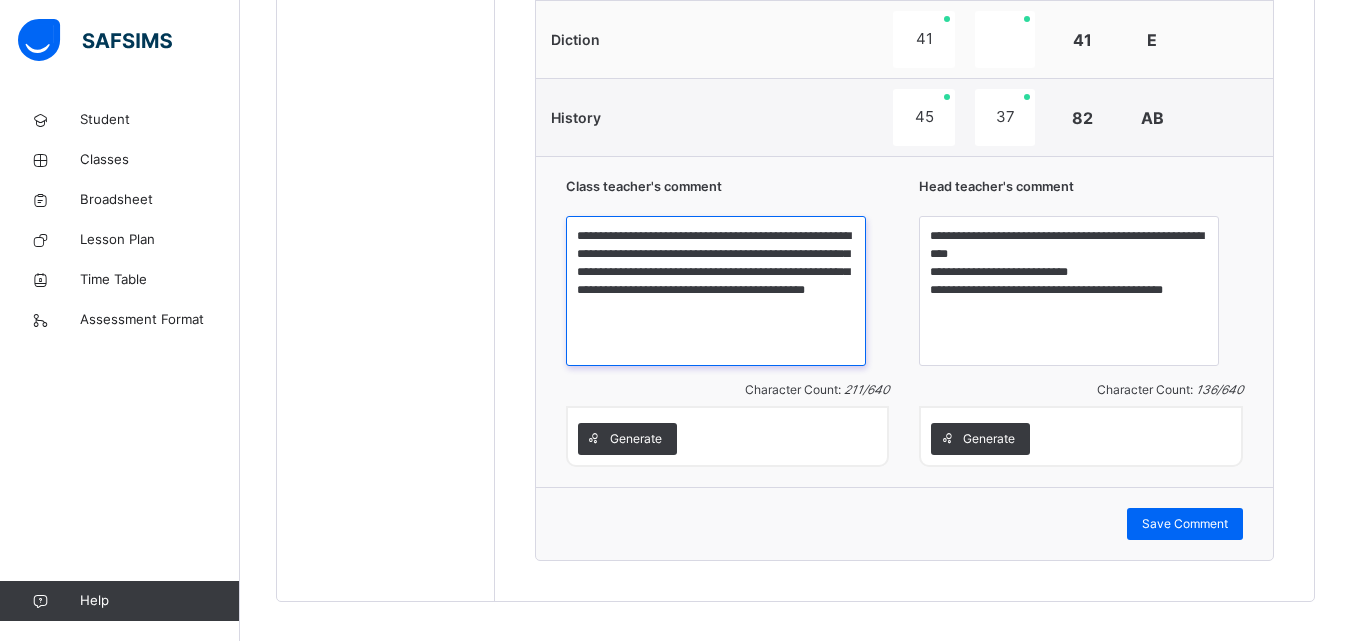 click on "**********" at bounding box center (716, 291) 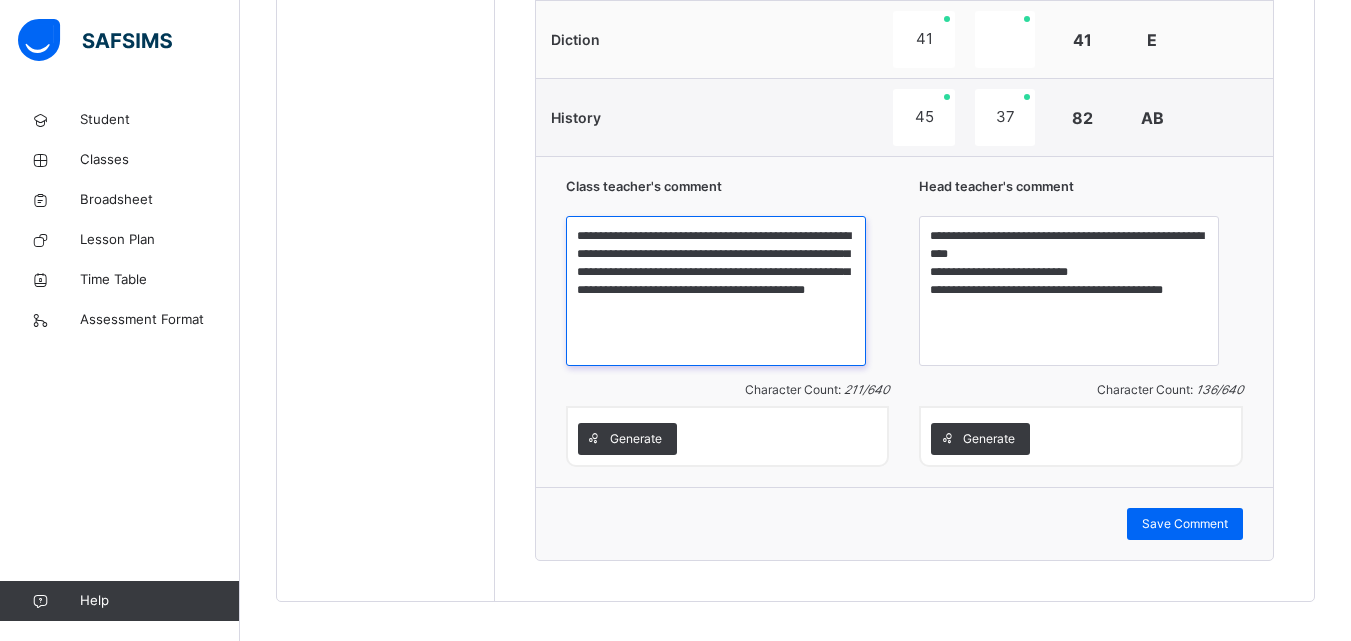 click on "**********" at bounding box center (716, 291) 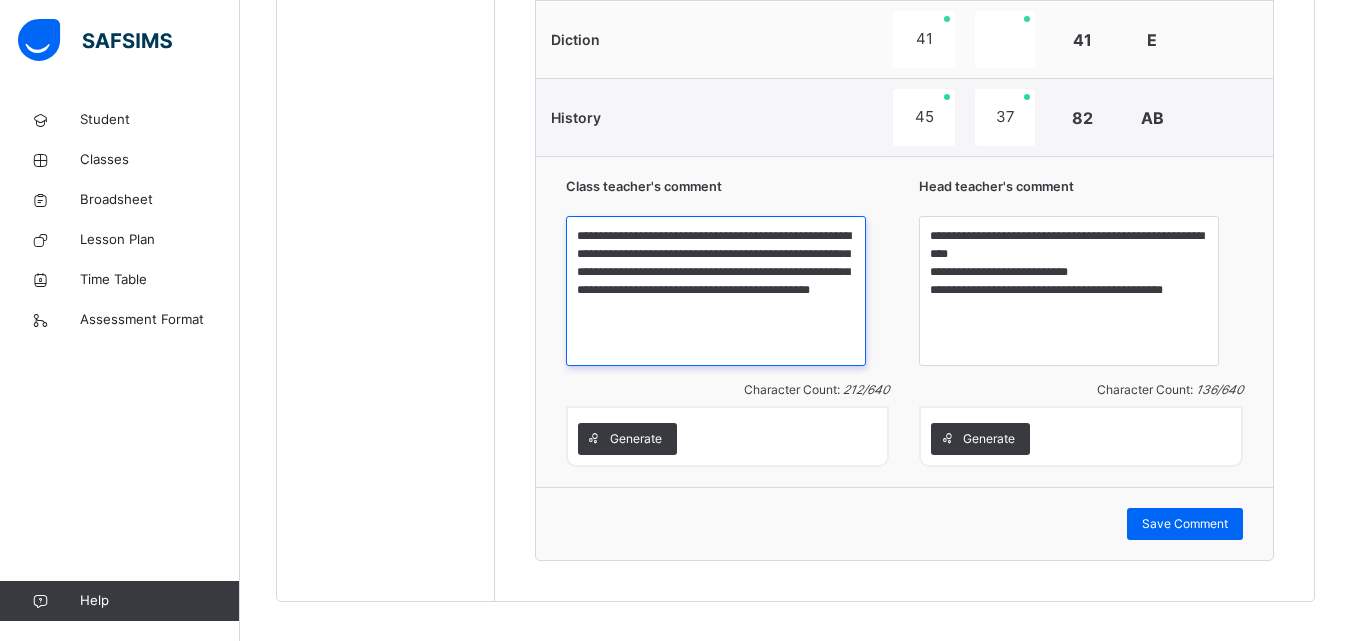 type on "**********" 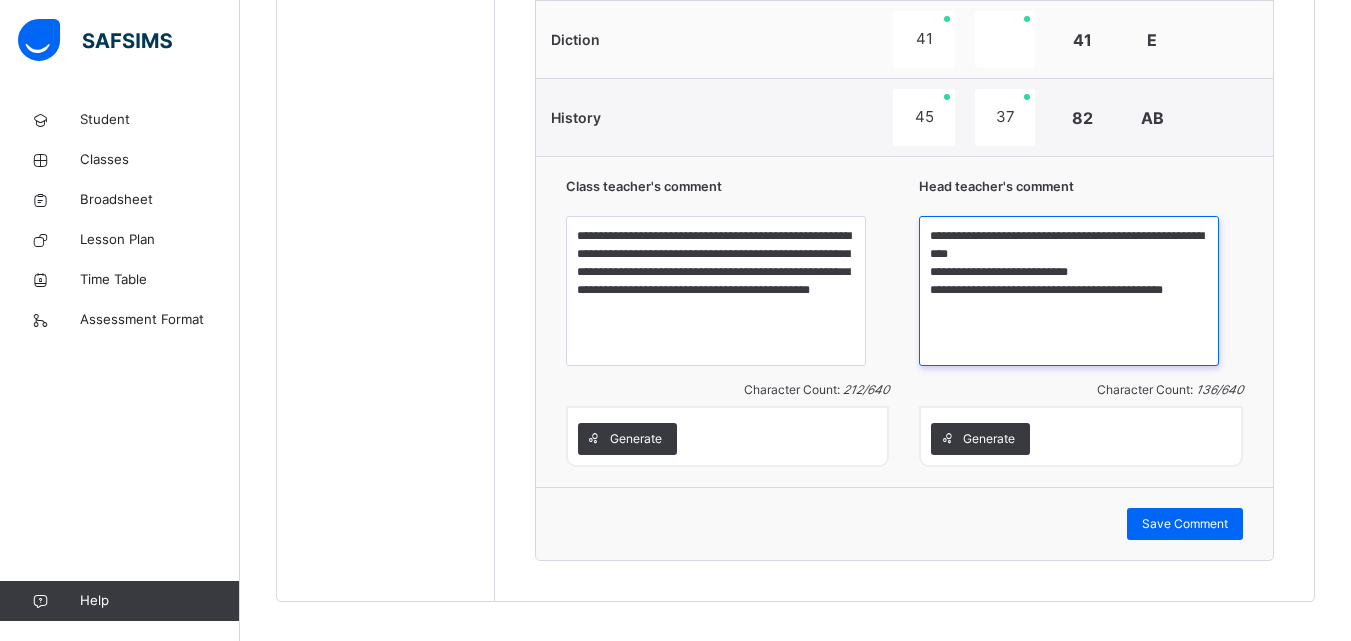 click on "**********" at bounding box center [1069, 291] 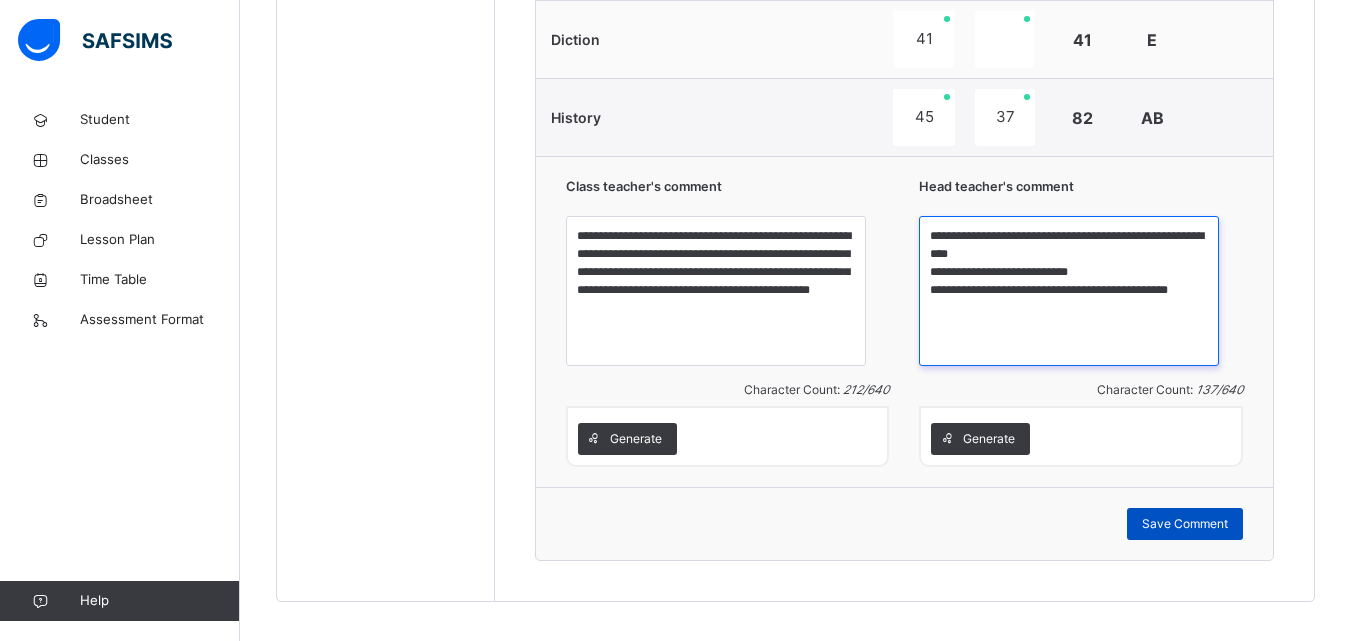 type on "**********" 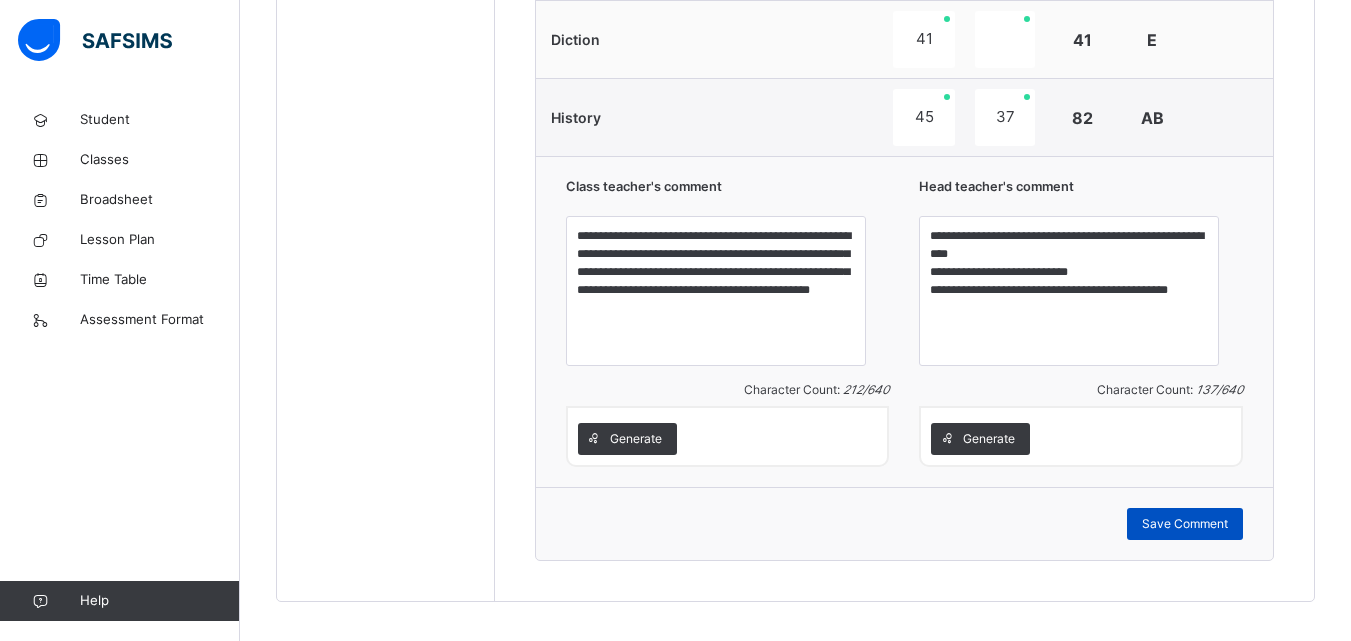 click on "Save Comment" at bounding box center [1185, 524] 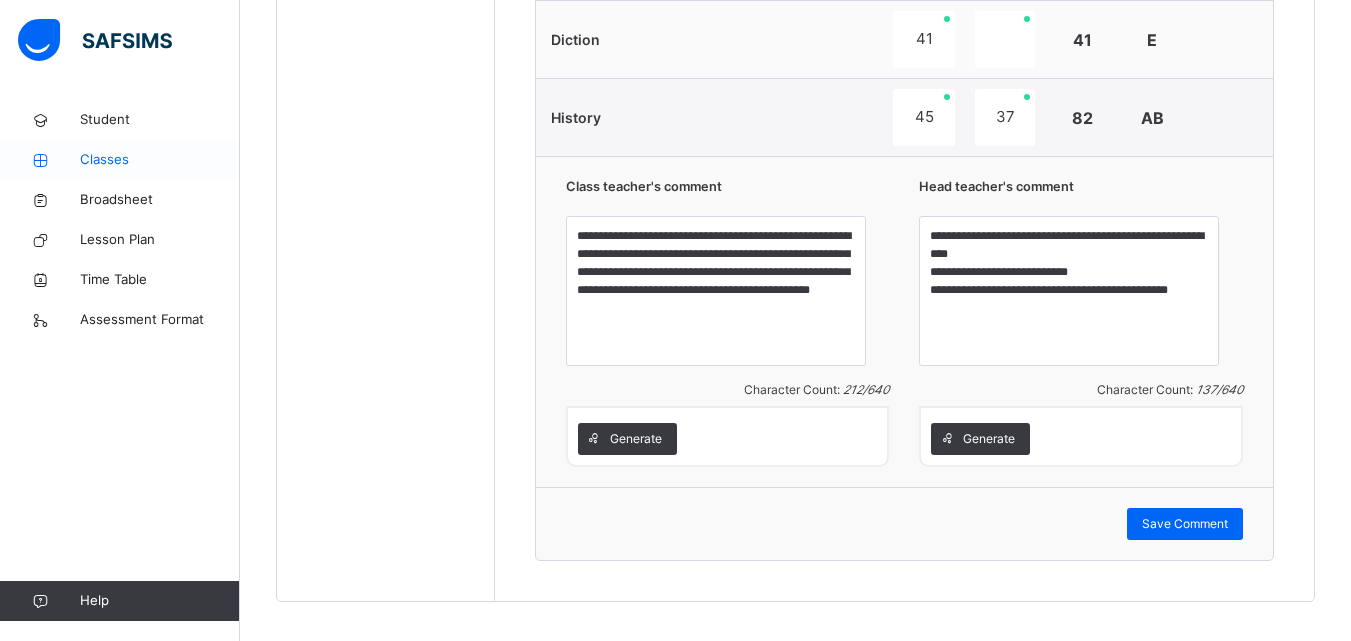 click on "Classes" at bounding box center (160, 160) 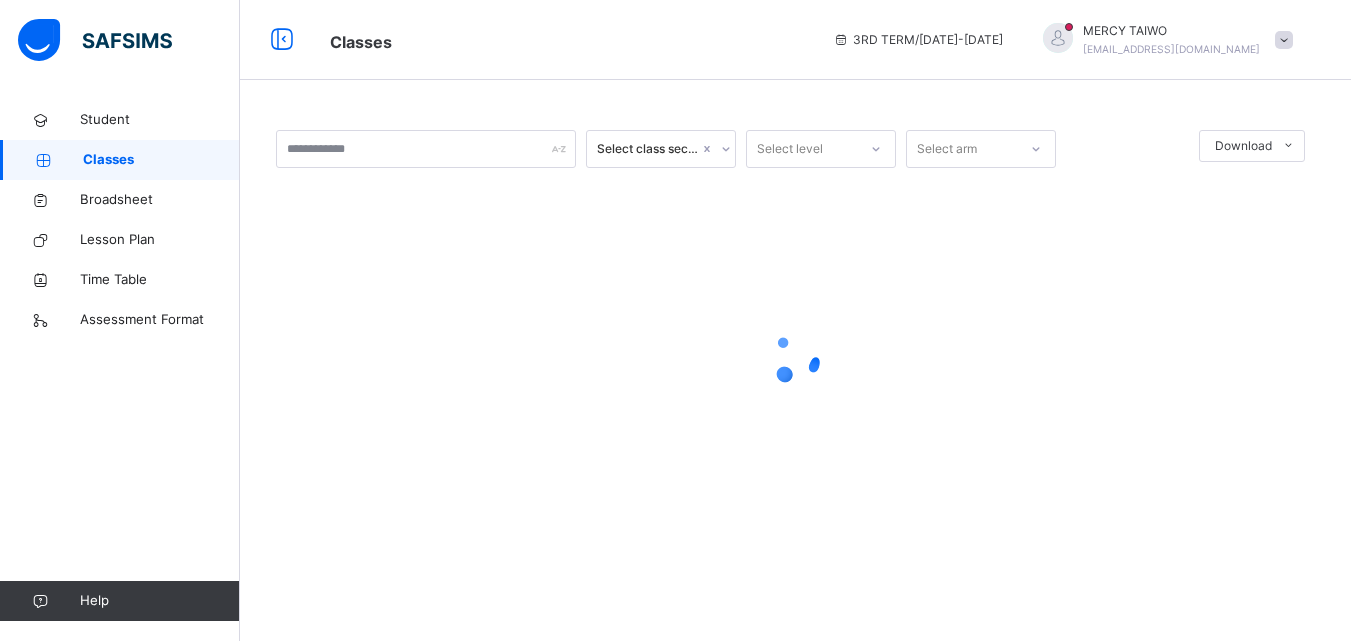 scroll, scrollTop: 0, scrollLeft: 0, axis: both 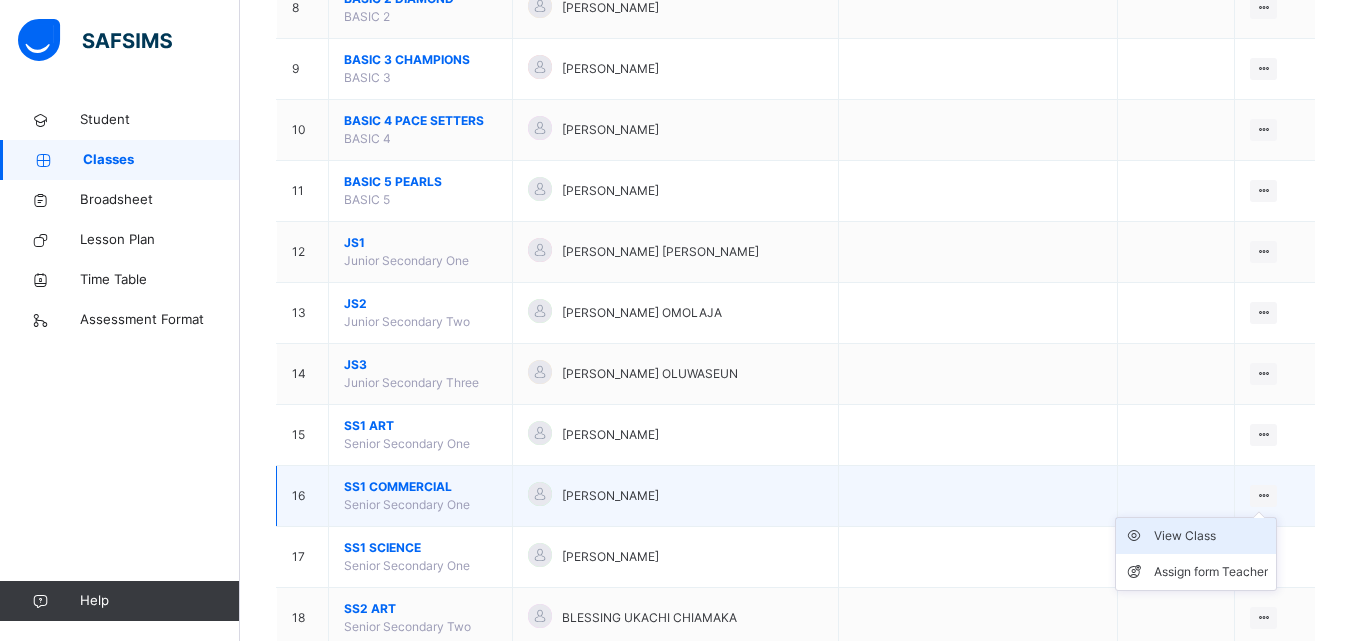 click on "View Class" at bounding box center (1211, 536) 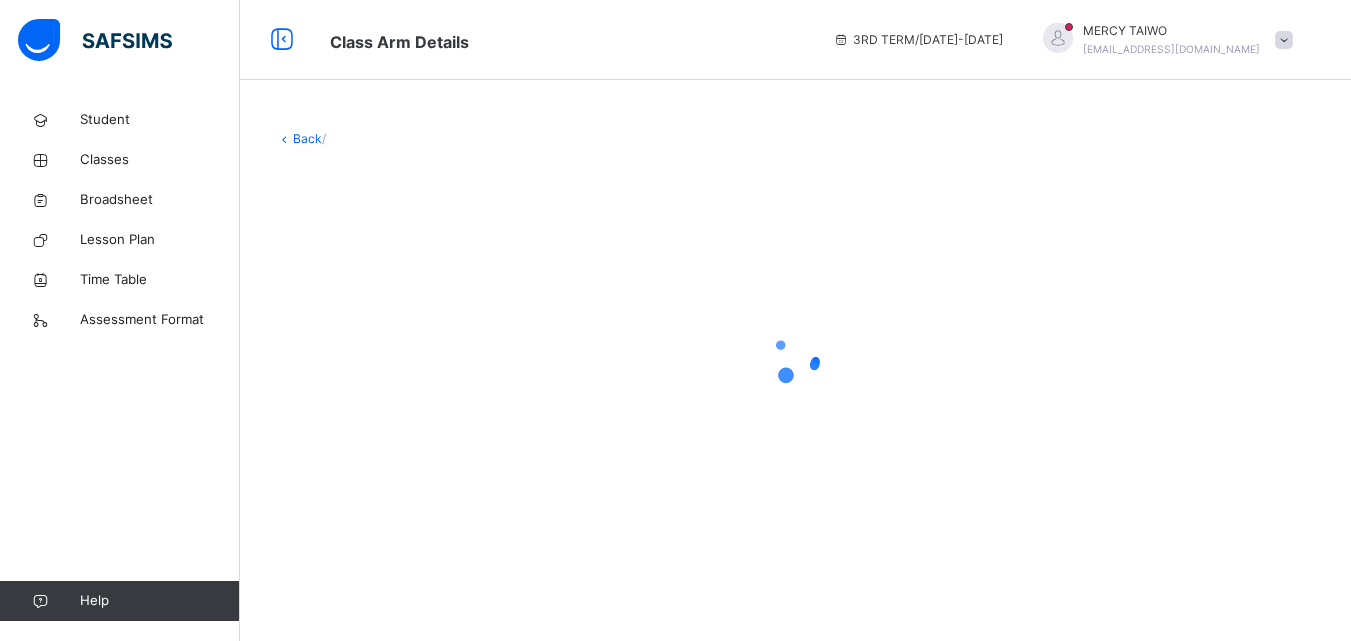 scroll, scrollTop: 0, scrollLeft: 0, axis: both 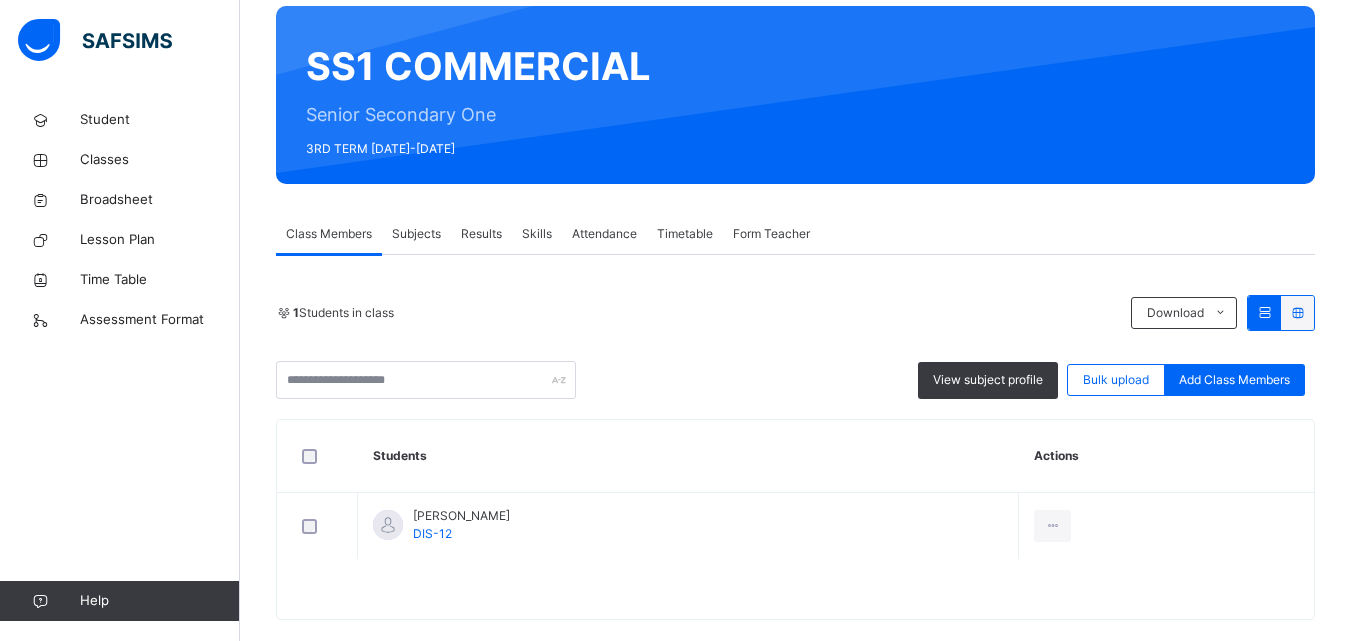 click on "Results" at bounding box center (481, 234) 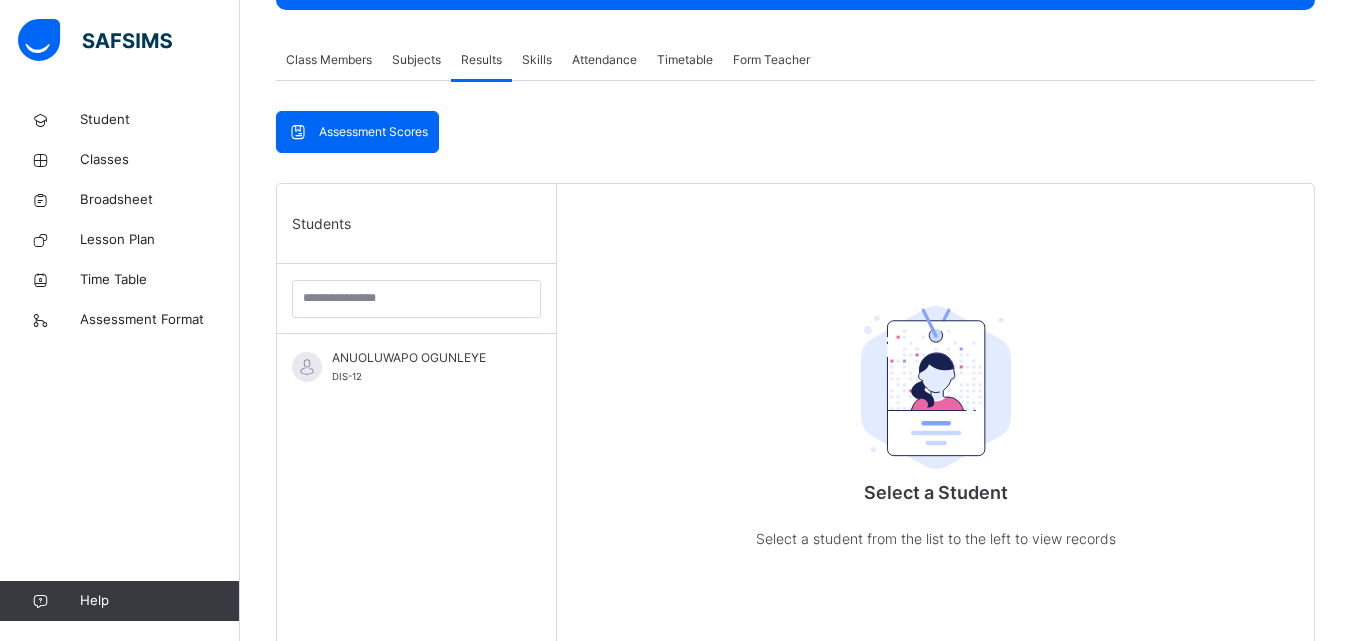 scroll, scrollTop: 416, scrollLeft: 0, axis: vertical 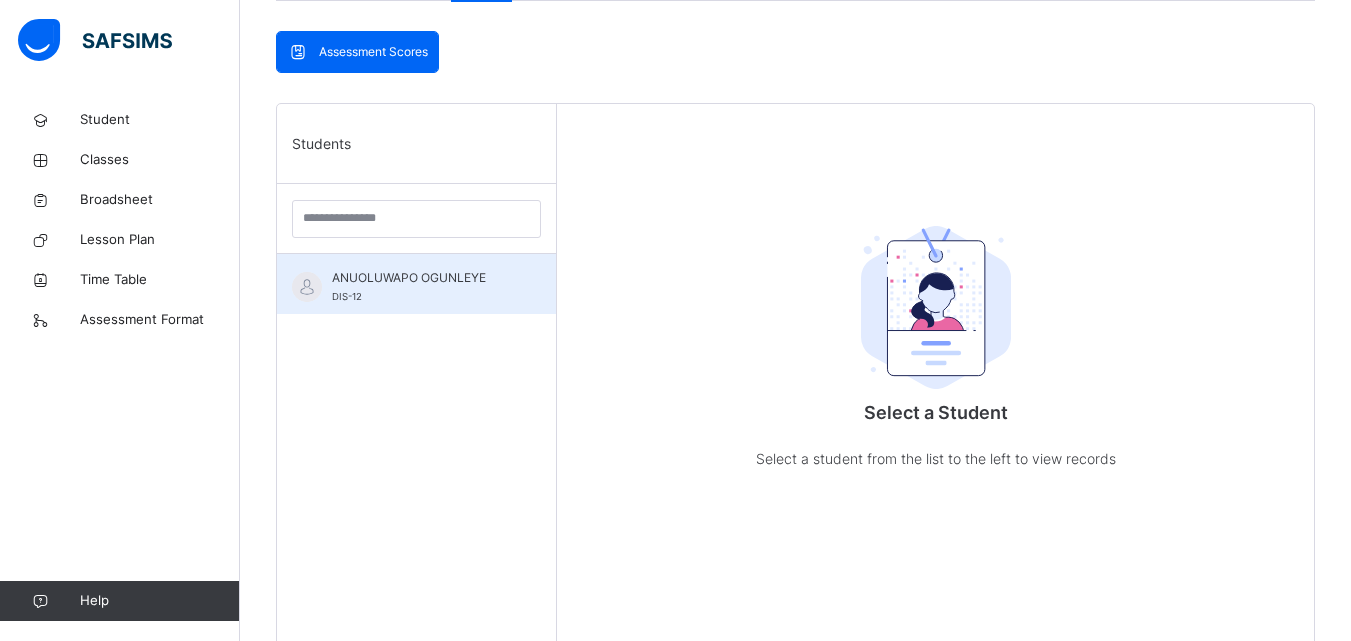 click on "ANUOLUWAPO  OGUNLEYE DIS-12" at bounding box center (421, 287) 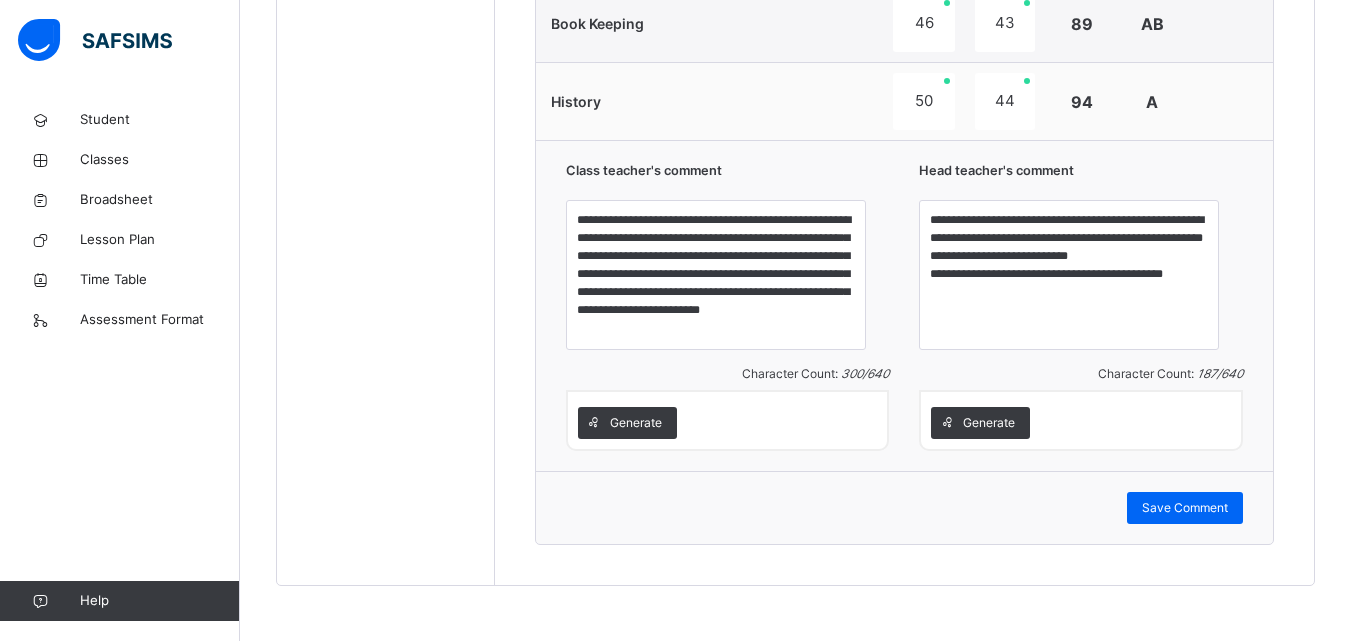 scroll, scrollTop: 2045, scrollLeft: 0, axis: vertical 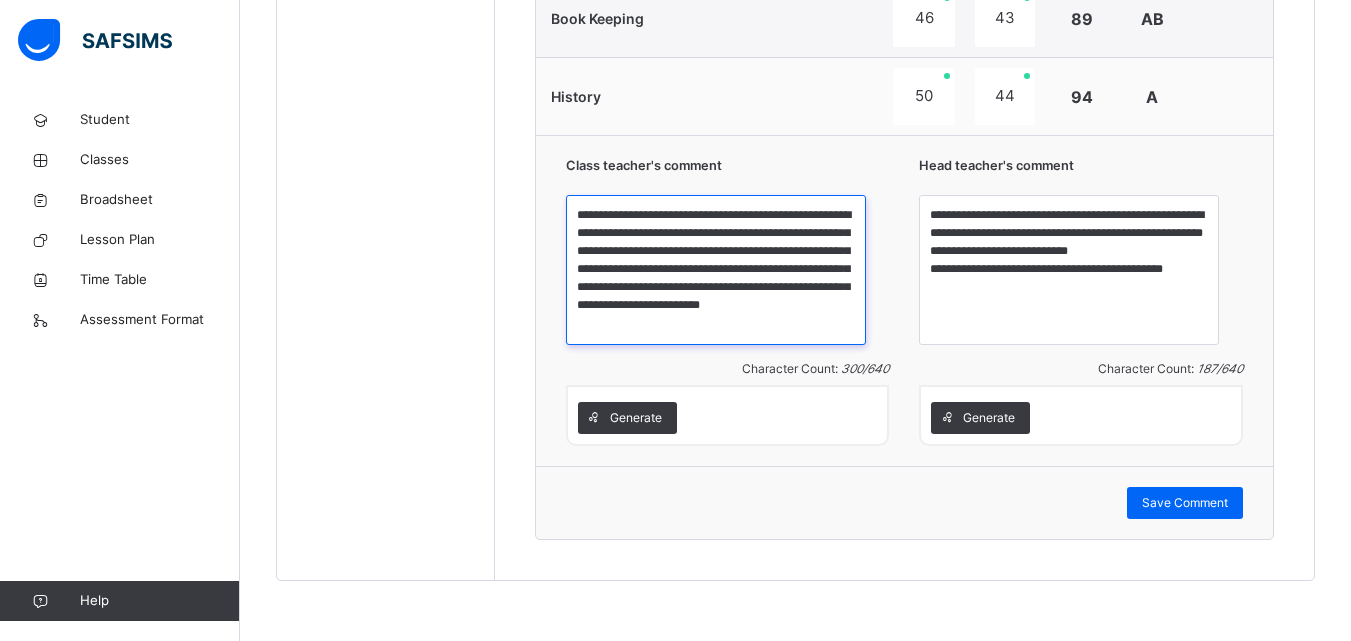 click on "**********" at bounding box center [716, 270] 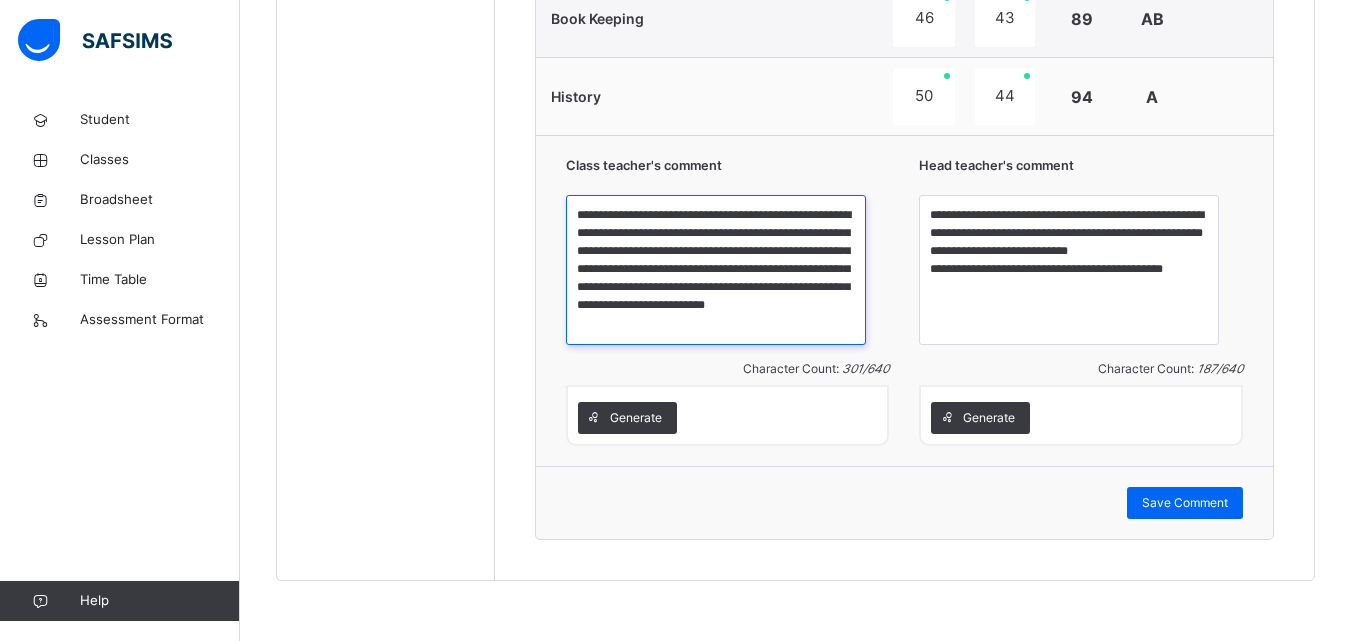 click on "**********" at bounding box center (716, 270) 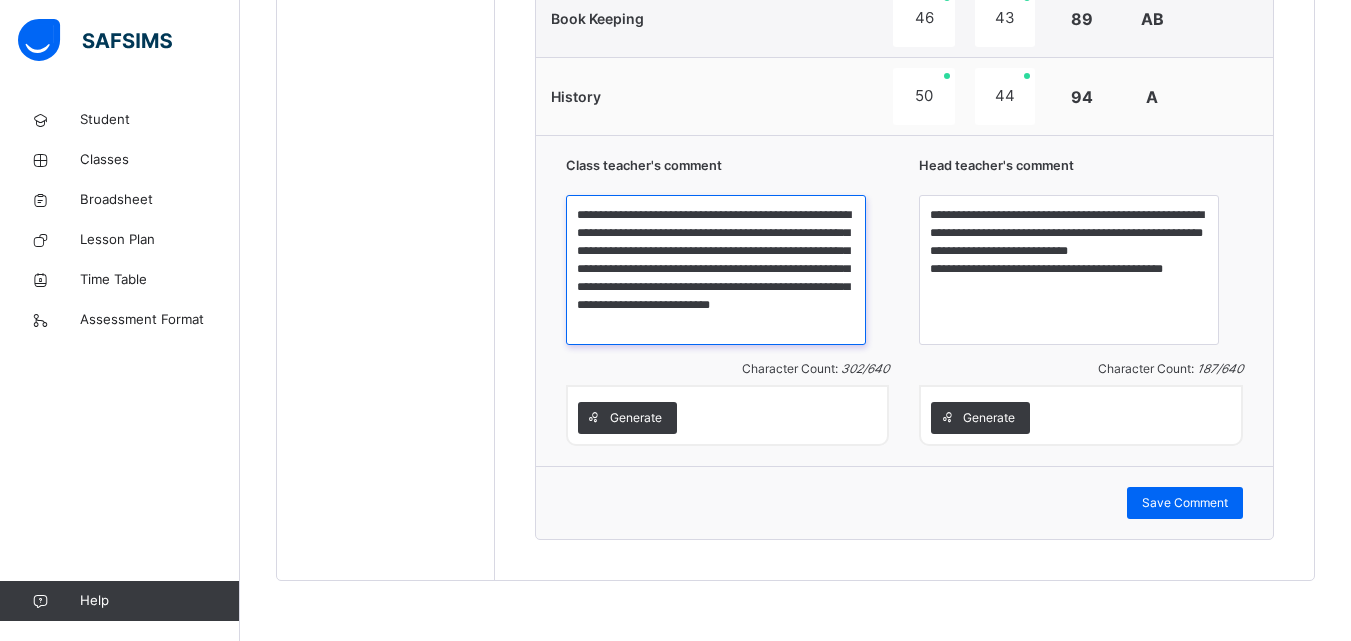 click on "**********" at bounding box center (716, 270) 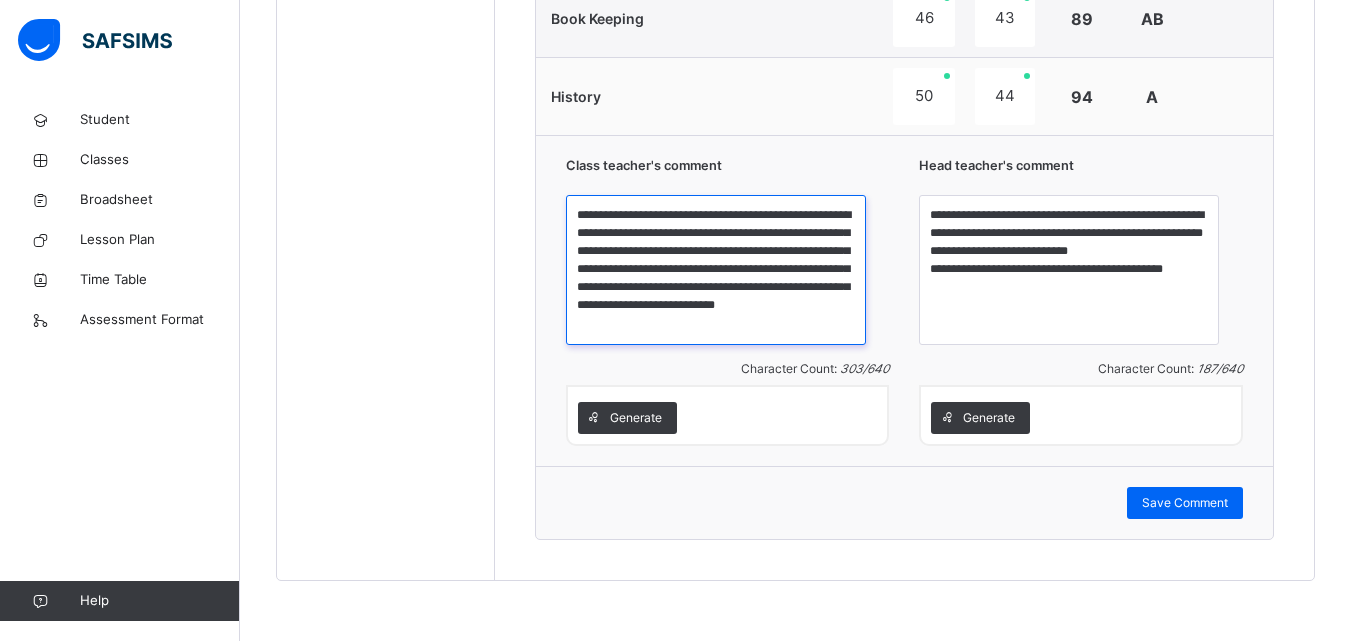 click on "**********" at bounding box center (716, 270) 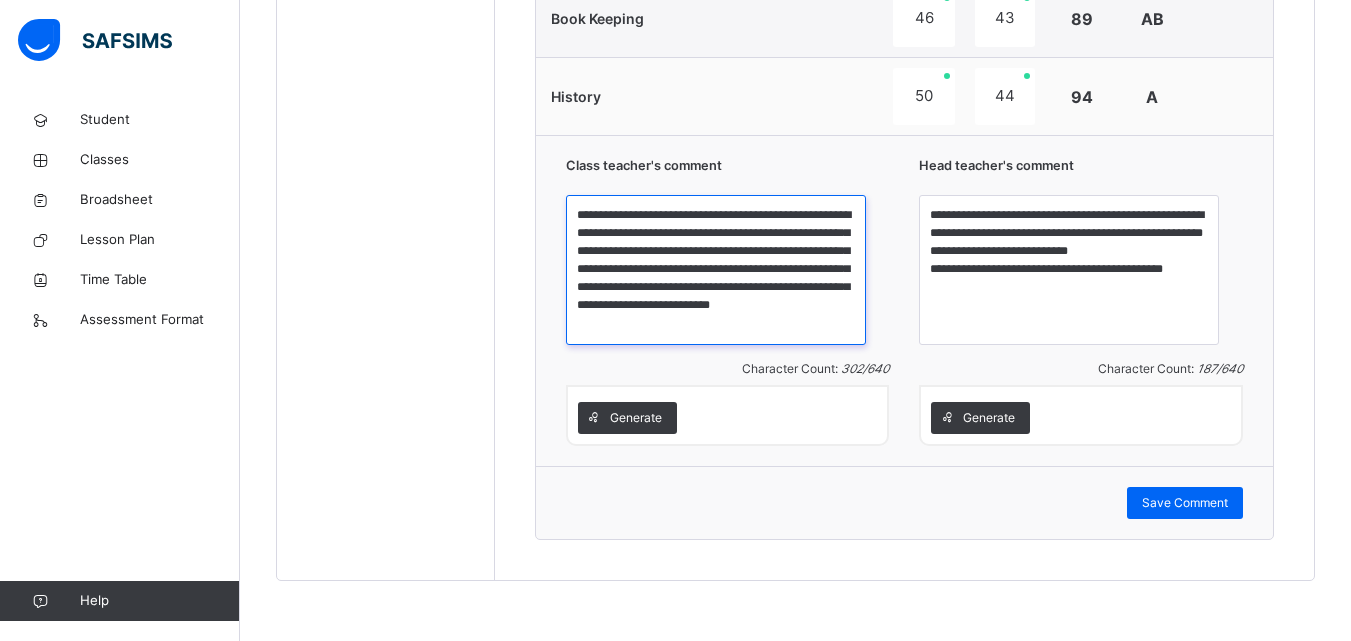 click on "**********" at bounding box center (716, 270) 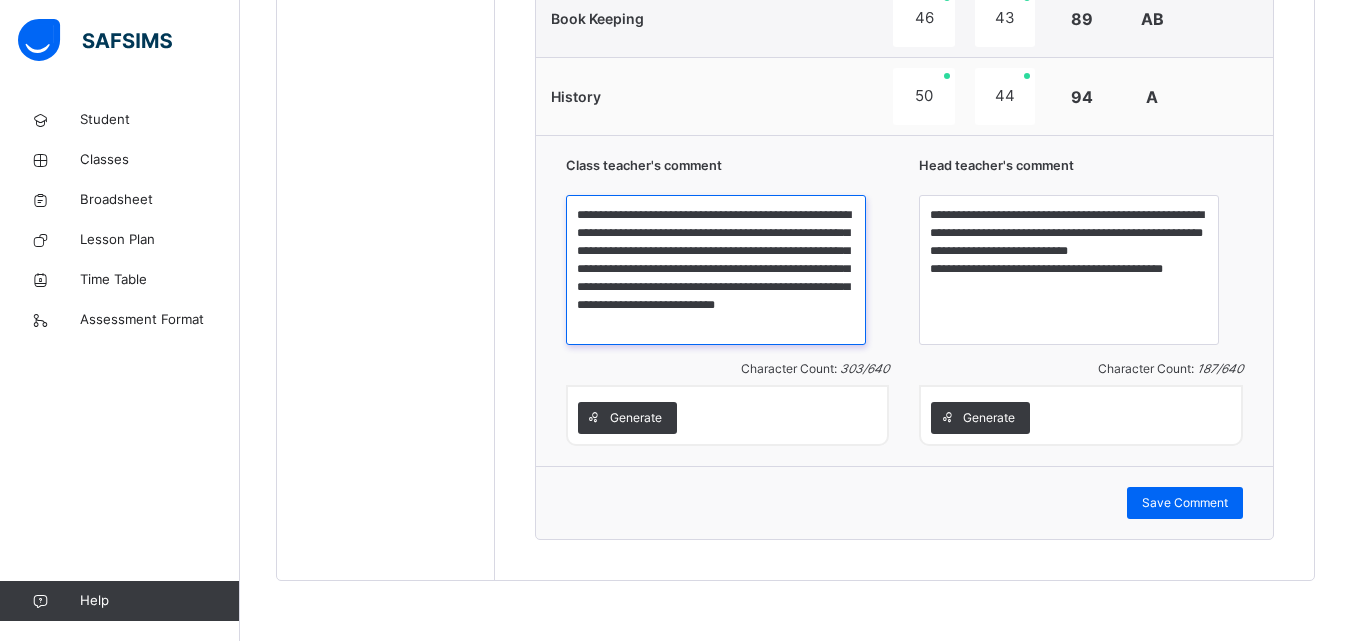 click on "**********" at bounding box center (716, 270) 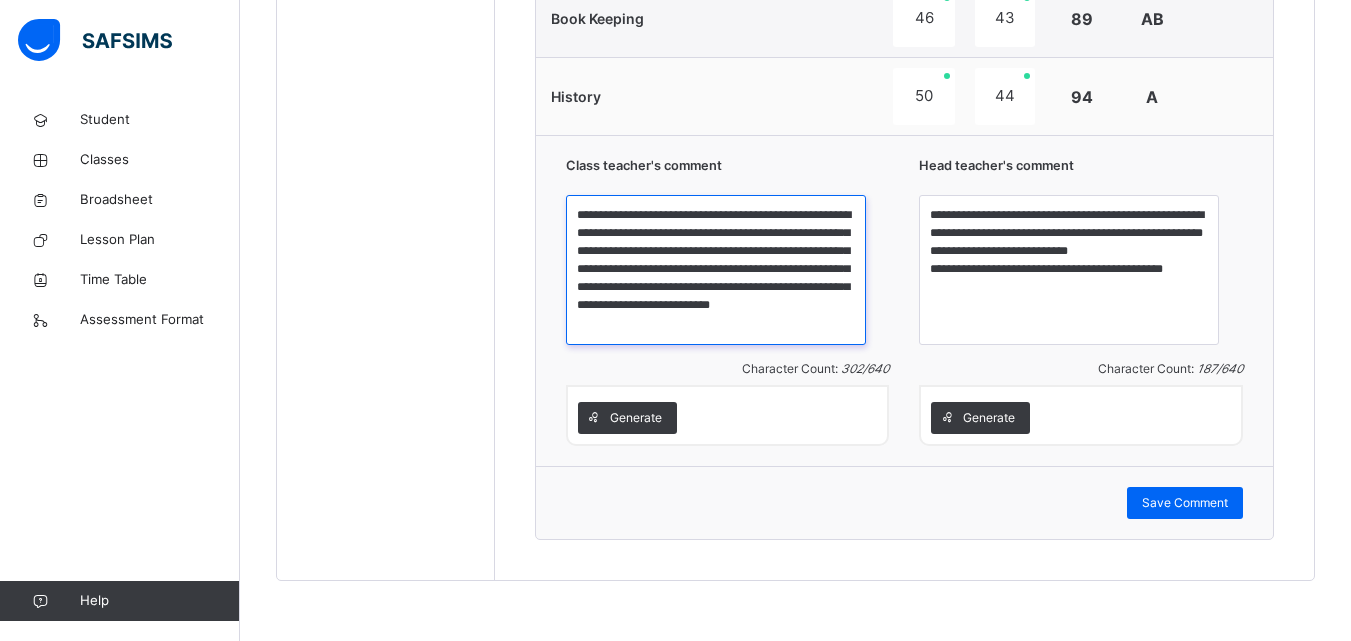 click on "**********" at bounding box center [716, 270] 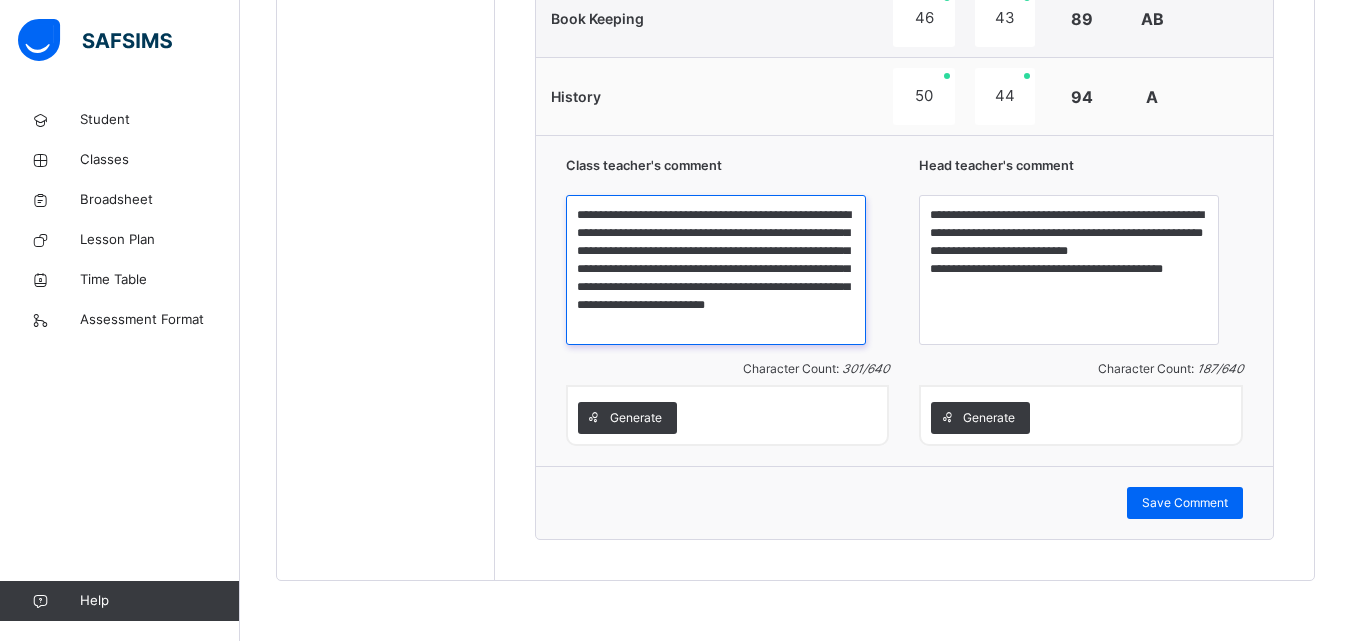 click on "**********" at bounding box center (716, 270) 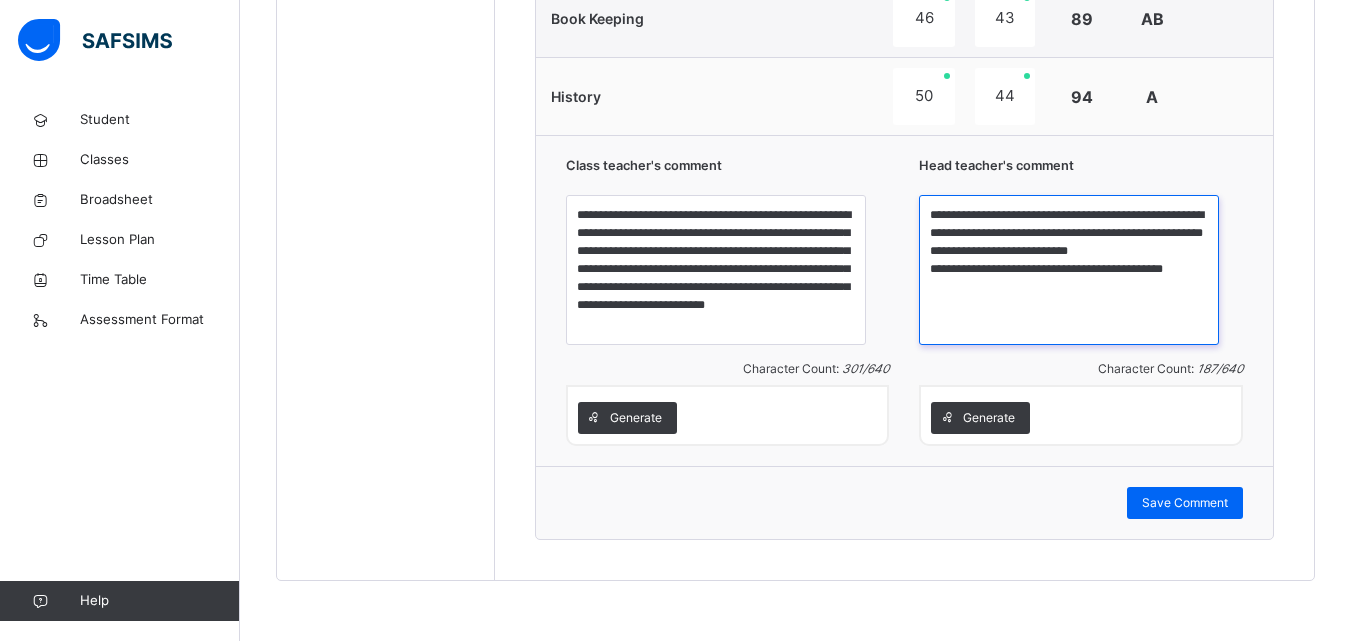 click on "**********" at bounding box center [1069, 270] 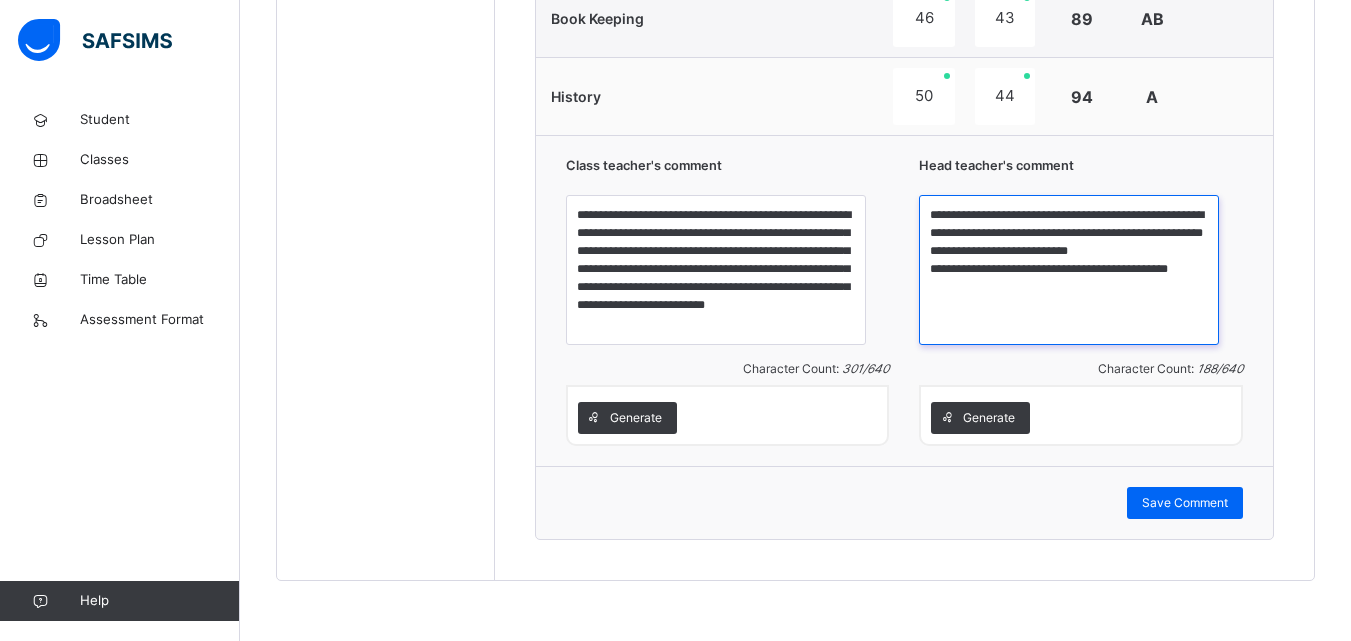 click on "**********" at bounding box center [1069, 270] 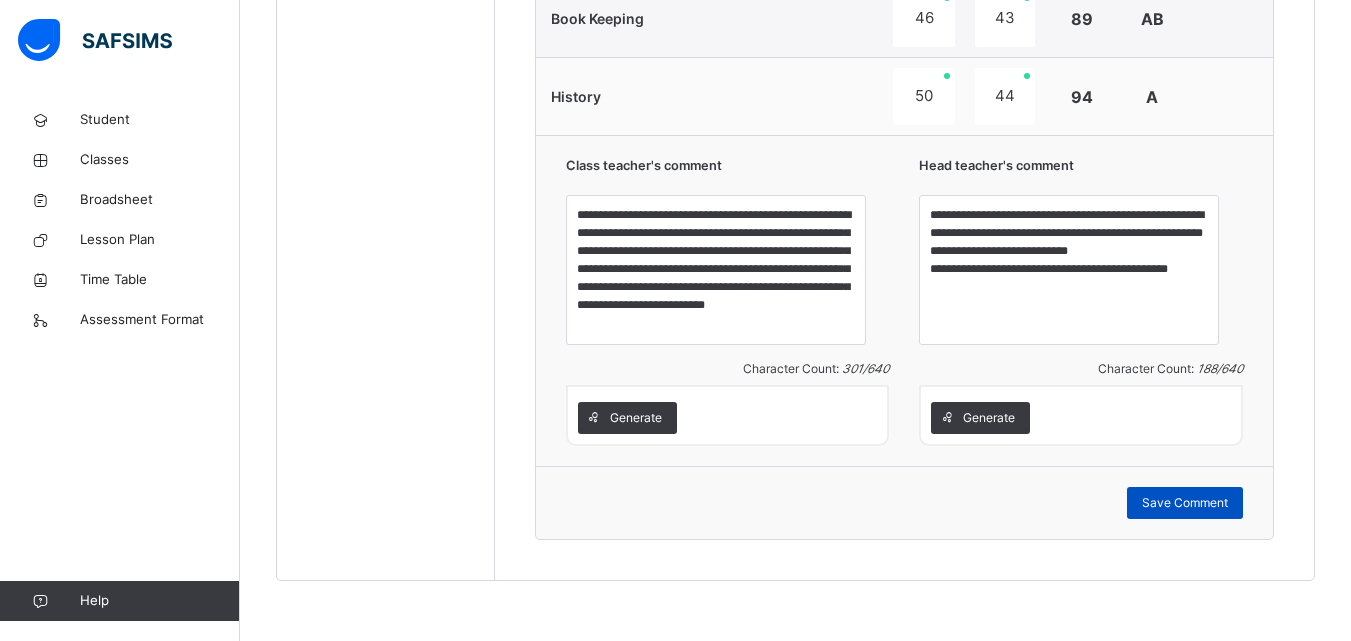 click on "Save Comment" at bounding box center [1185, 503] 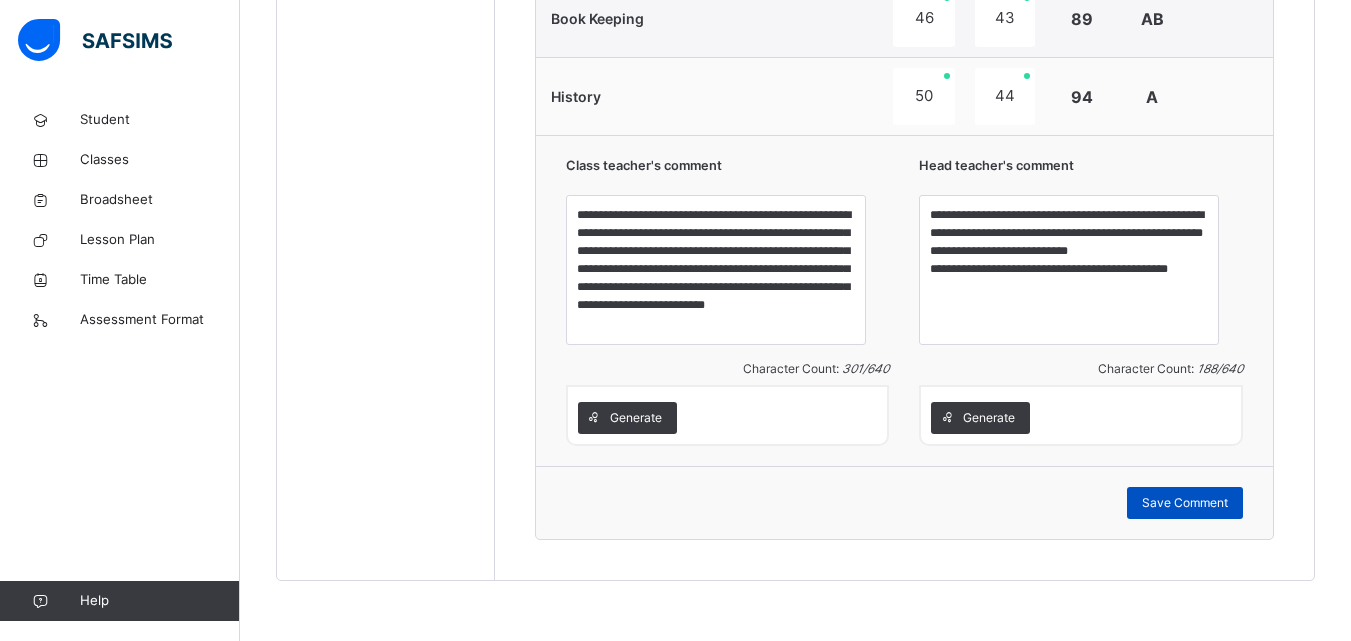 click on "Save Comment" at bounding box center [1185, 503] 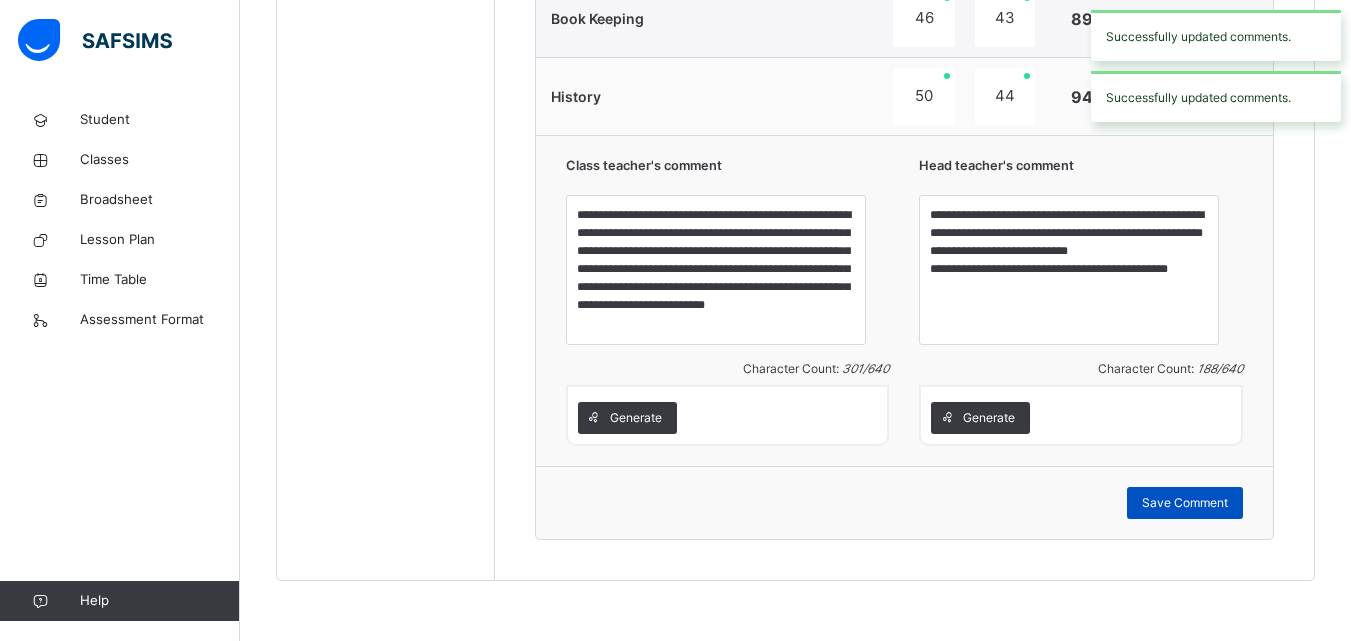 click on "Save Comment" at bounding box center (1185, 503) 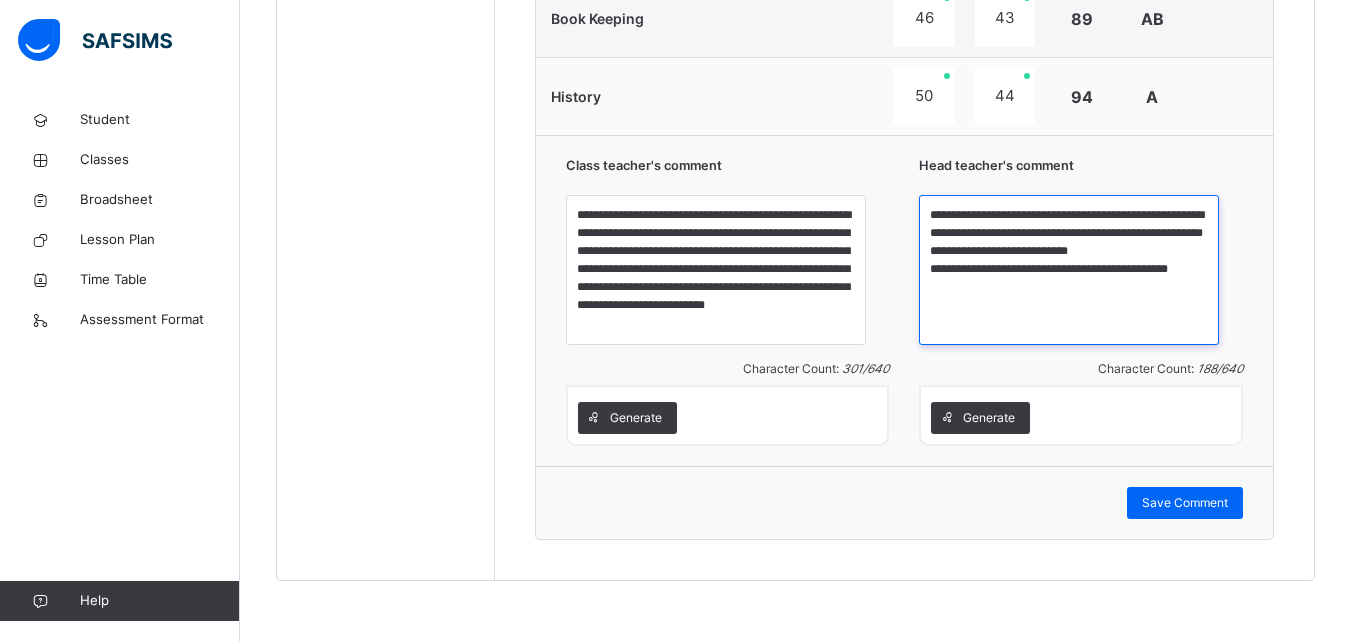 click on "**********" at bounding box center (1069, 270) 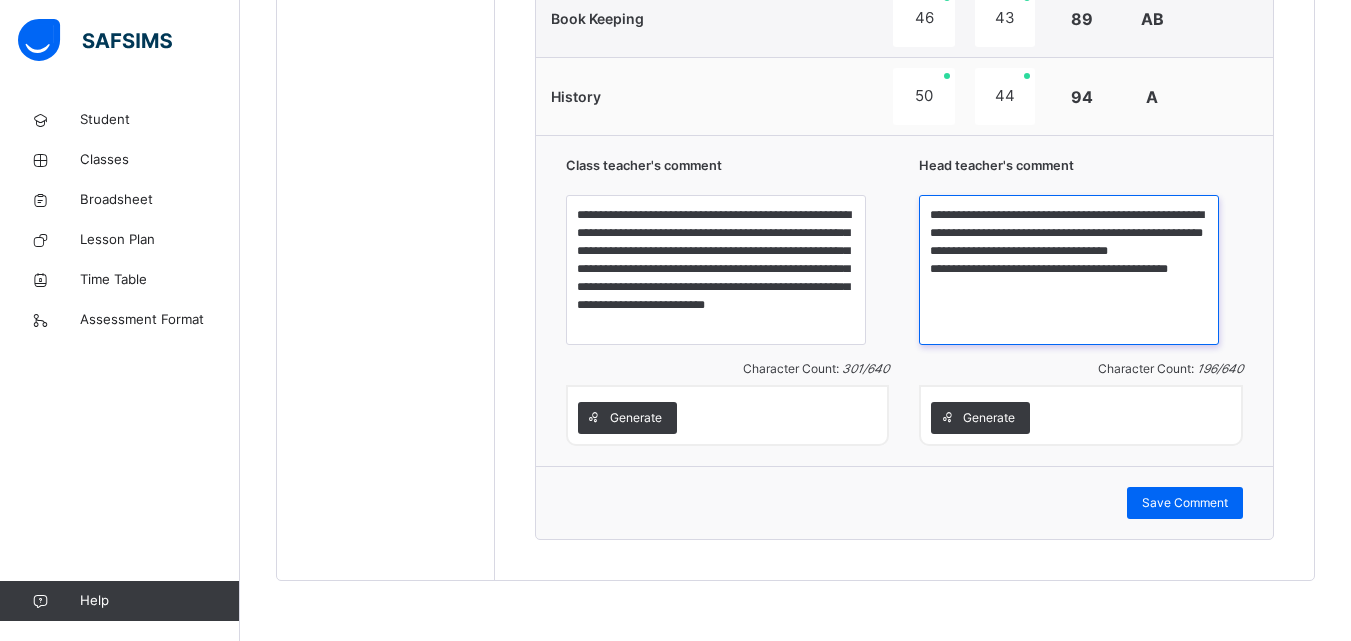 click on "**********" at bounding box center (1069, 270) 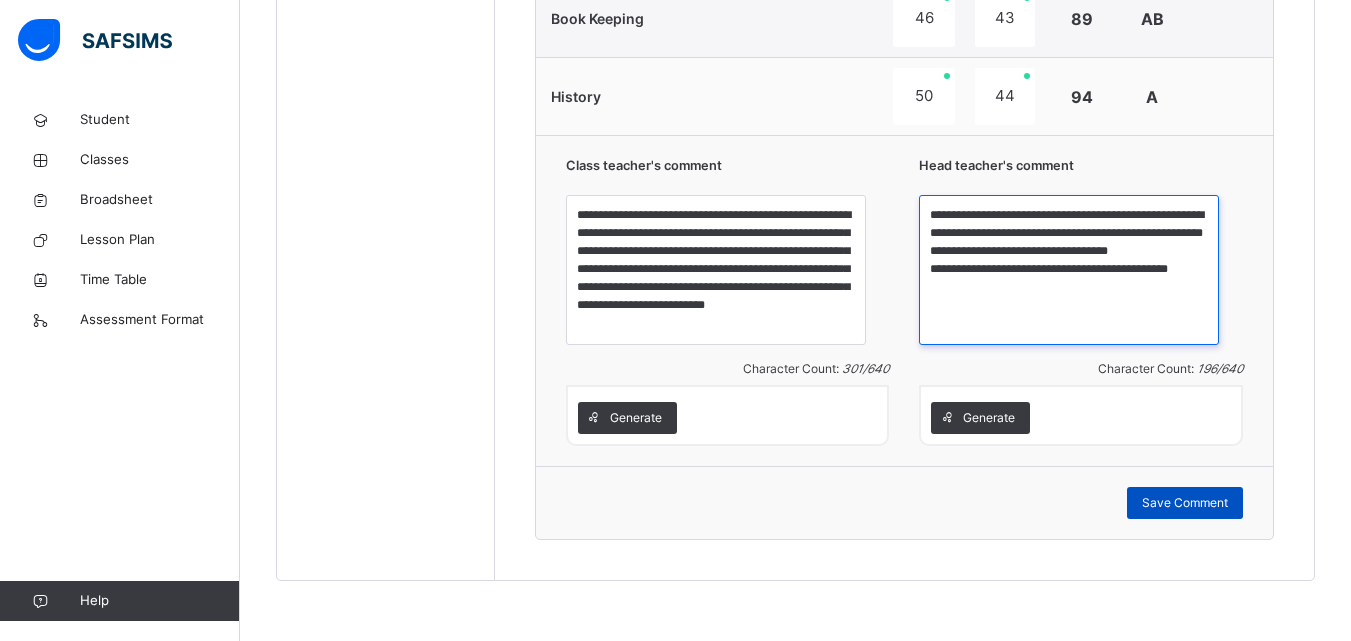 type on "**********" 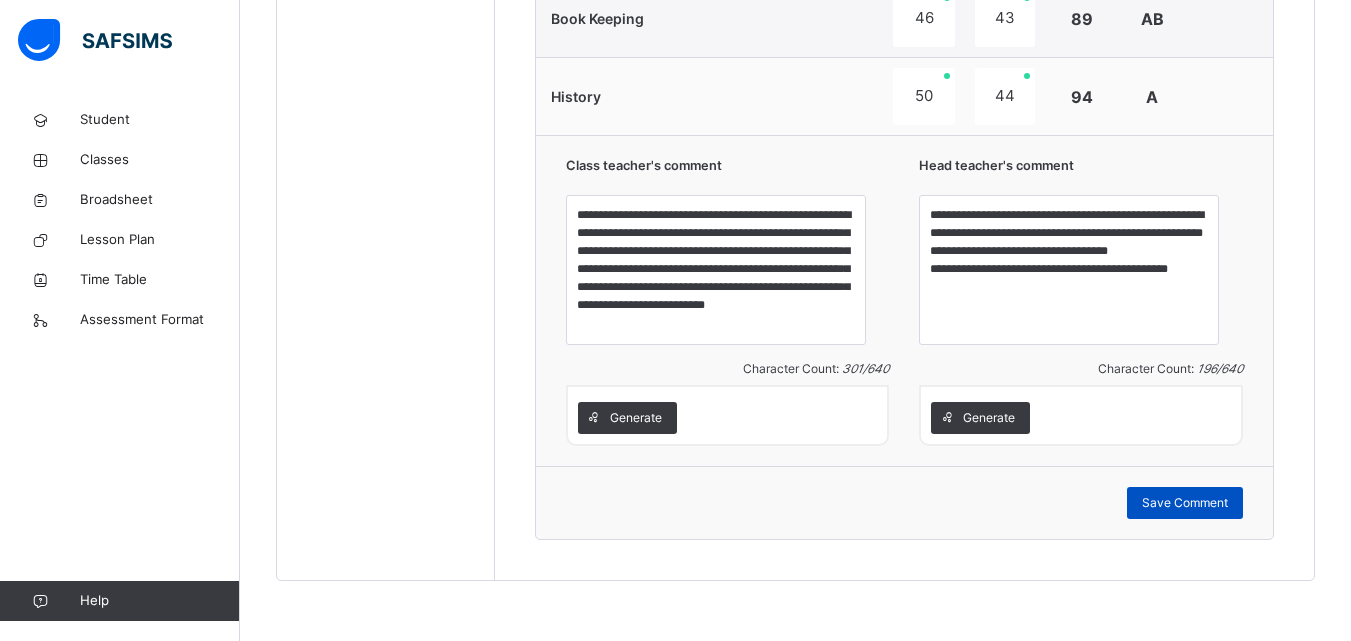 click on "Save Comment" at bounding box center (1185, 503) 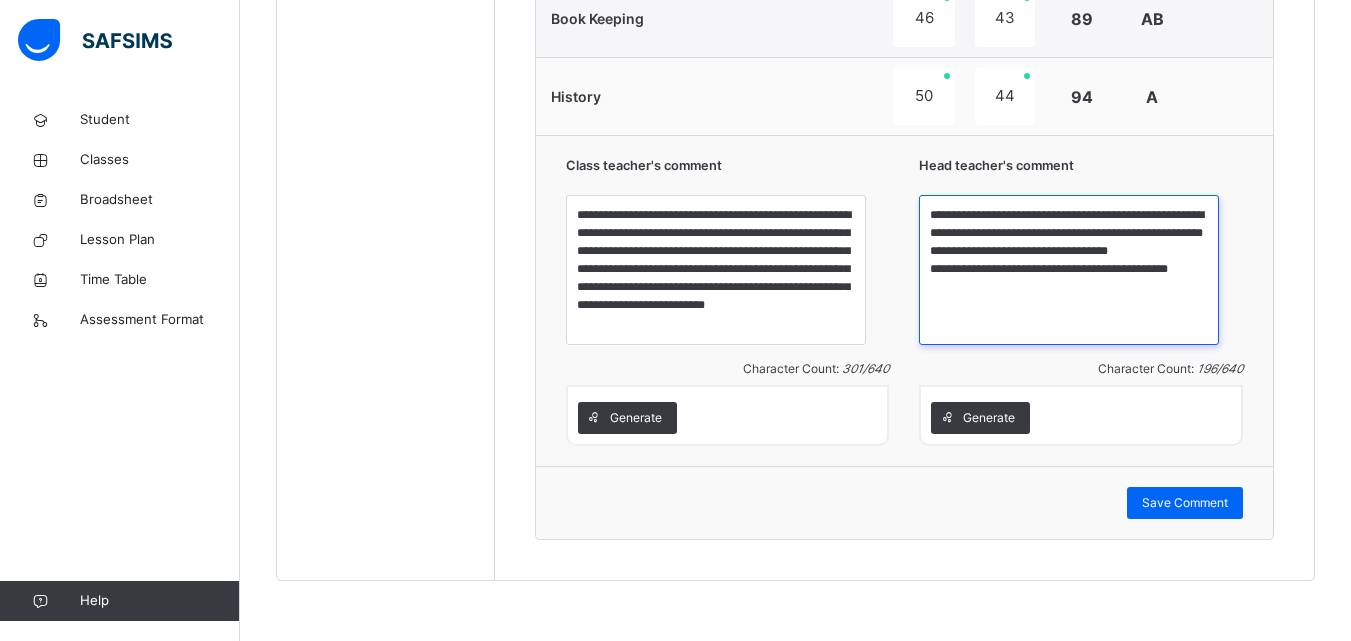 drag, startPoint x: 1171, startPoint y: 269, endPoint x: 1134, endPoint y: 269, distance: 37 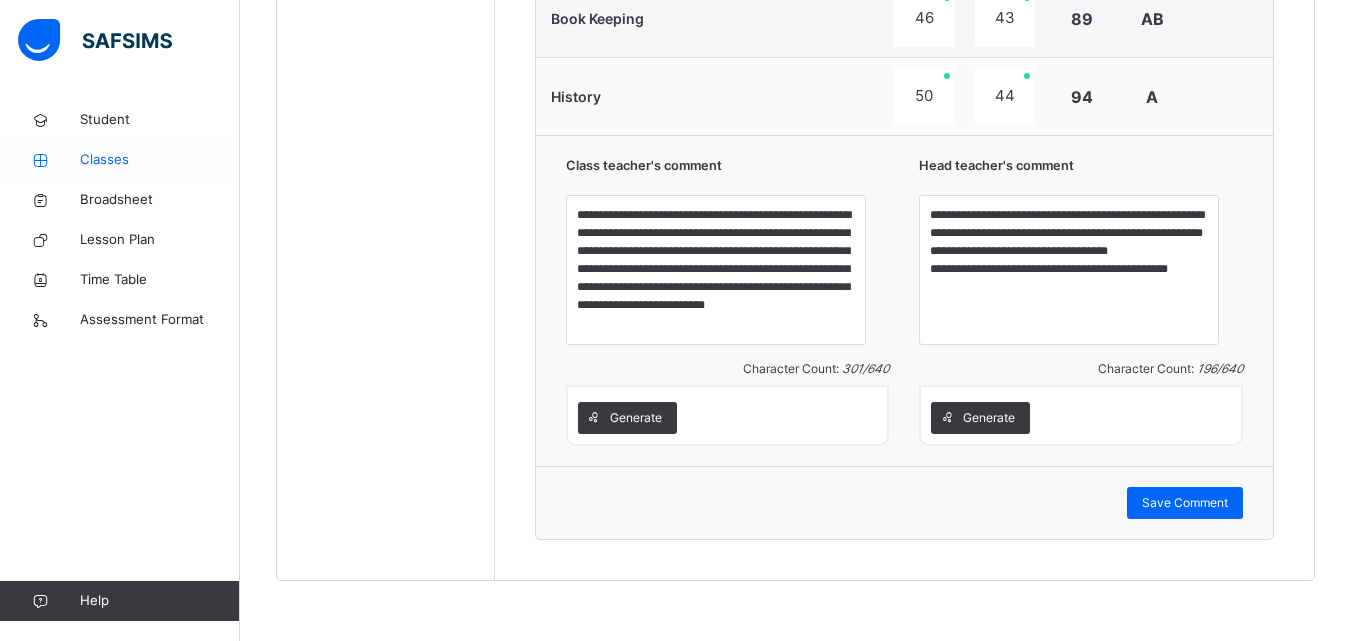 click on "Classes" at bounding box center [160, 160] 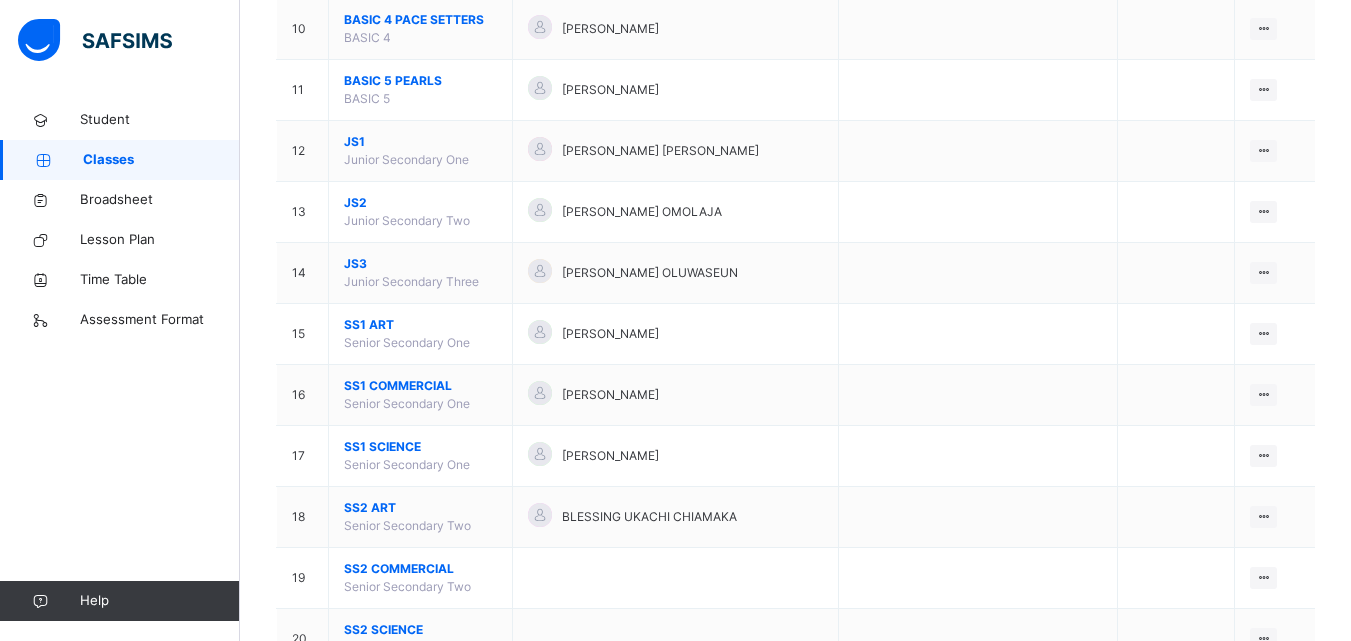 scroll, scrollTop: 785, scrollLeft: 0, axis: vertical 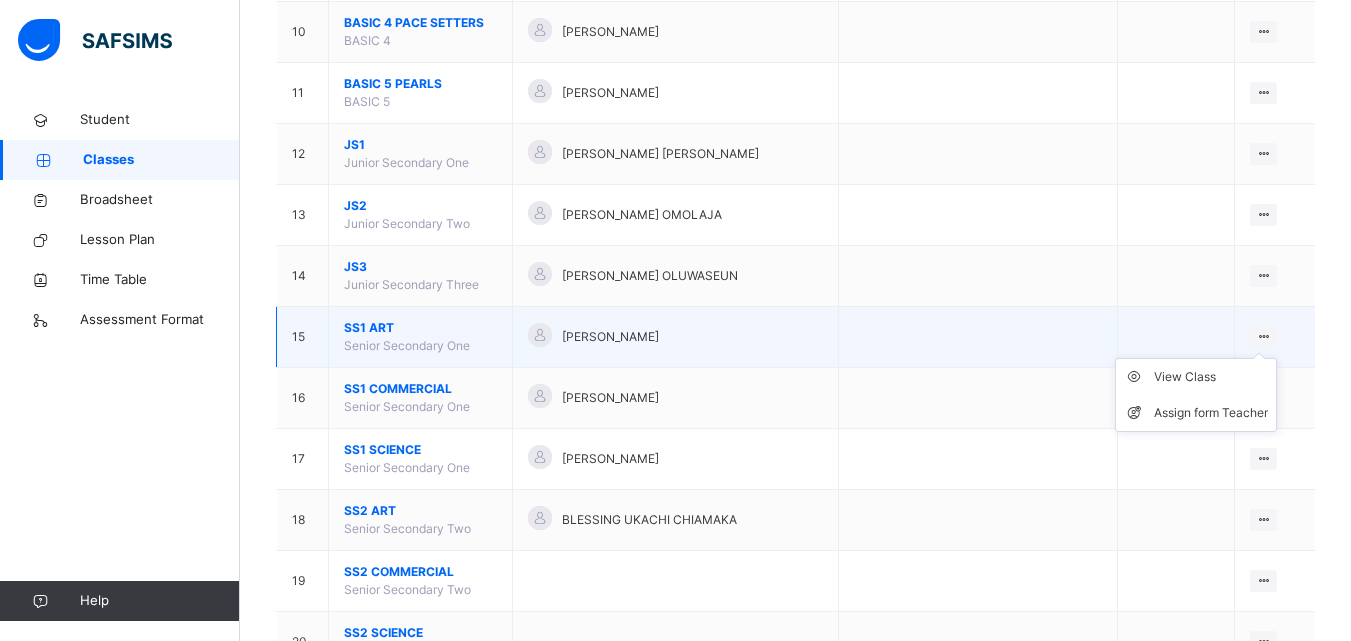 click on "View Class Assign form Teacher" at bounding box center [1196, 395] 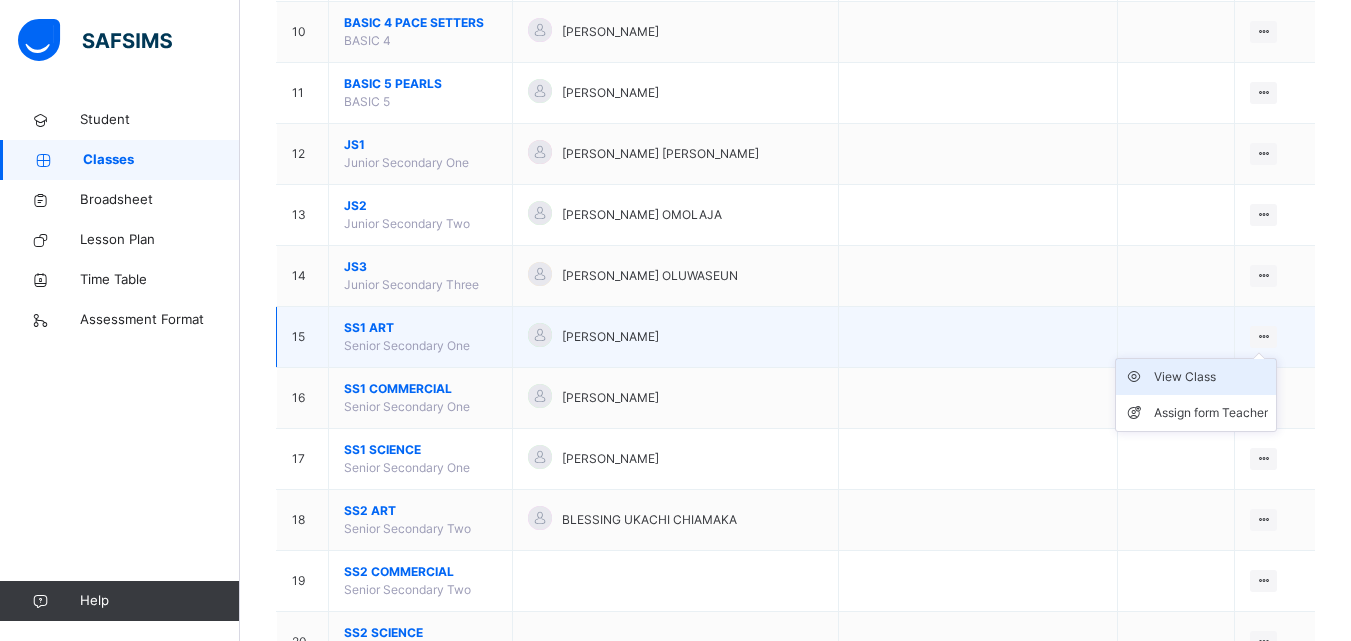 click on "View Class" at bounding box center (1211, 377) 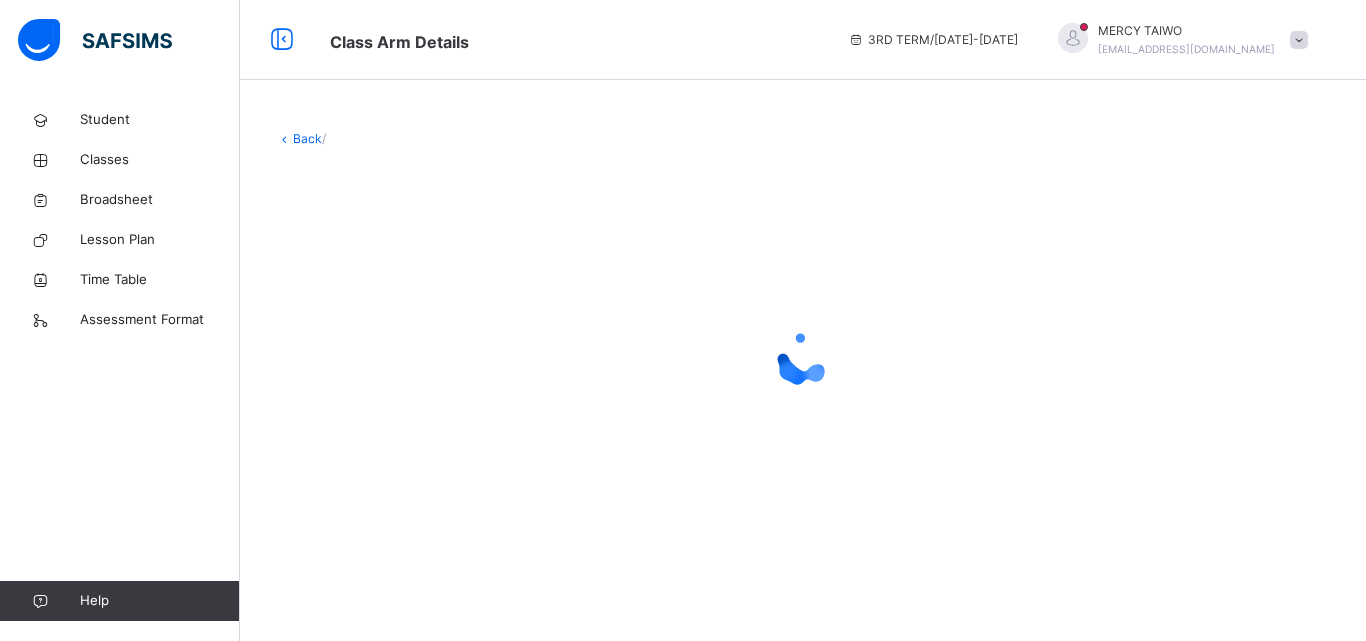 click at bounding box center (803, 358) 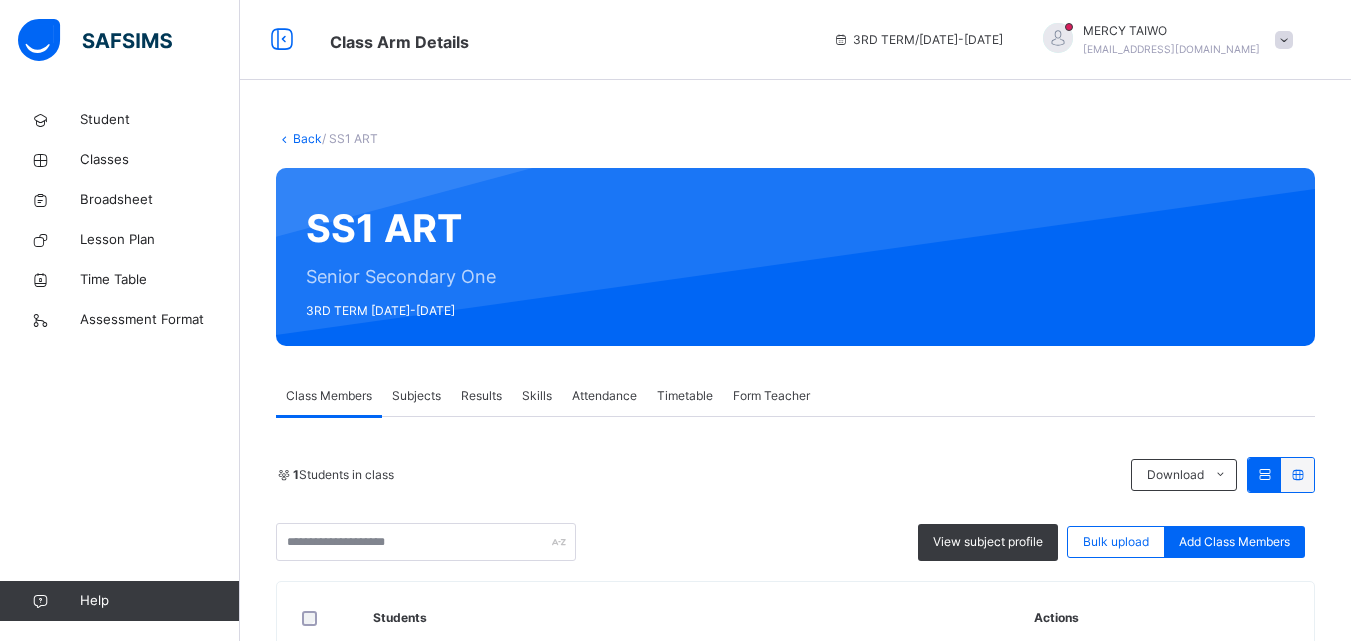click on "Skills" at bounding box center [537, 396] 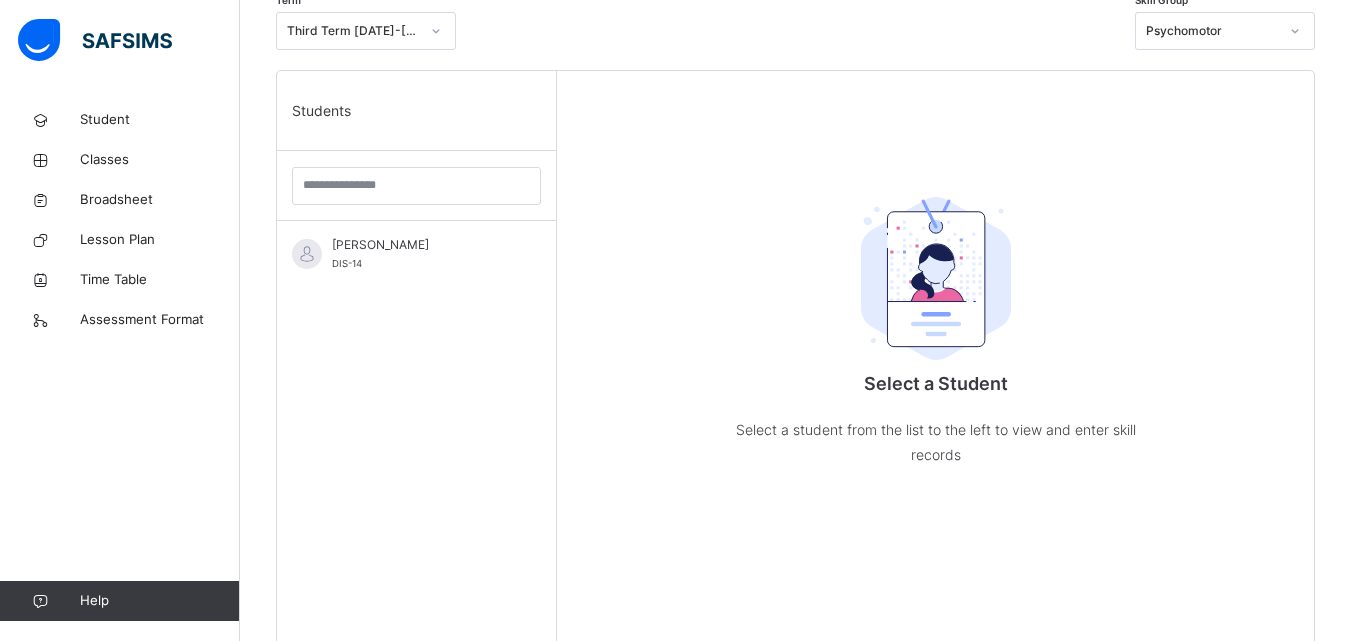 scroll, scrollTop: 453, scrollLeft: 0, axis: vertical 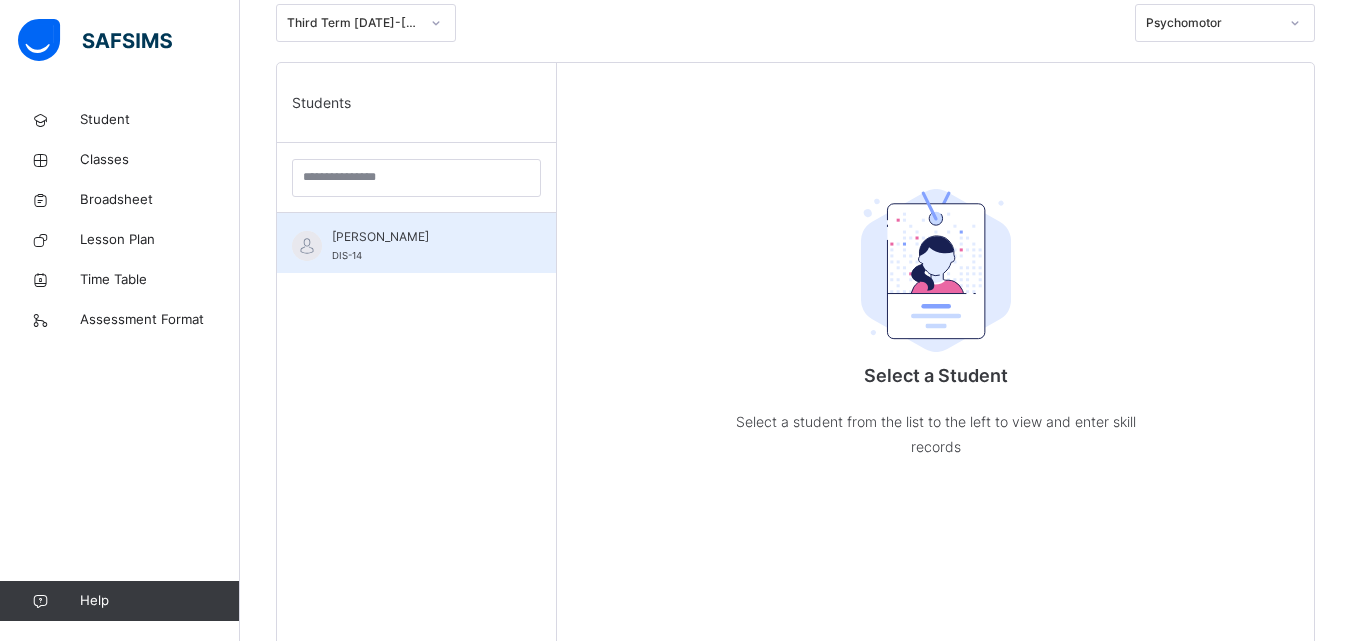 click on "[PERSON_NAME] DIS-14" at bounding box center (421, 246) 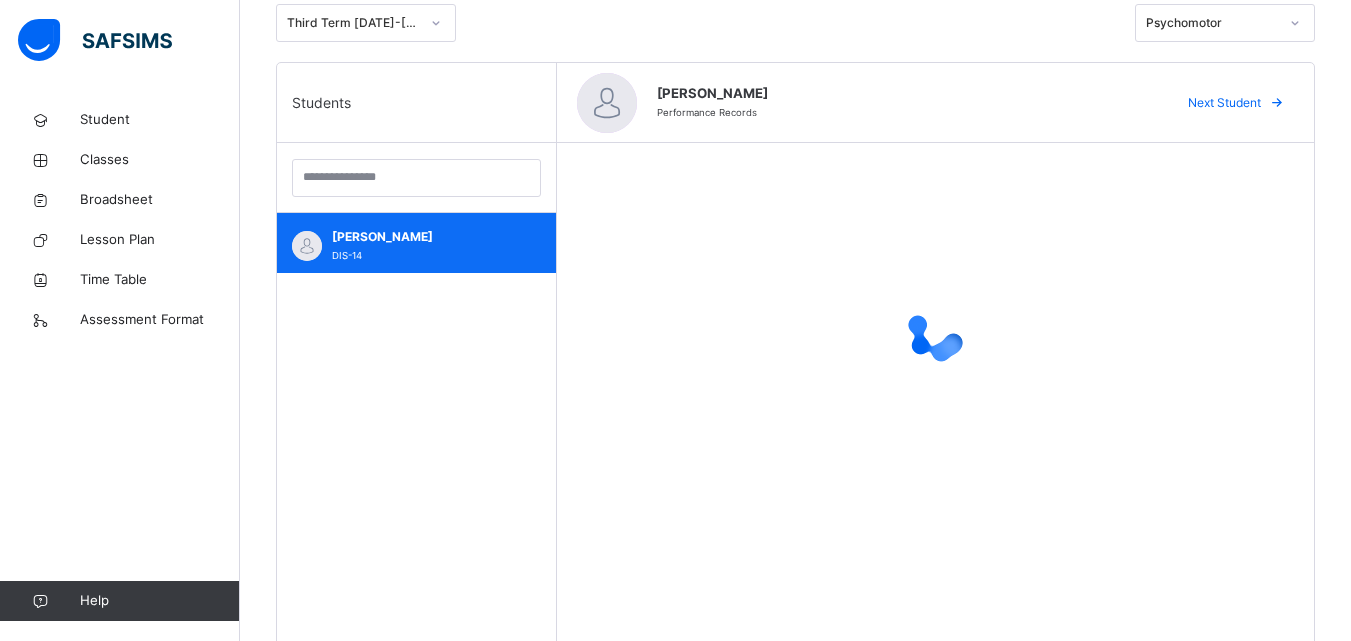 click on "[PERSON_NAME] DIS-14" at bounding box center [421, 246] 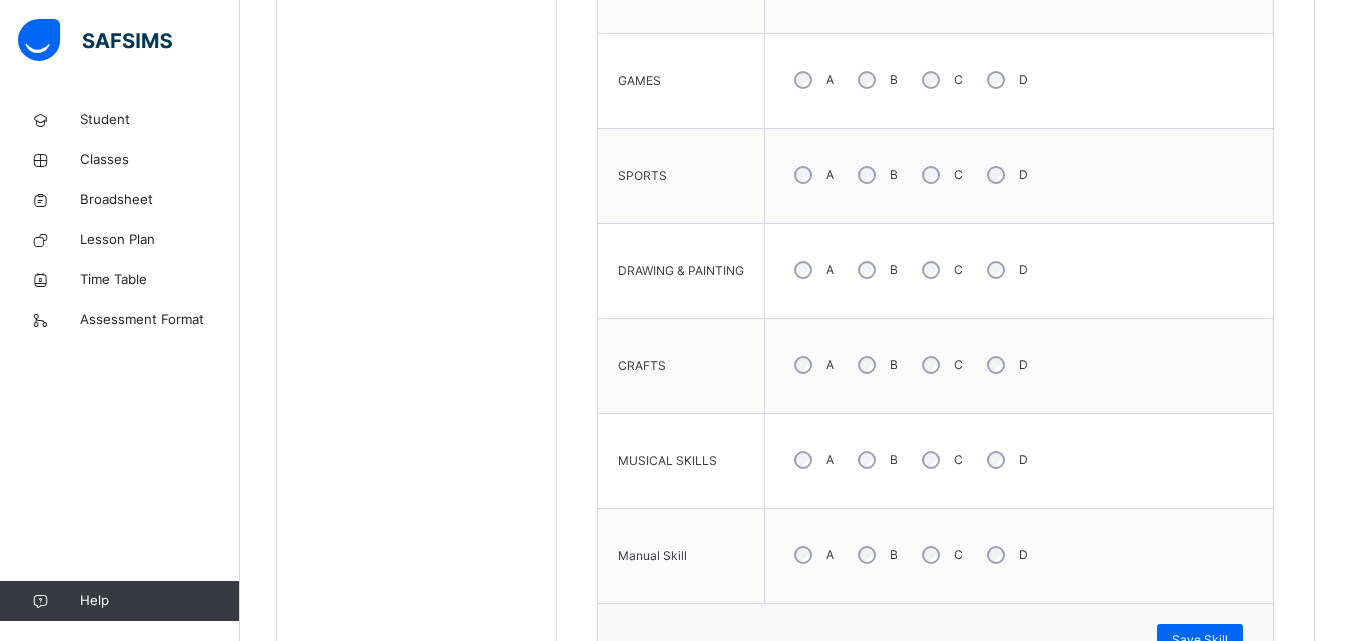 scroll, scrollTop: 788, scrollLeft: 0, axis: vertical 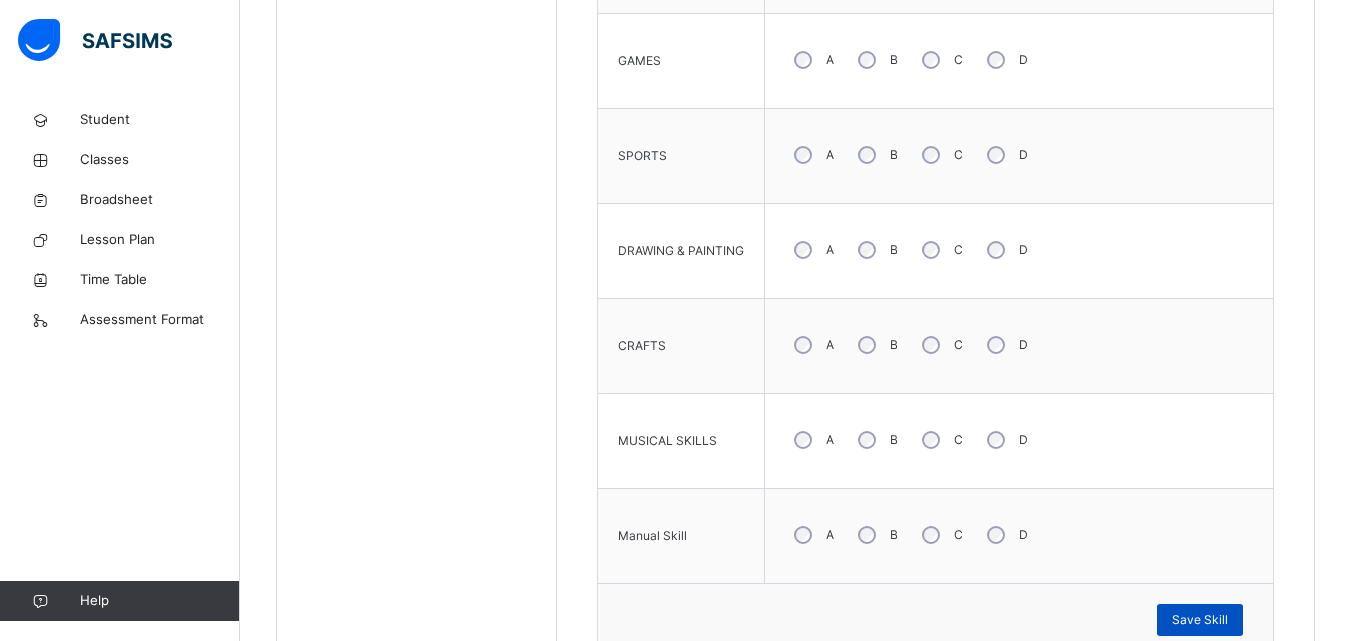 click on "Save Skill" at bounding box center (1200, 620) 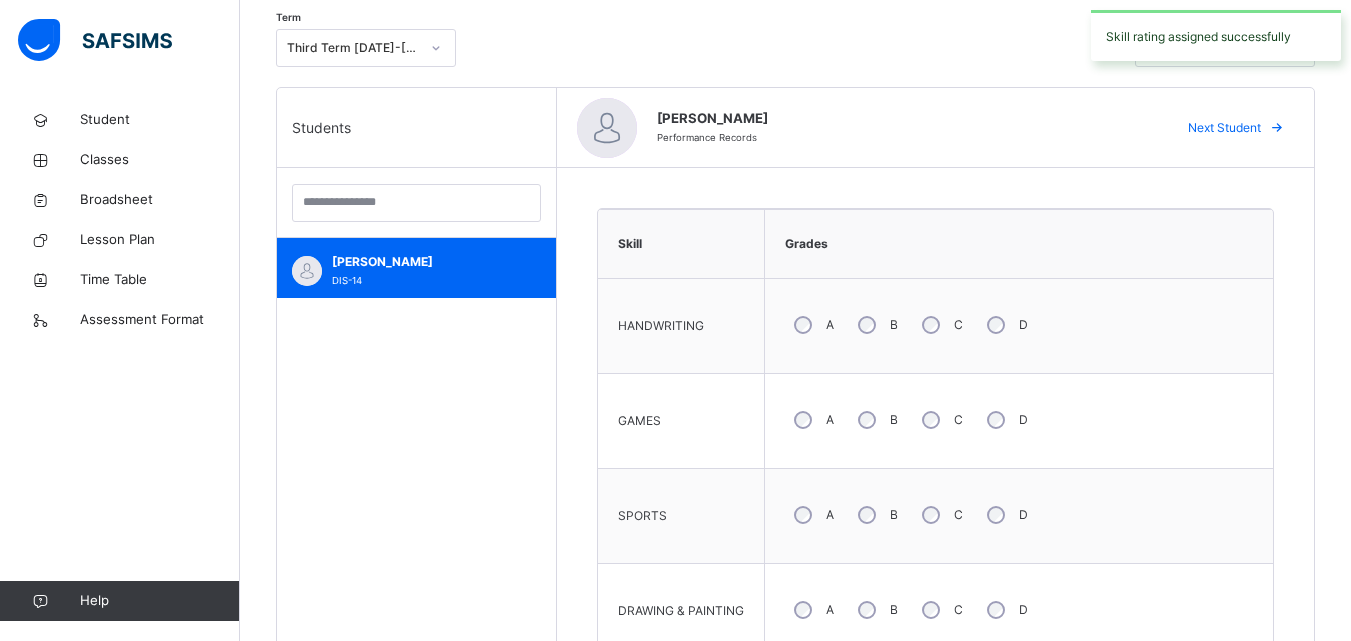 scroll, scrollTop: 316, scrollLeft: 0, axis: vertical 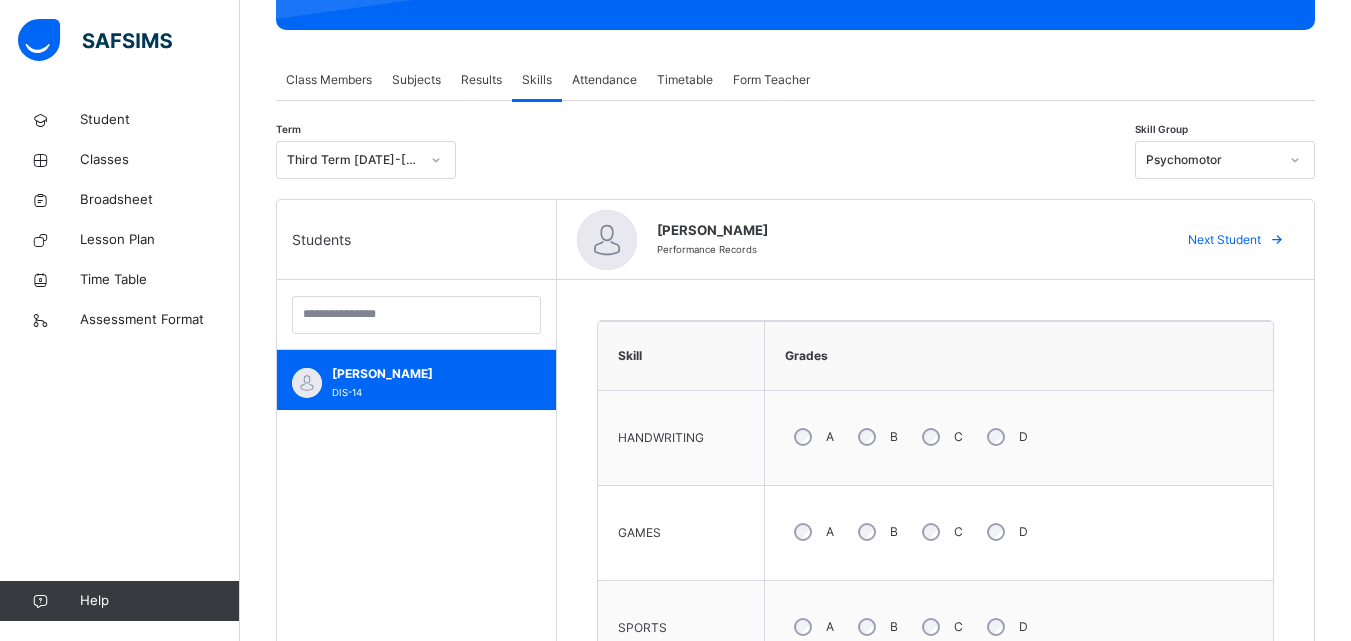 click on "Results" at bounding box center (481, 80) 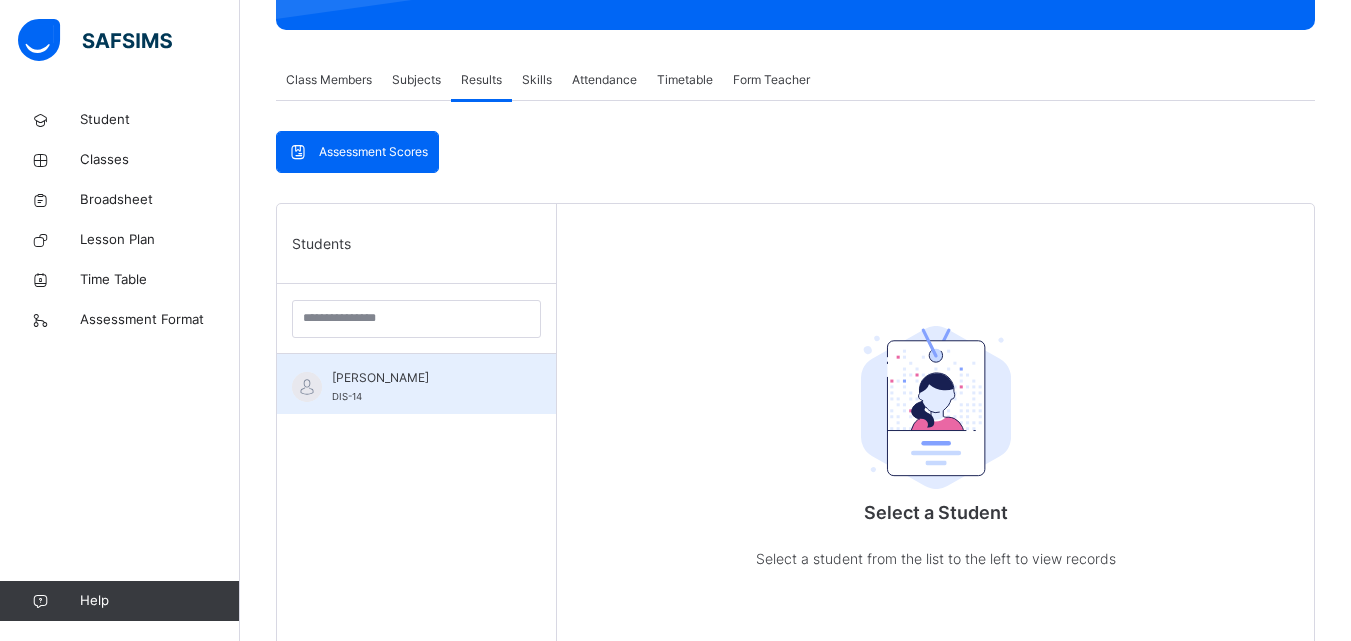 click on "[PERSON_NAME] DIS-14" at bounding box center [421, 387] 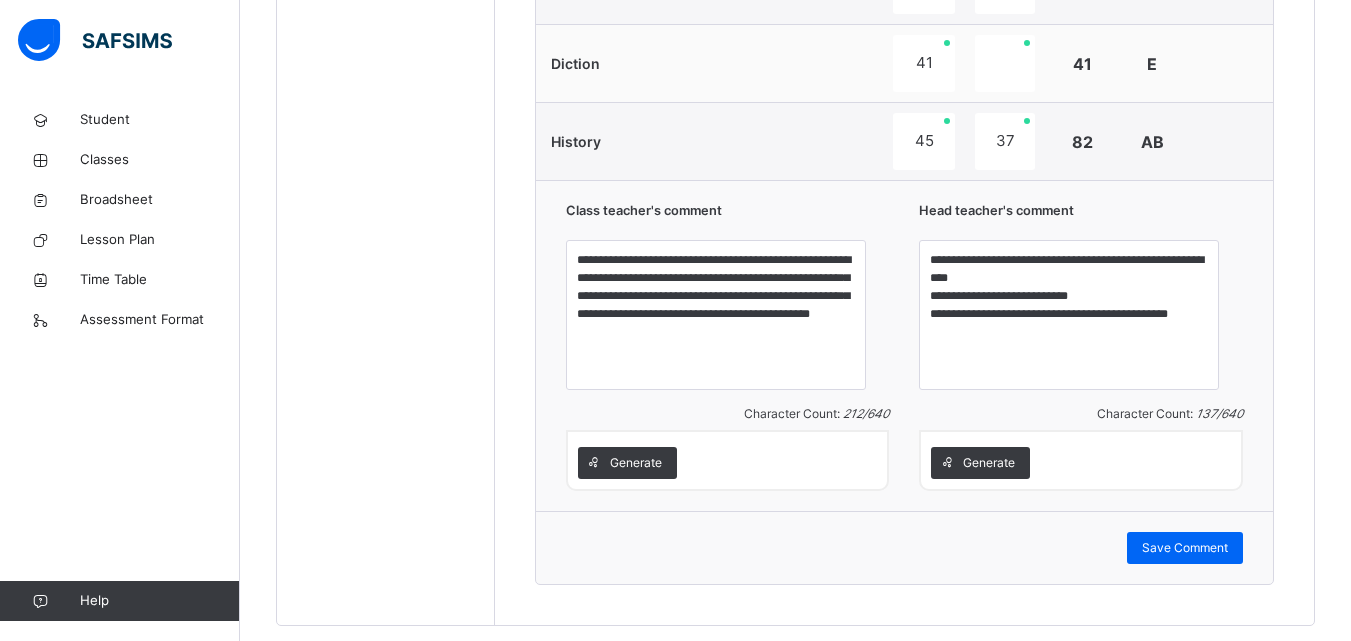 scroll, scrollTop: 1967, scrollLeft: 0, axis: vertical 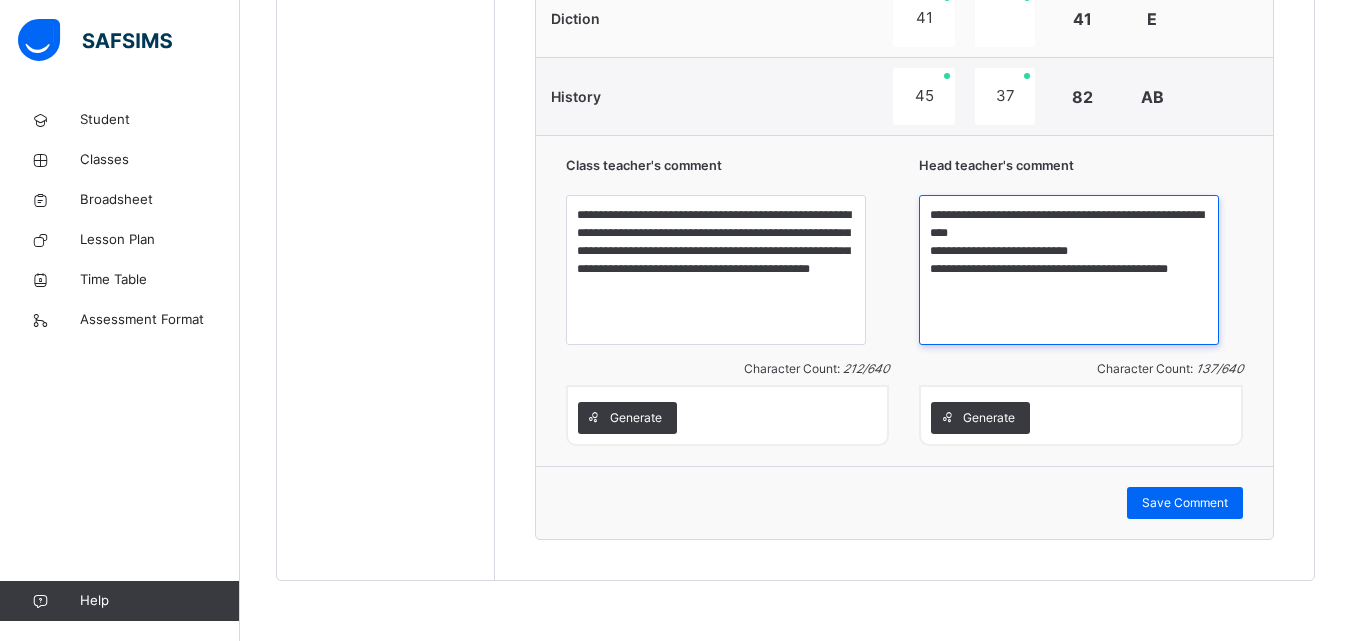 click on "**********" at bounding box center [1069, 270] 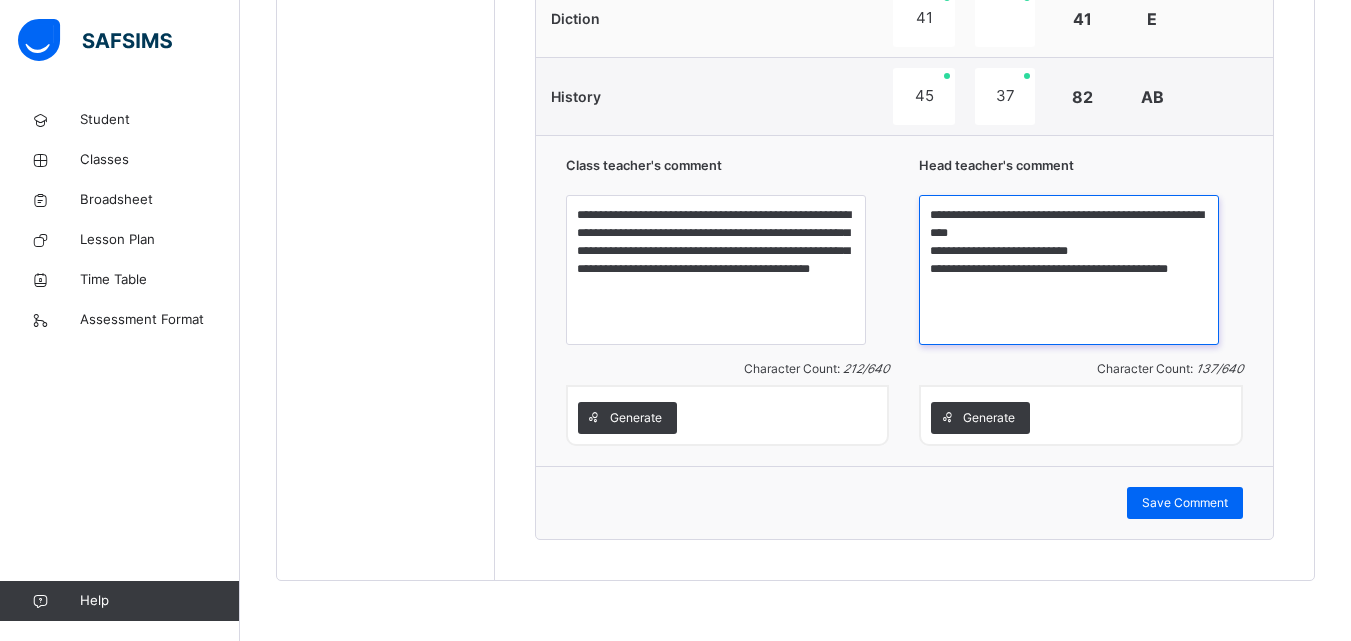 paste on "*******" 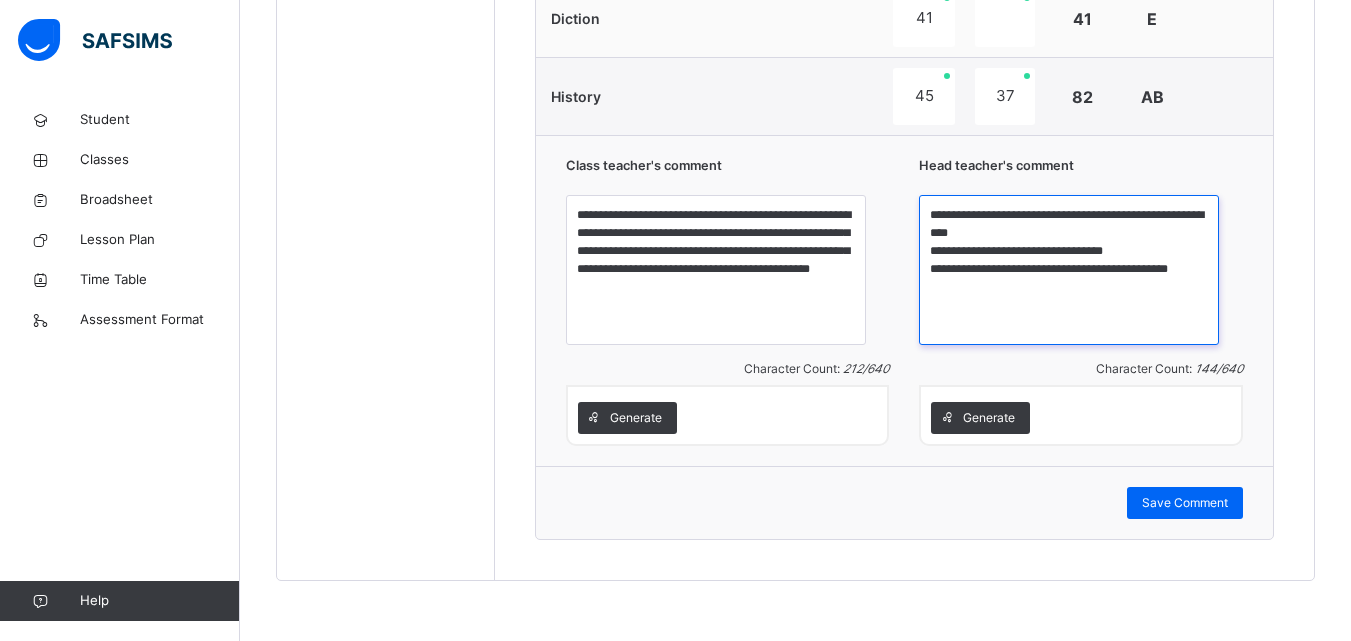 click on "**********" at bounding box center (1069, 270) 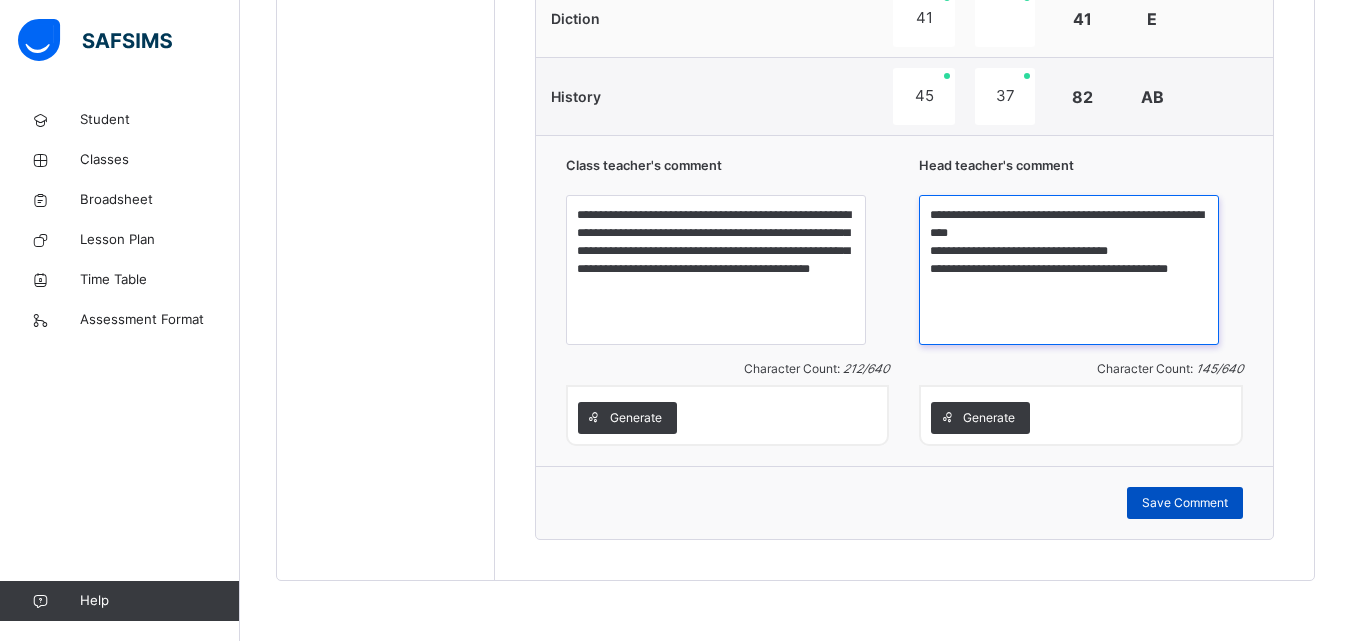 type on "**********" 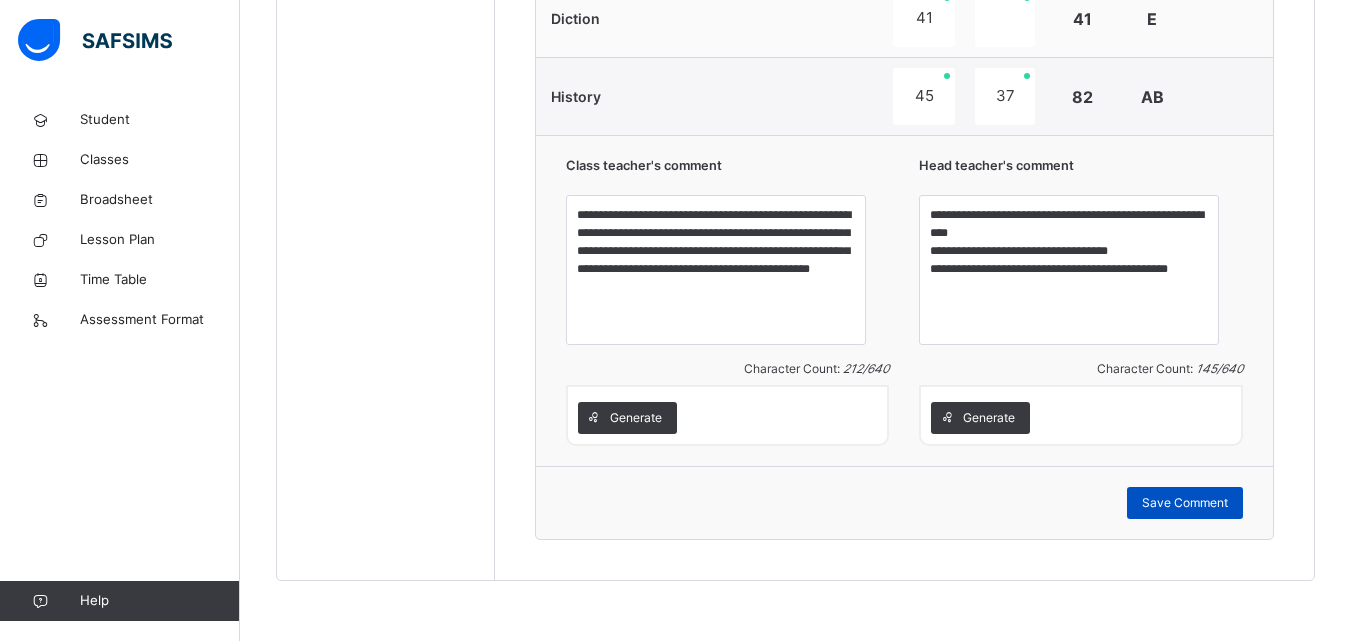 click on "Save Comment" at bounding box center [1185, 503] 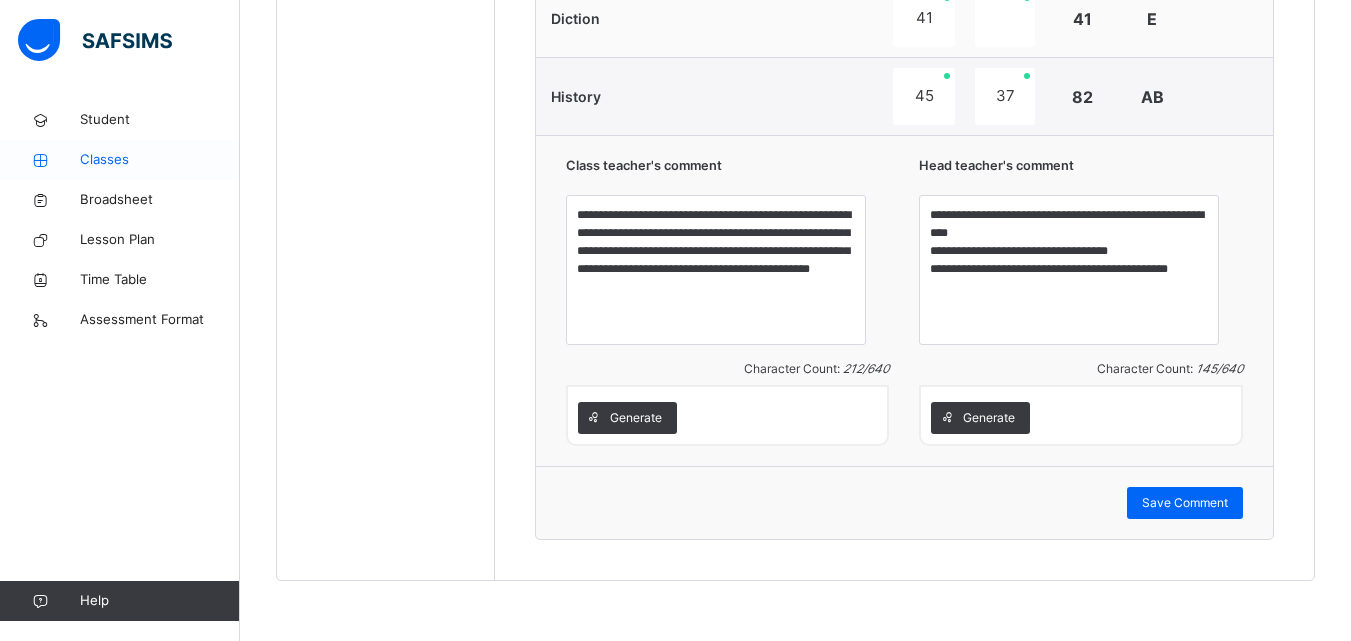 click on "Classes" at bounding box center [160, 160] 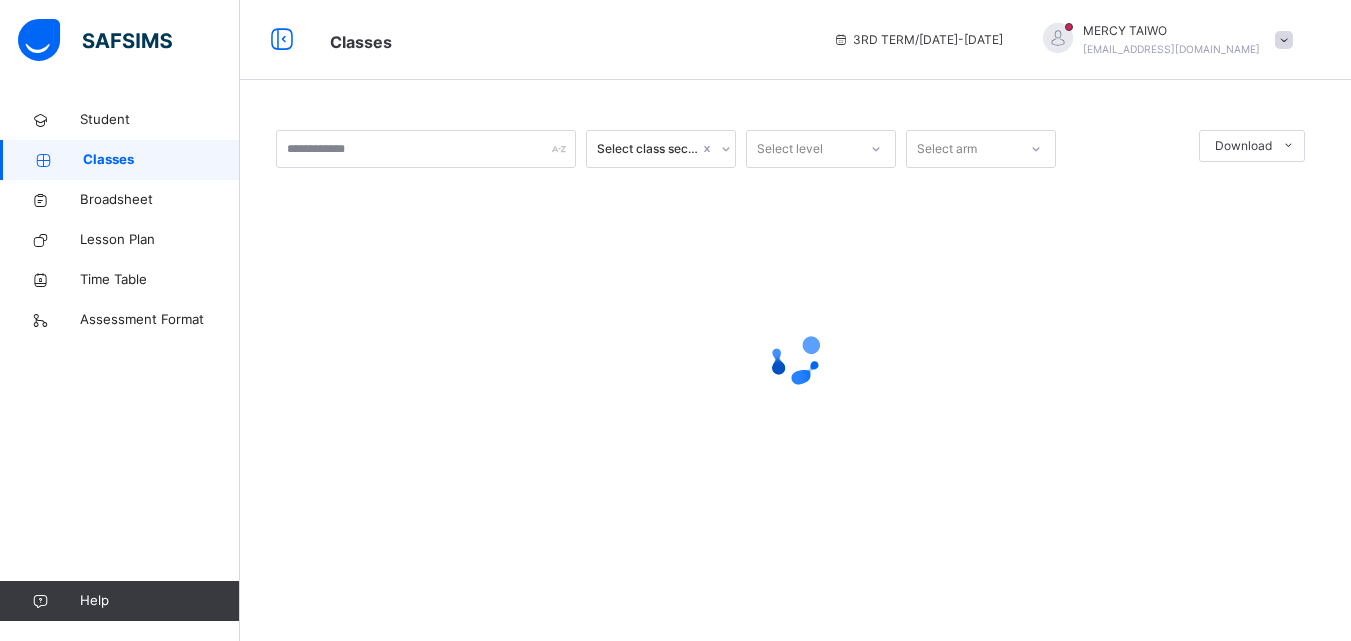 scroll, scrollTop: 0, scrollLeft: 0, axis: both 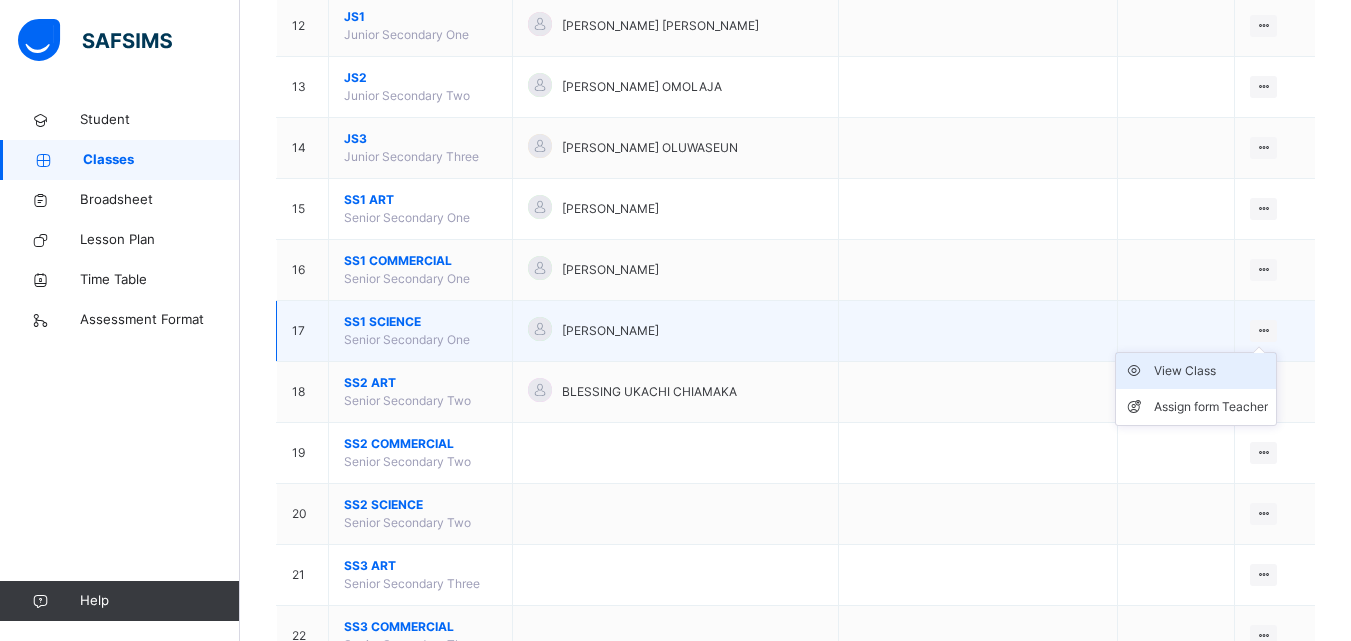 click on "View Class" at bounding box center [1211, 371] 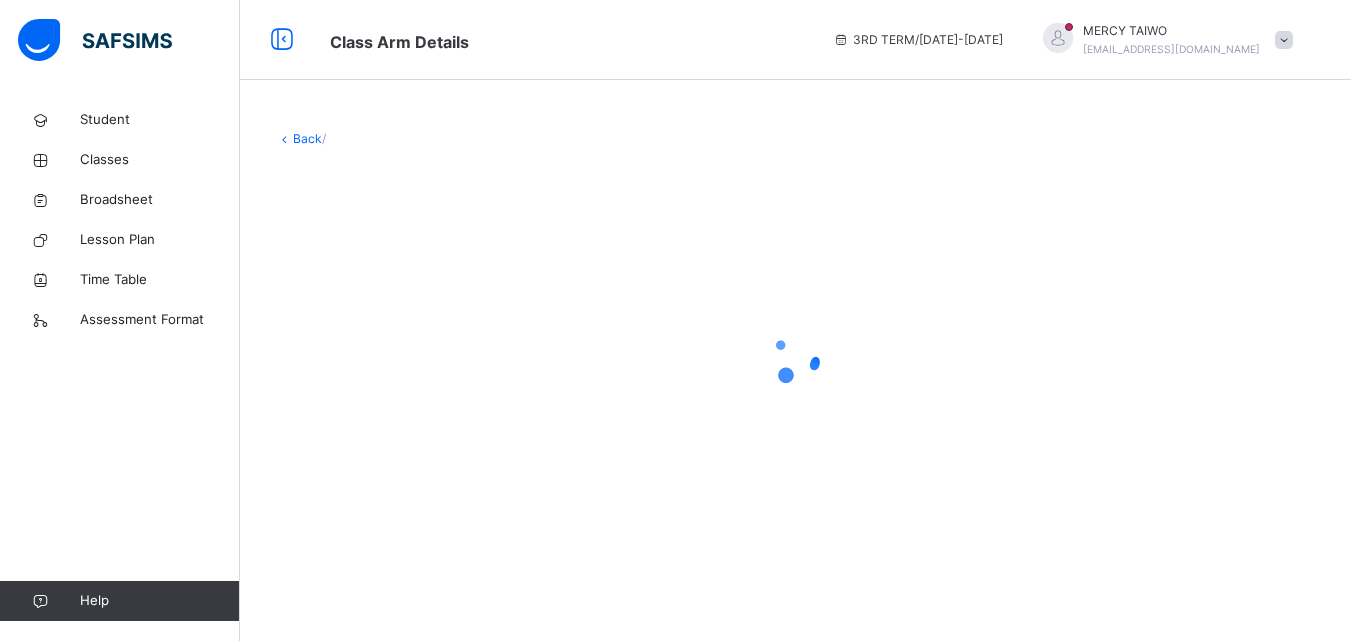 scroll, scrollTop: 0, scrollLeft: 0, axis: both 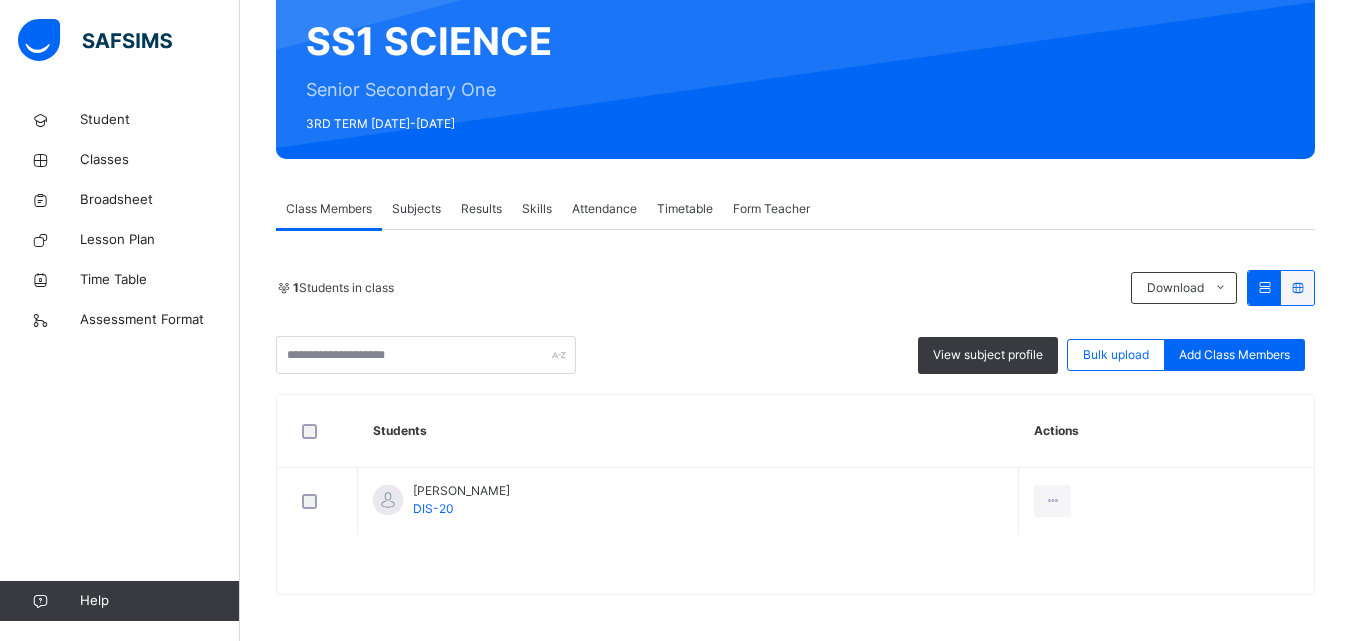 click on "Results" at bounding box center [481, 209] 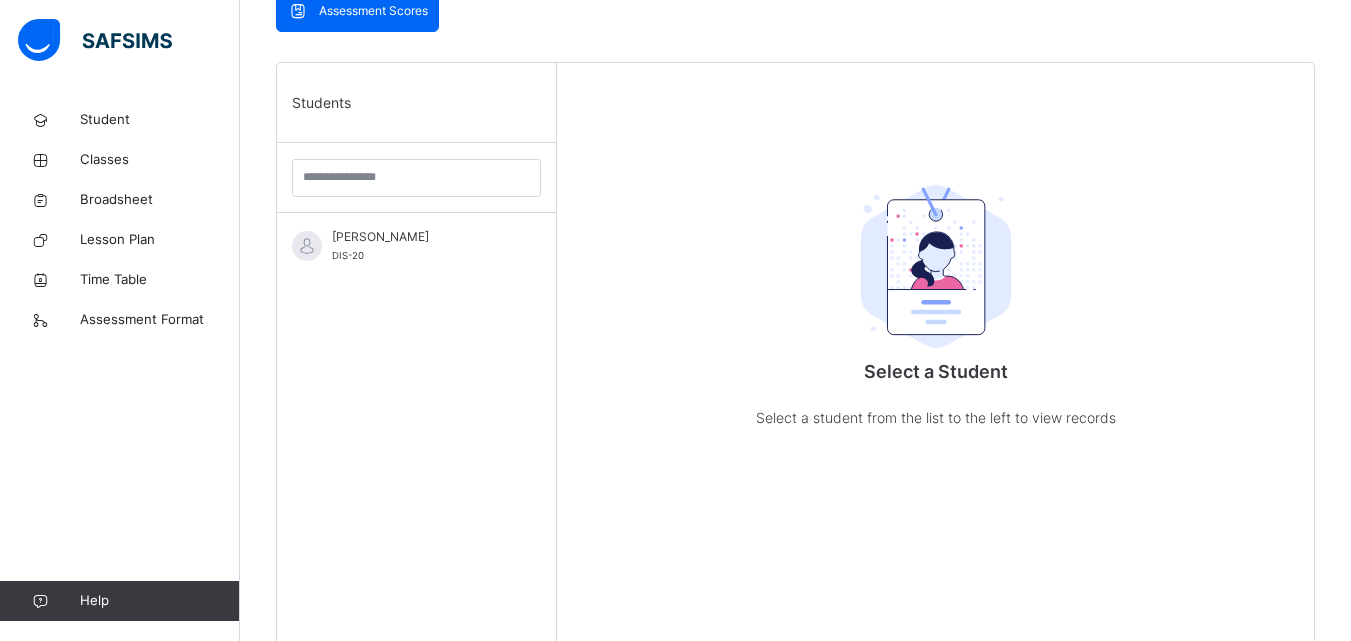 scroll, scrollTop: 451, scrollLeft: 0, axis: vertical 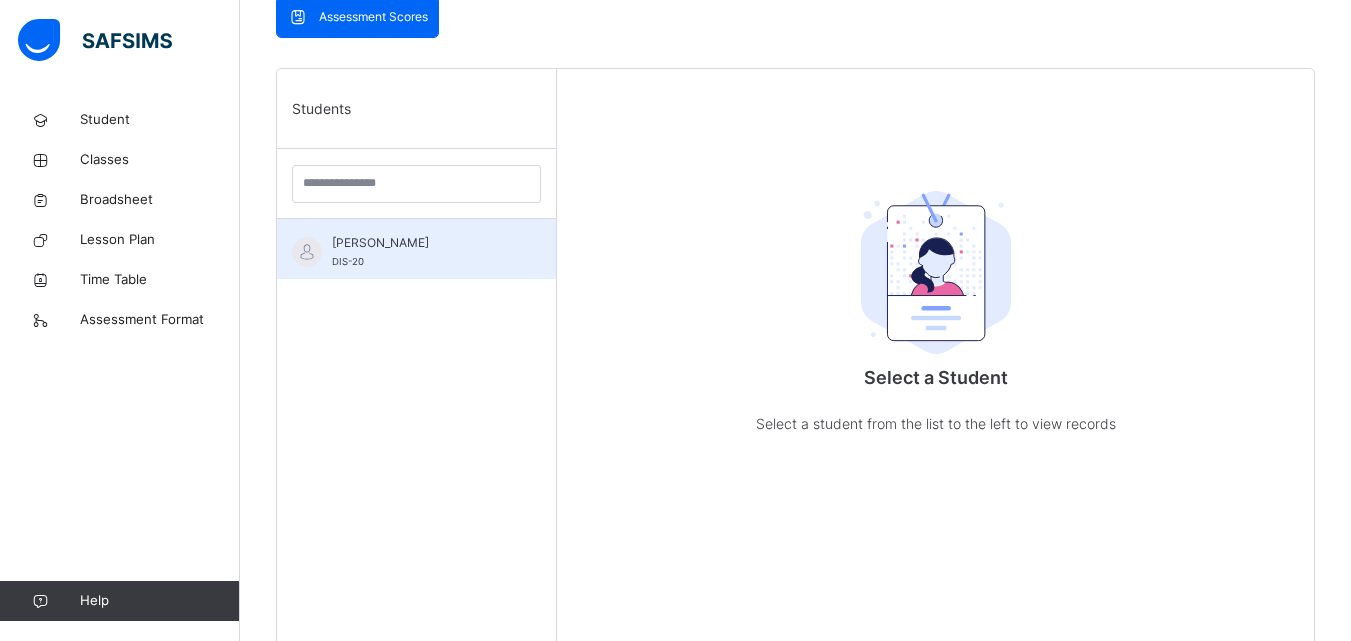 click on "[PERSON_NAME]" at bounding box center (421, 243) 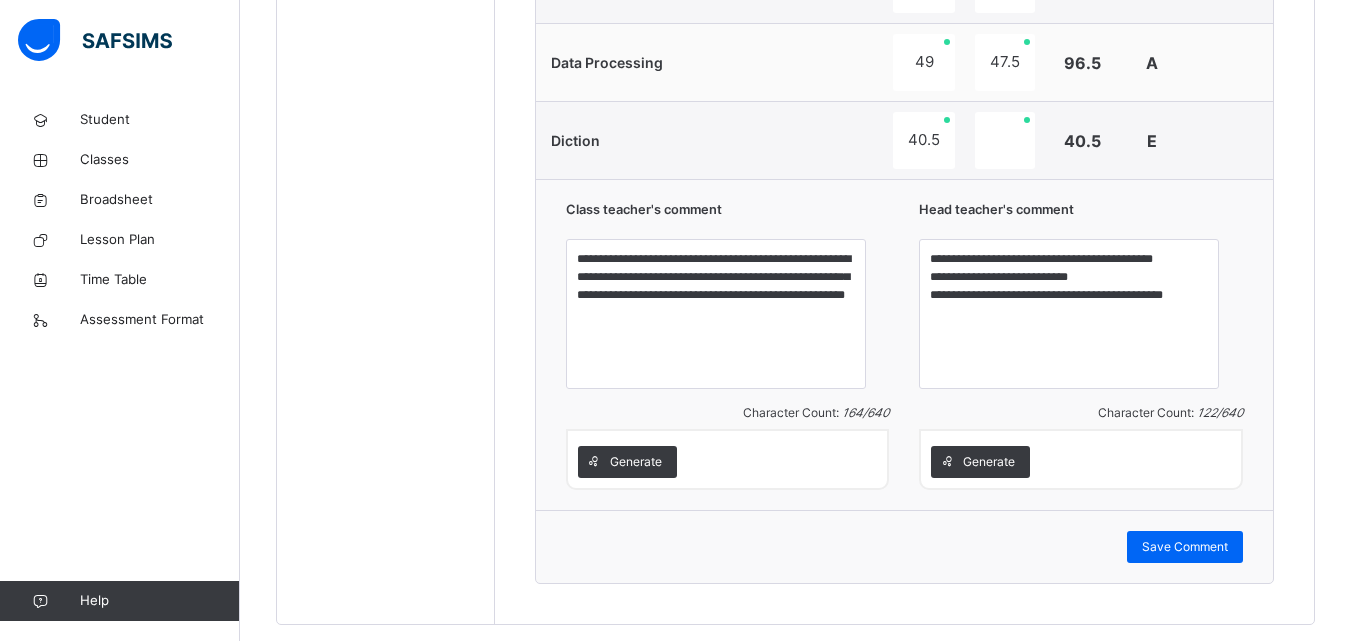 scroll, scrollTop: 1967, scrollLeft: 0, axis: vertical 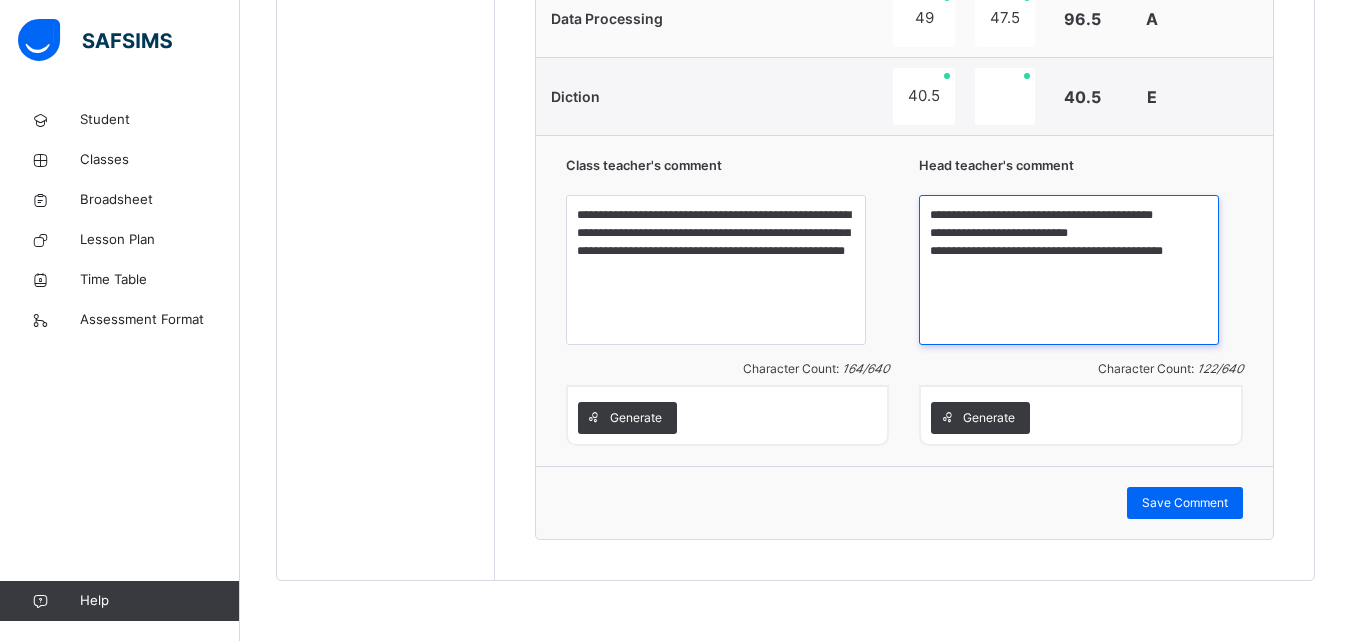 click on "**********" at bounding box center (1069, 270) 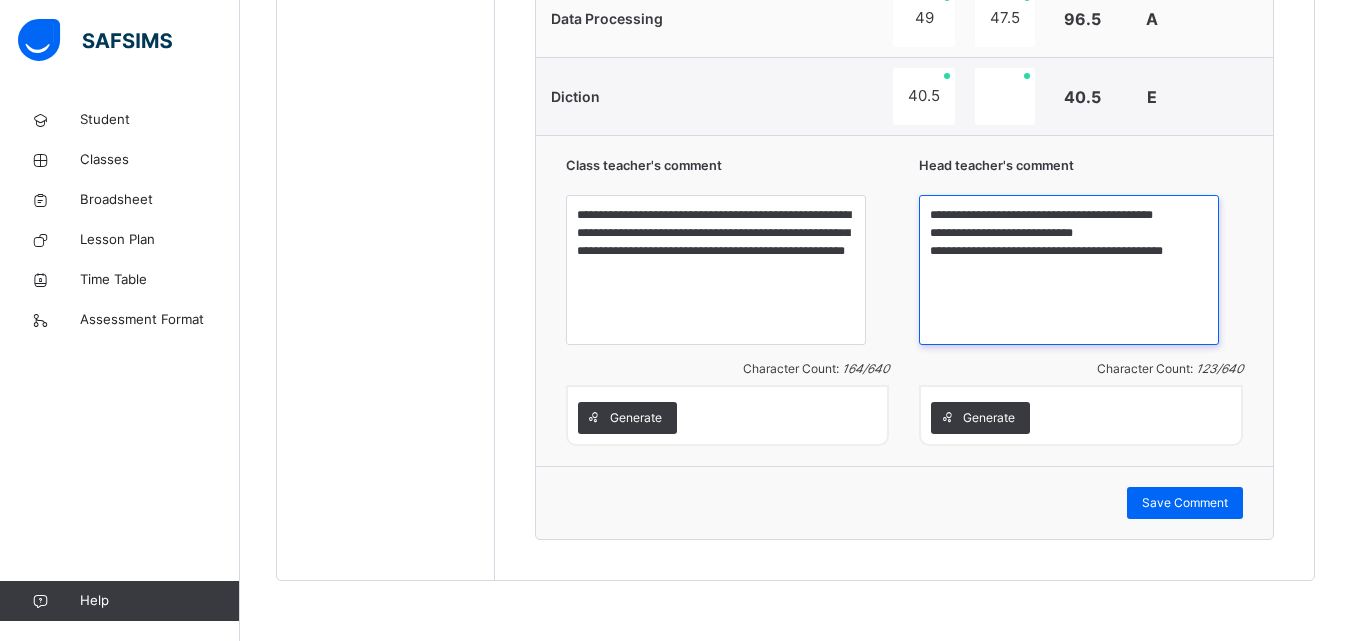 click on "**********" at bounding box center [1069, 270] 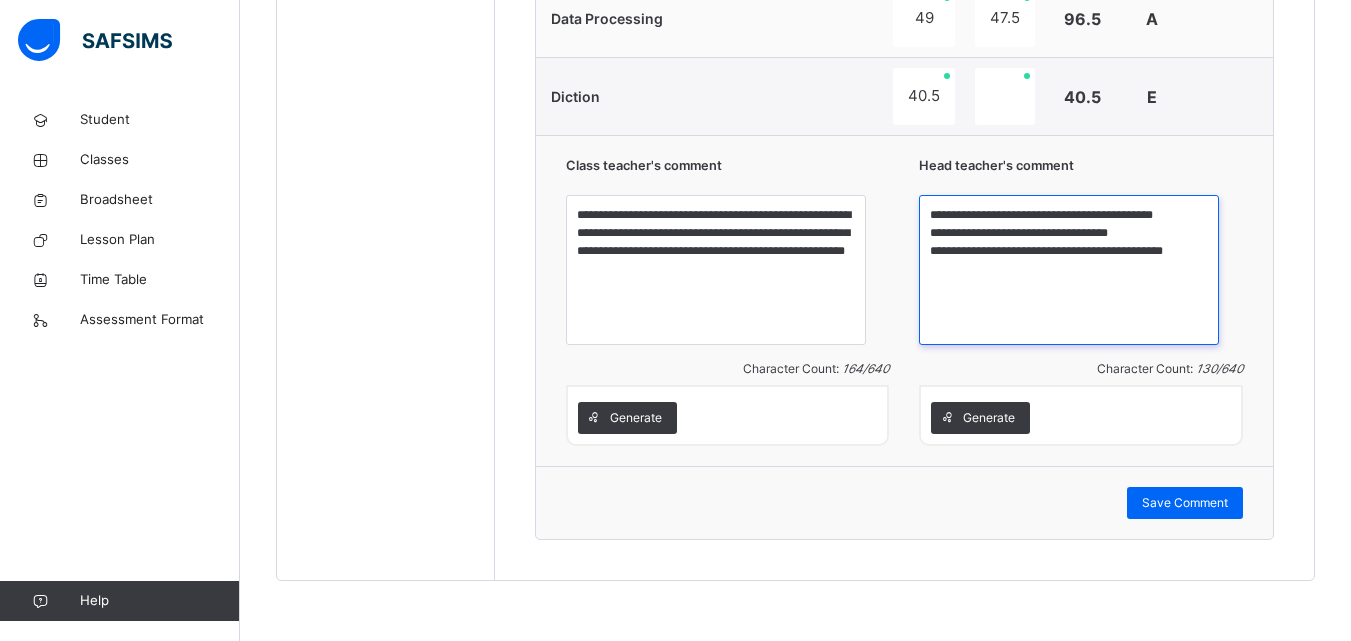 click on "**********" at bounding box center (1069, 270) 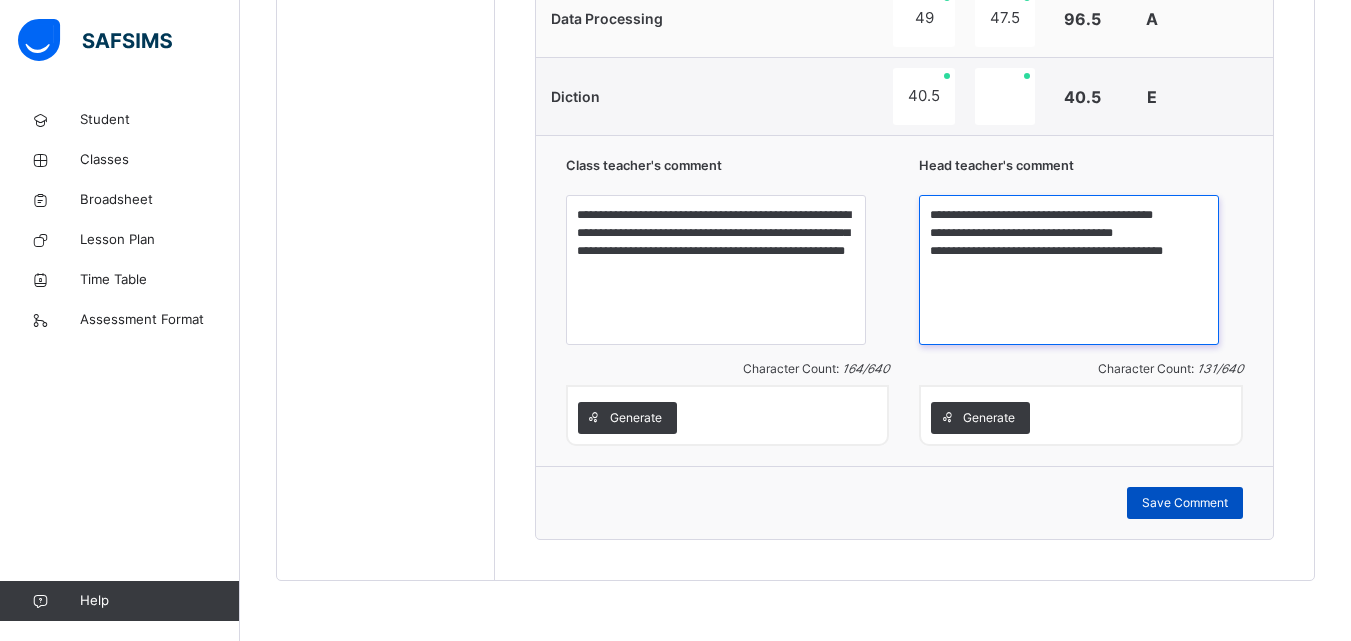 type on "**********" 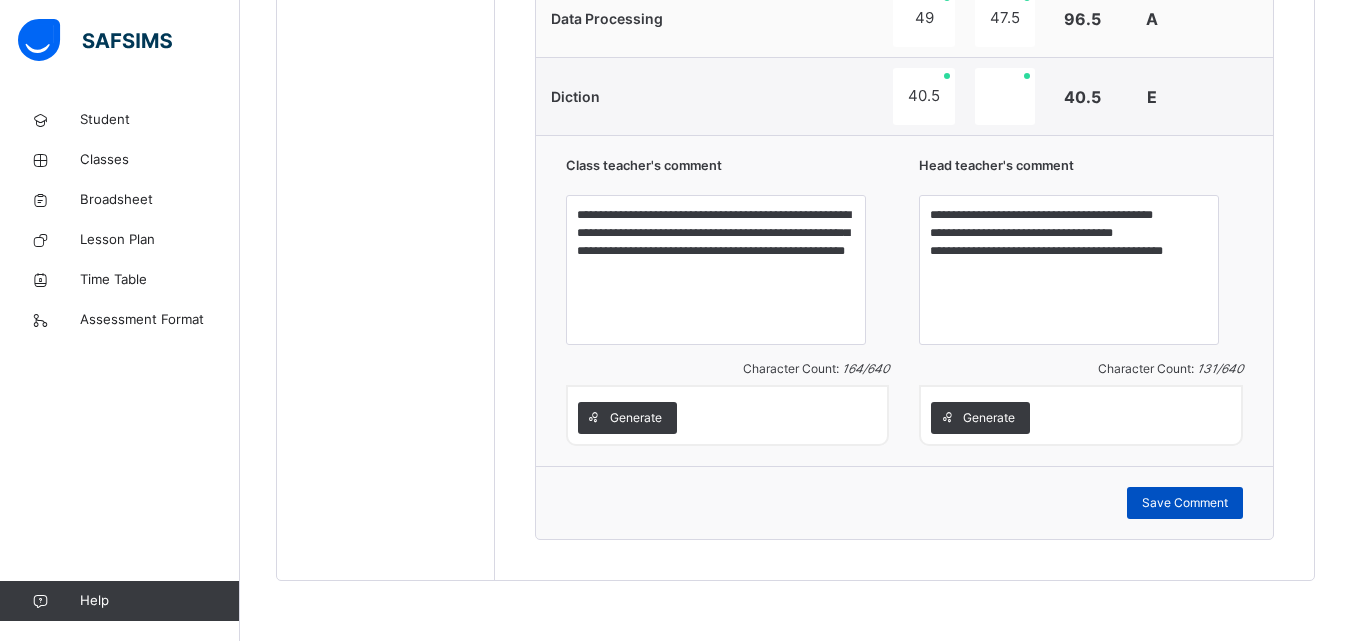 click on "Save Comment" at bounding box center [1185, 503] 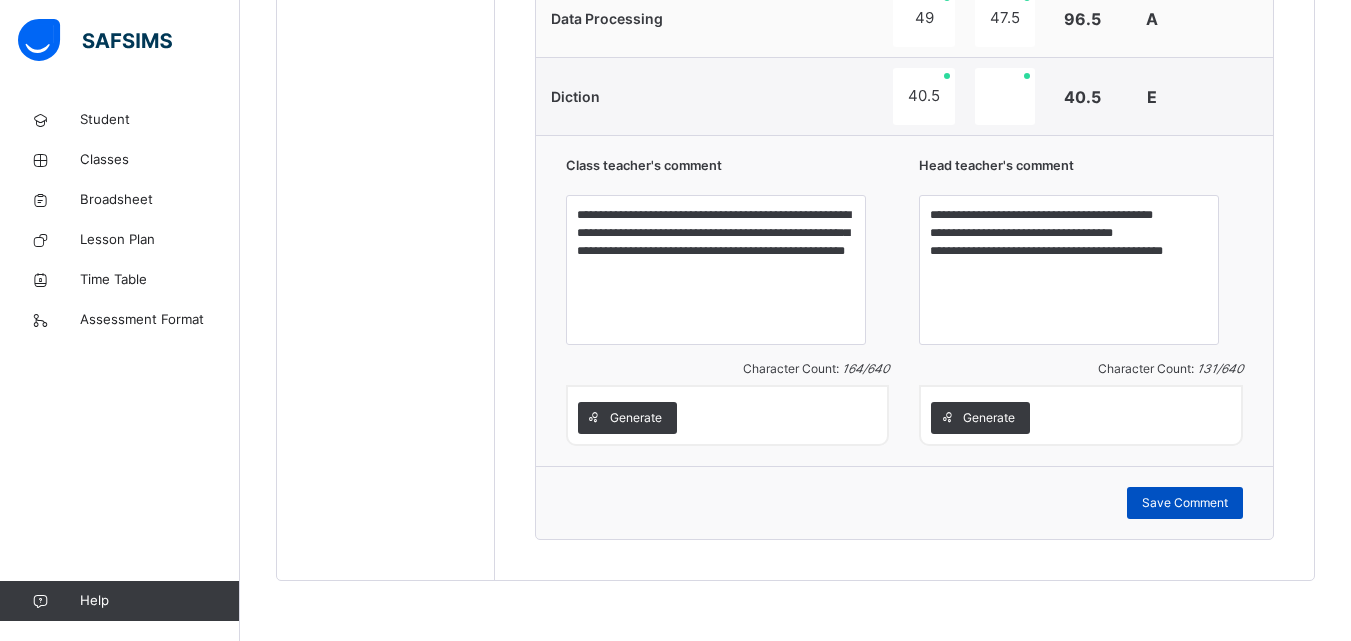 click on "Save Comment" at bounding box center [1185, 503] 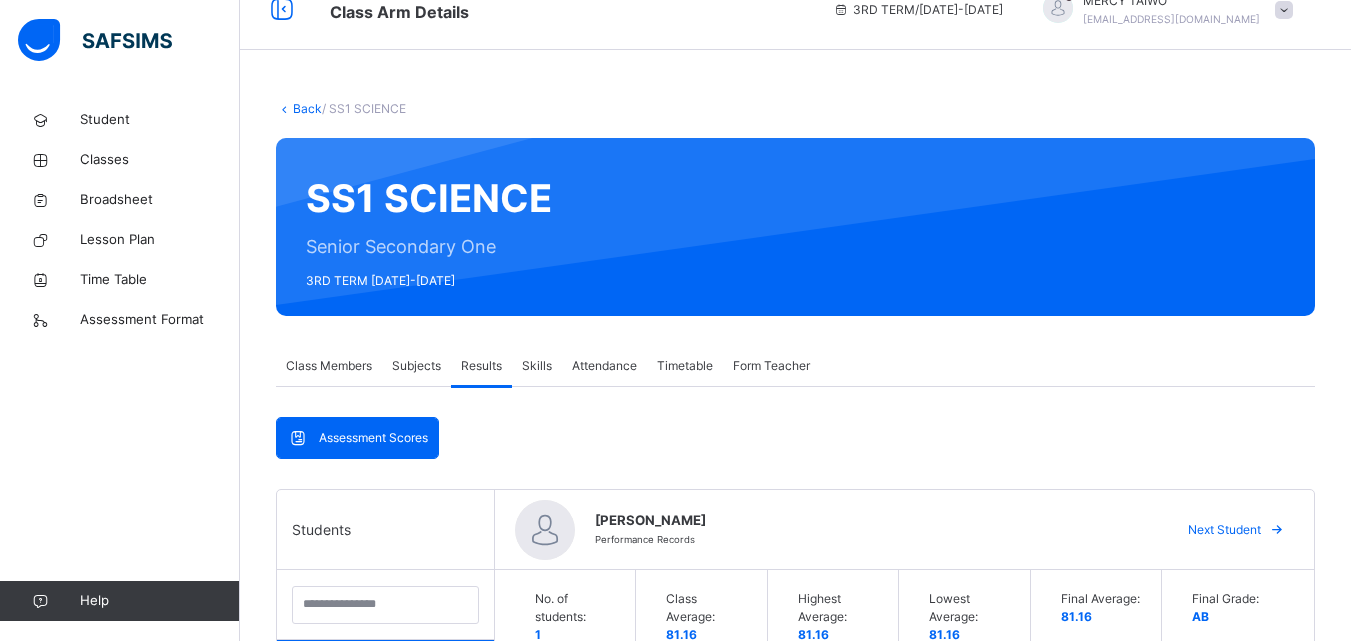 scroll, scrollTop: 0, scrollLeft: 0, axis: both 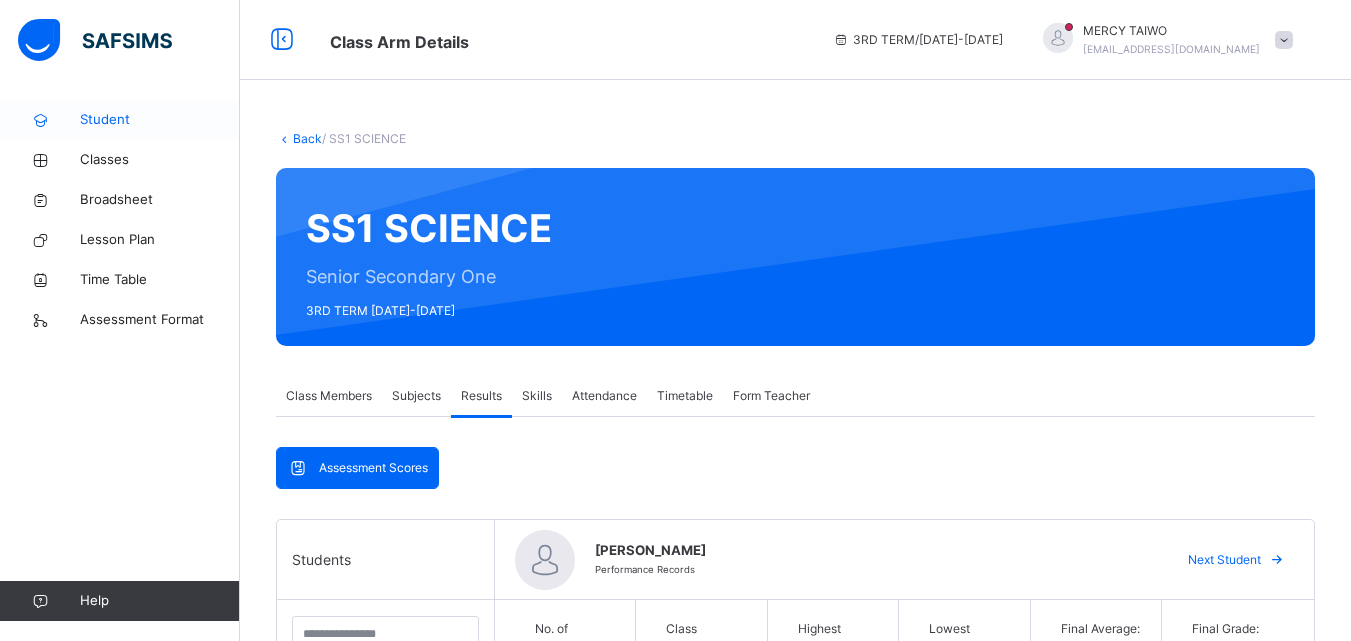 click on "Student" at bounding box center (160, 120) 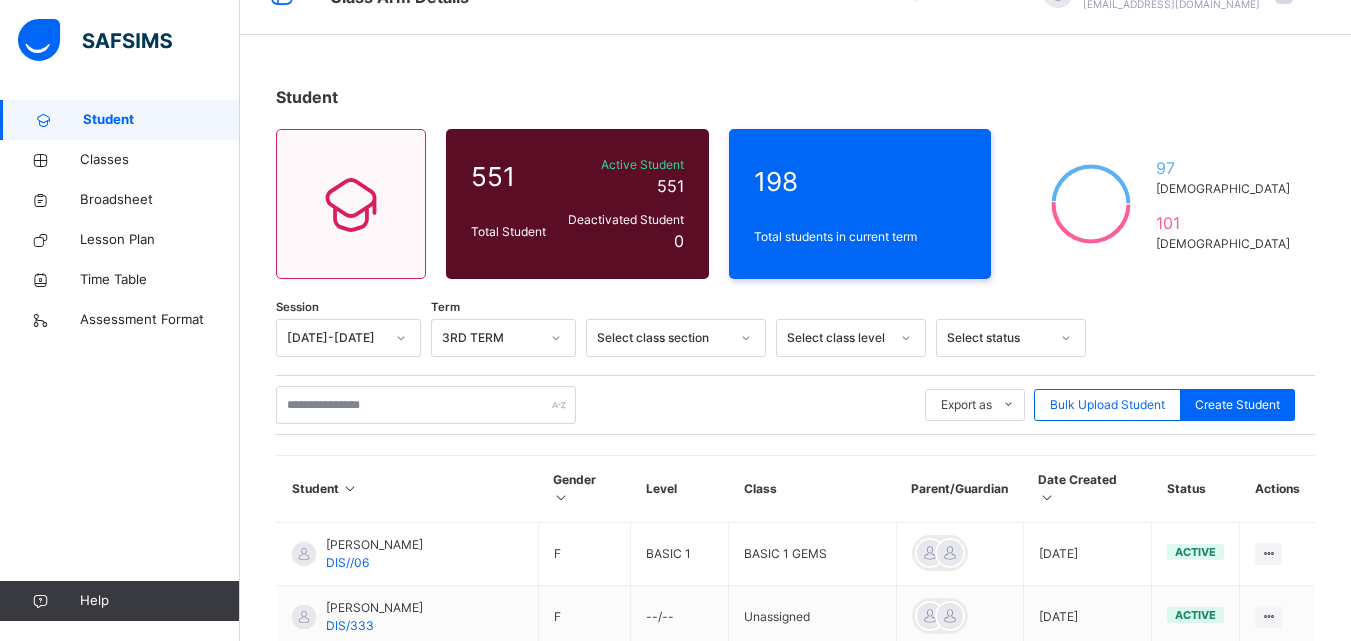 scroll, scrollTop: 32, scrollLeft: 0, axis: vertical 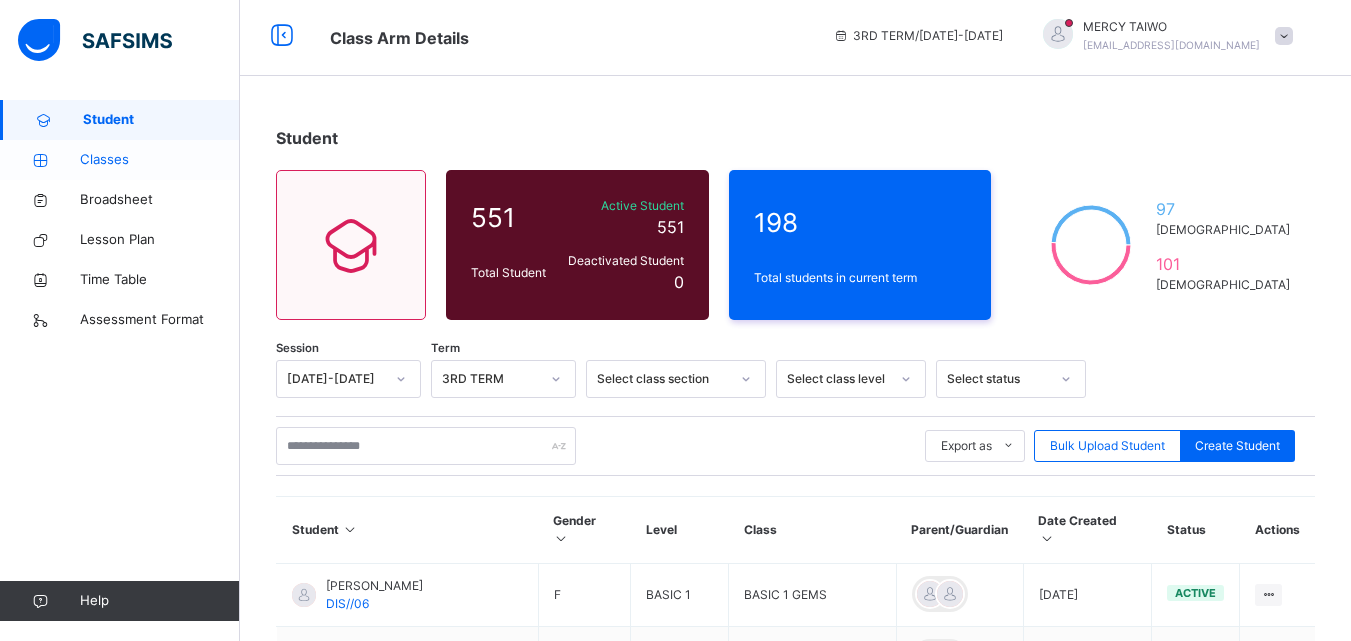 click on "Classes" at bounding box center [160, 160] 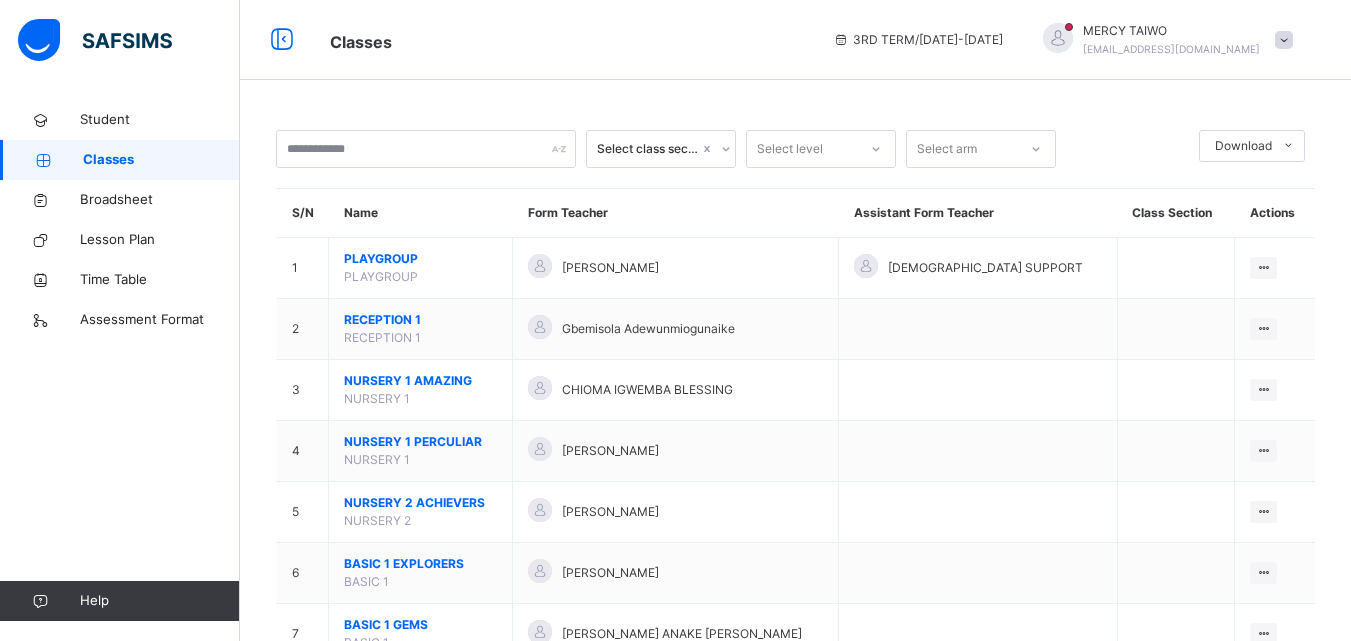 scroll, scrollTop: 560, scrollLeft: 0, axis: vertical 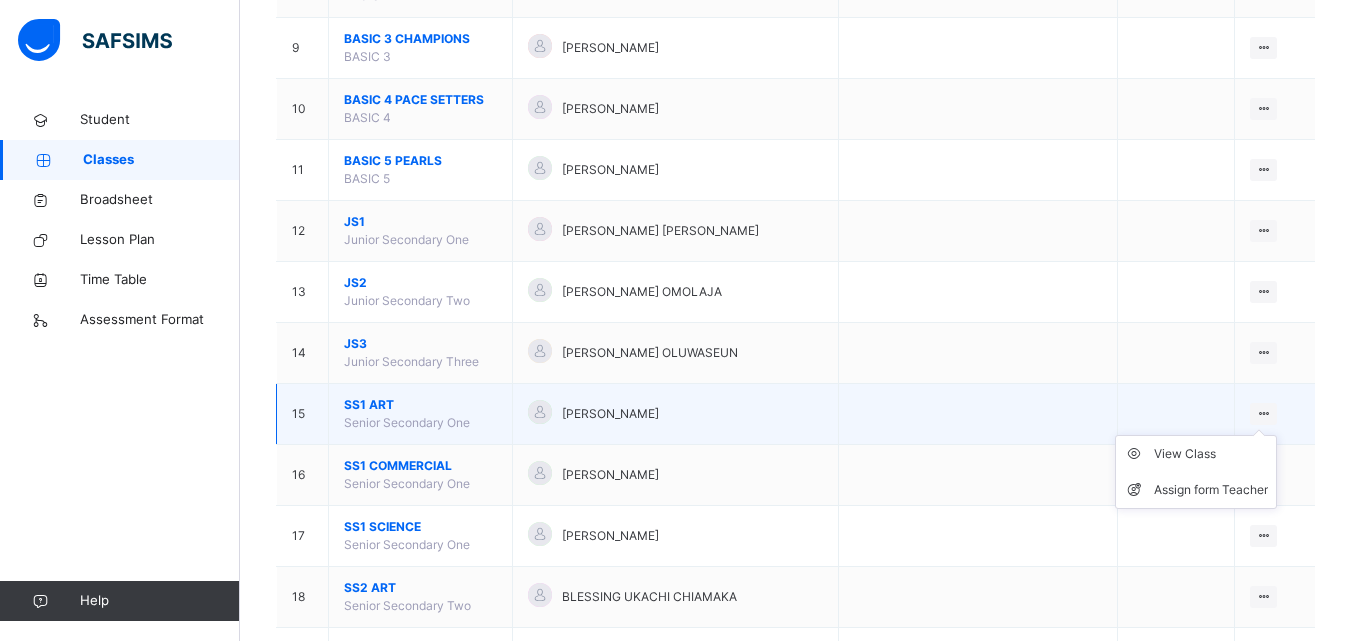 click on "View Class Assign form Teacher" at bounding box center [1196, 472] 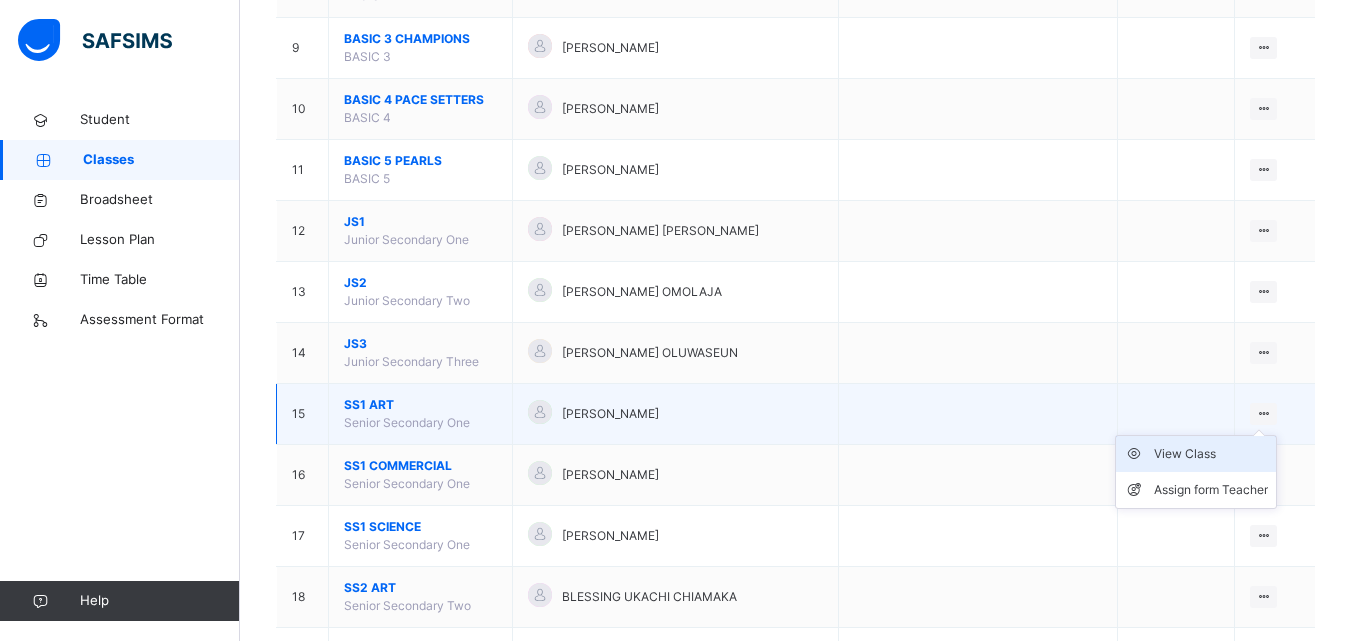 click on "View Class" at bounding box center (1211, 454) 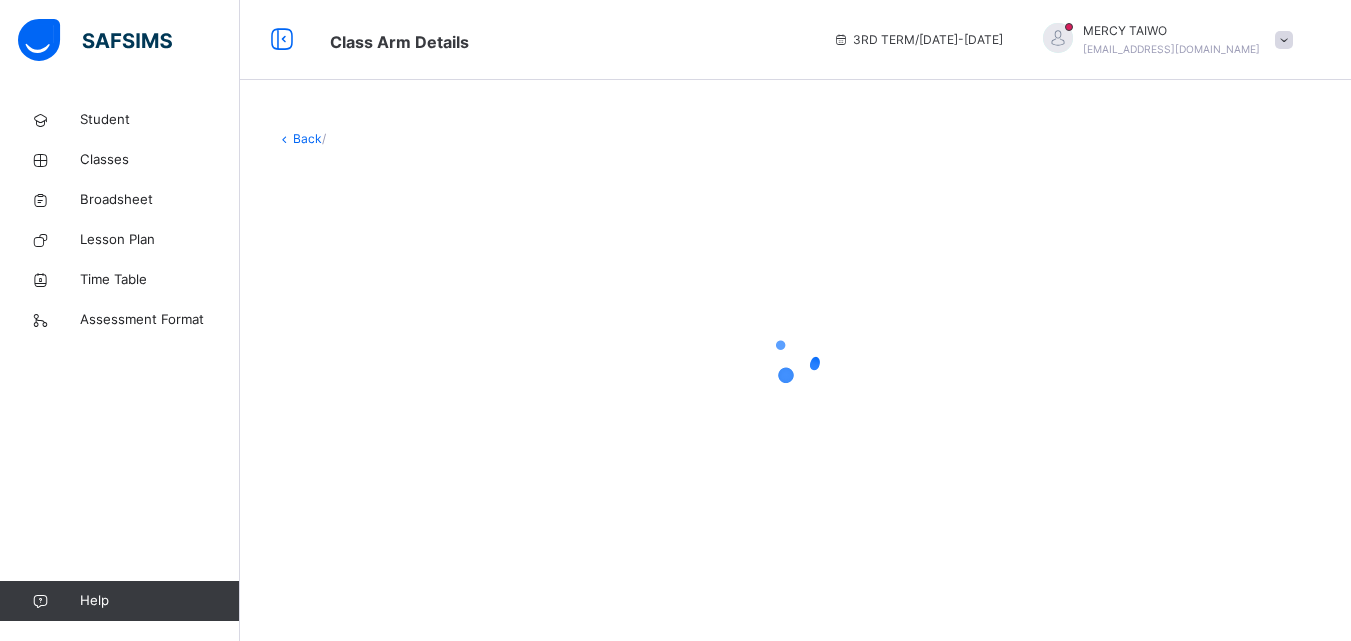 scroll, scrollTop: 0, scrollLeft: 0, axis: both 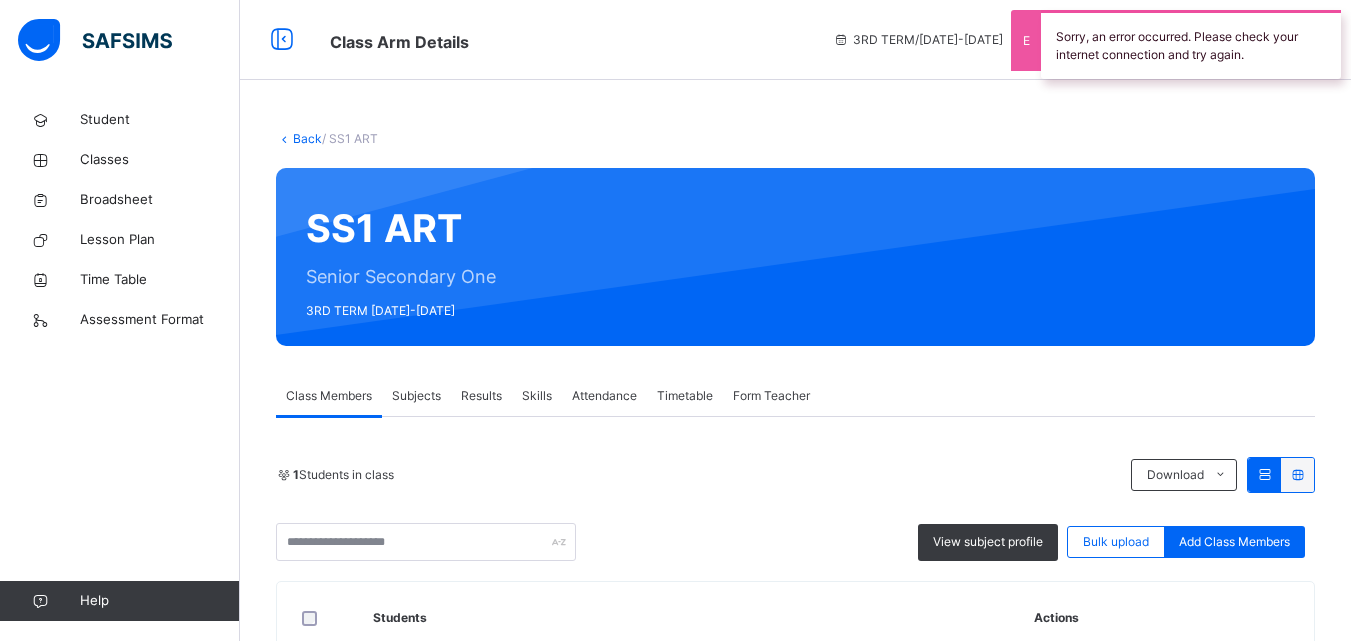 click on "Results" at bounding box center [481, 396] 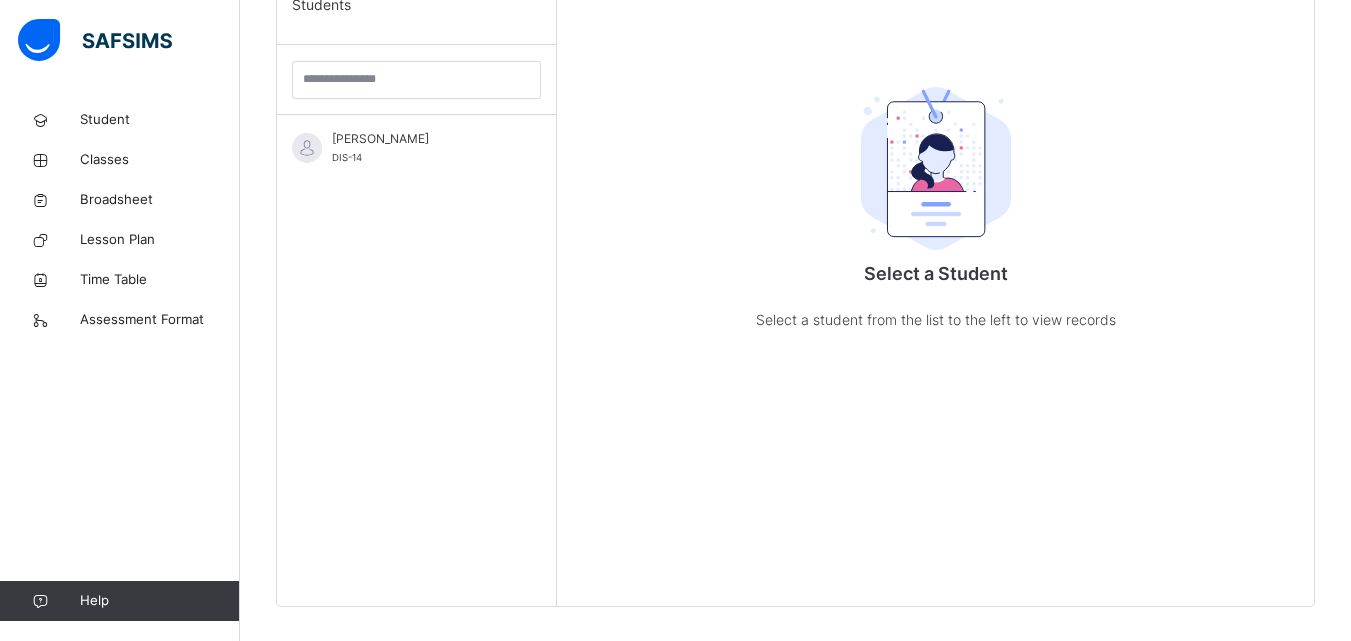 scroll, scrollTop: 581, scrollLeft: 0, axis: vertical 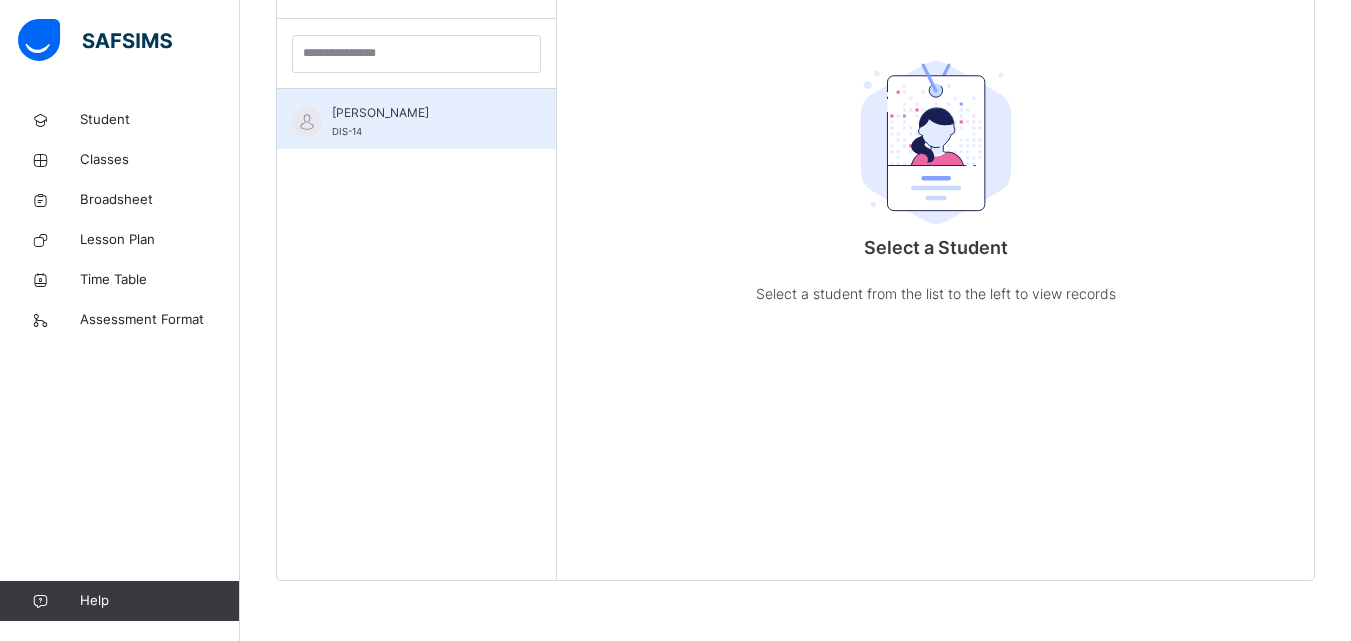 click on "[PERSON_NAME]" at bounding box center (421, 113) 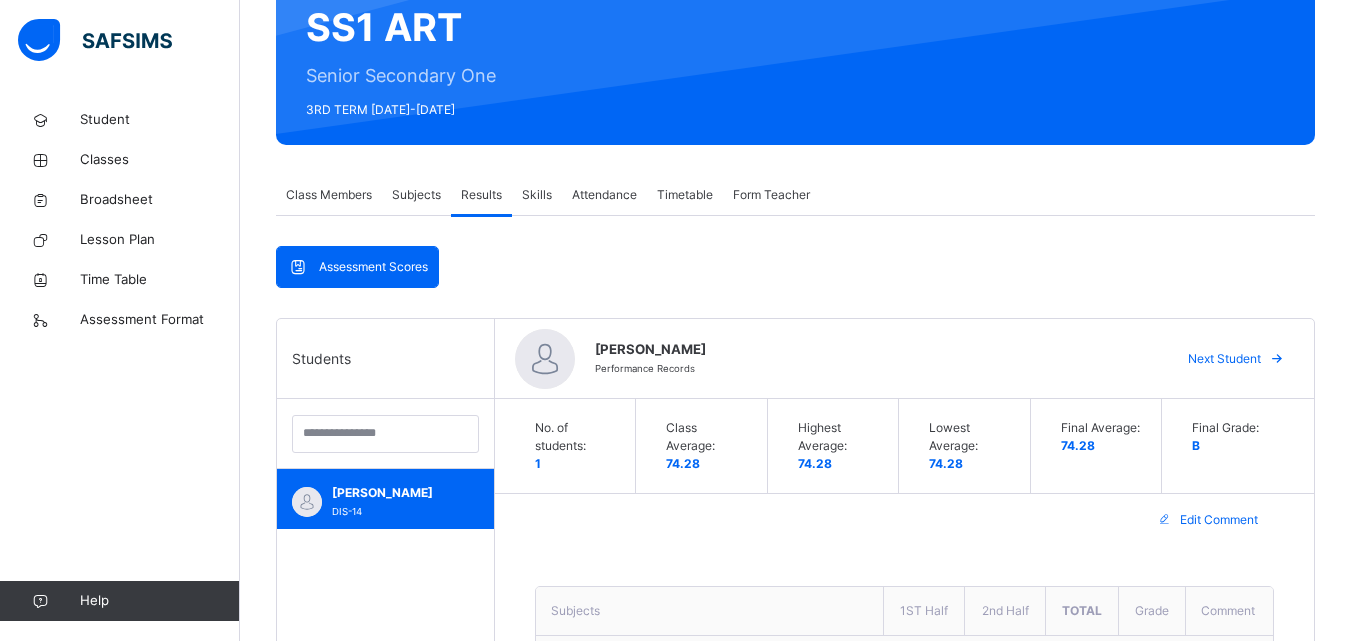 scroll, scrollTop: 150, scrollLeft: 0, axis: vertical 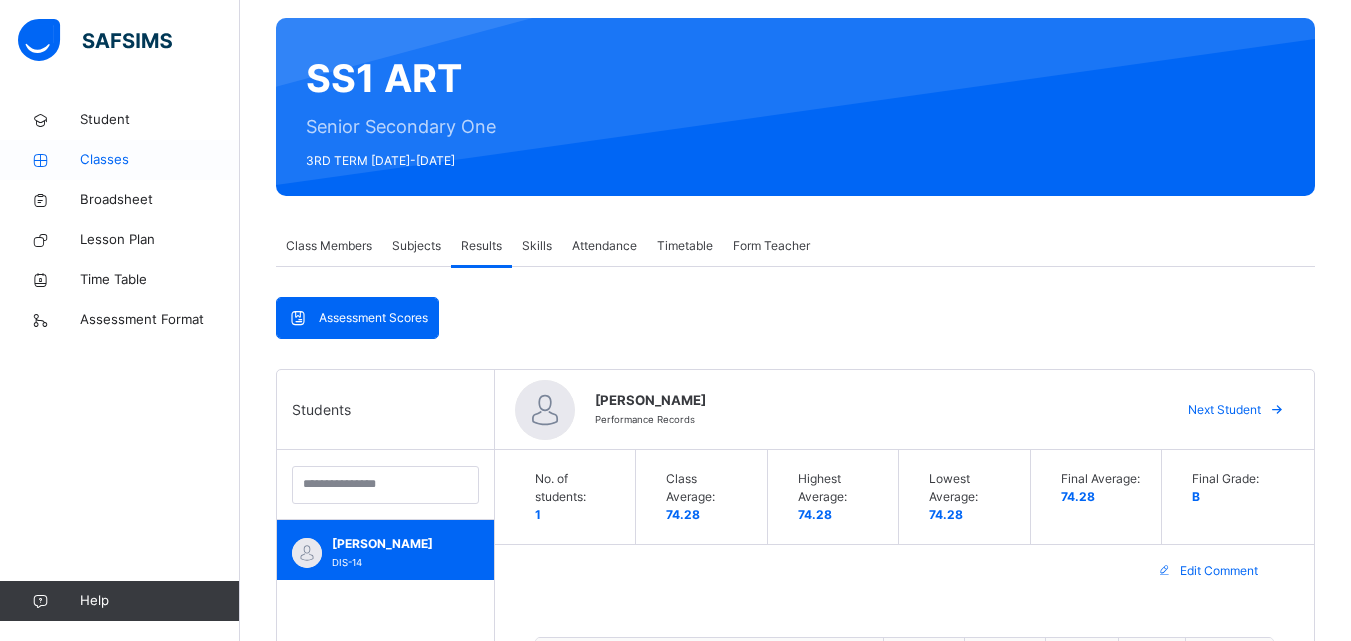 click on "Classes" at bounding box center (160, 160) 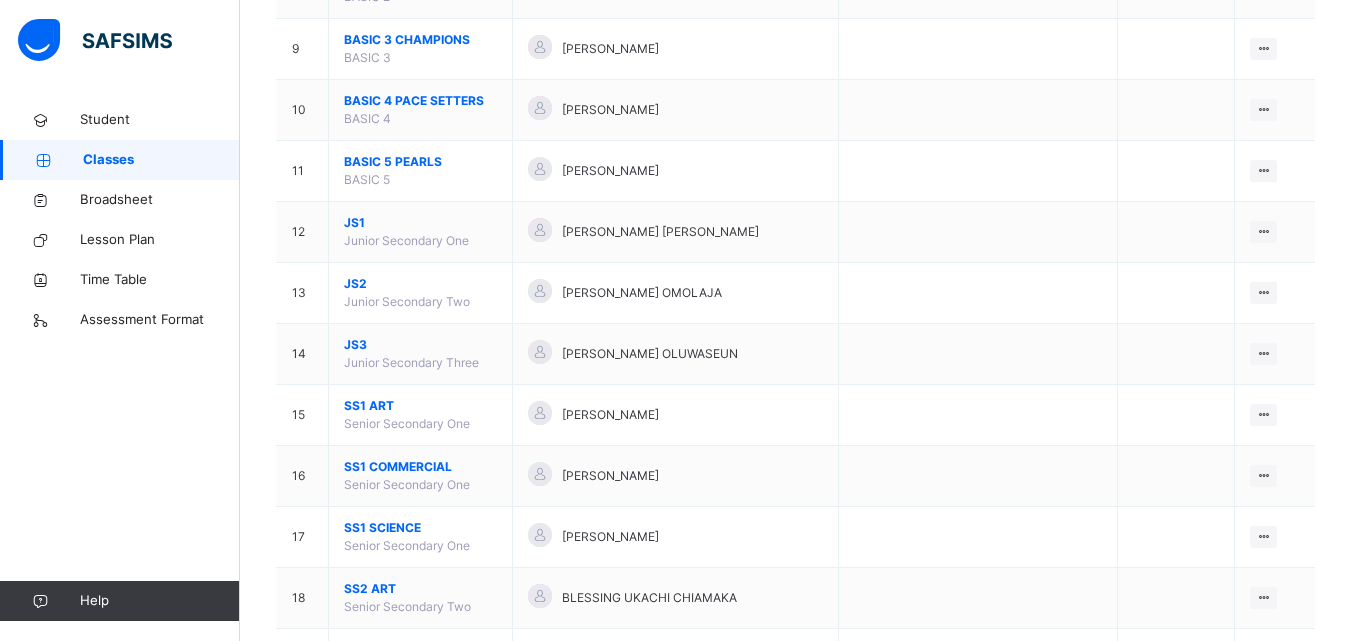 scroll, scrollTop: 718, scrollLeft: 0, axis: vertical 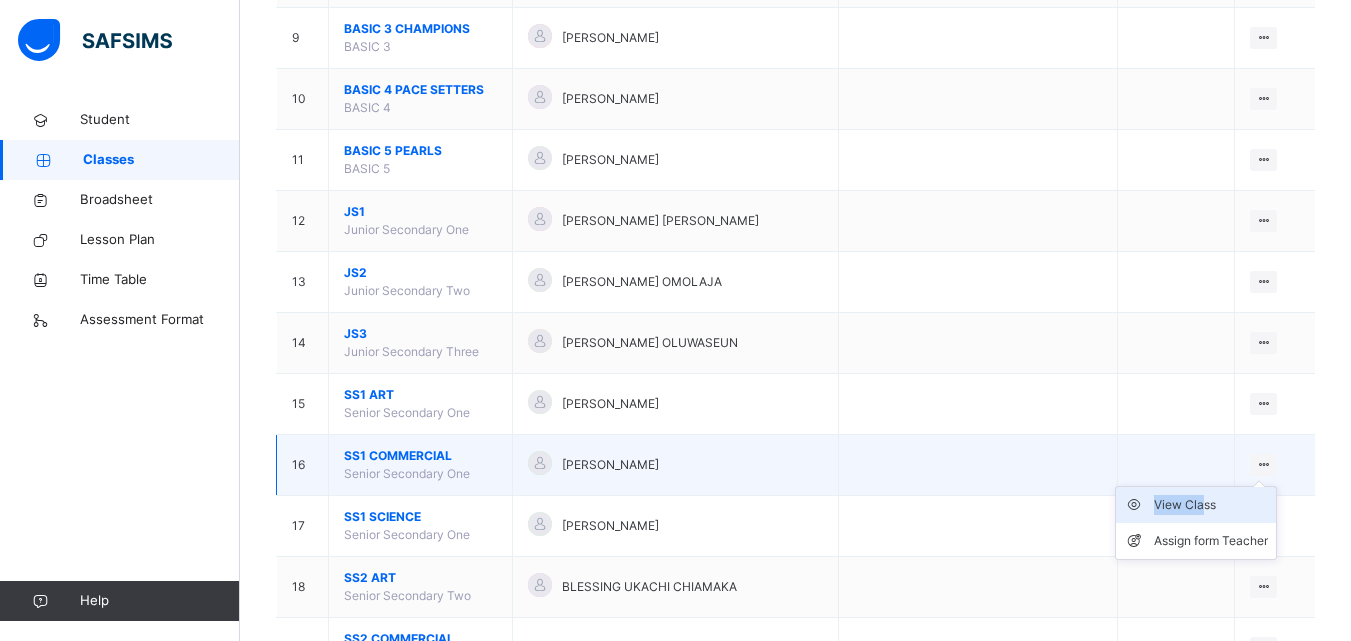 drag, startPoint x: 1260, startPoint y: 464, endPoint x: 1201, endPoint y: 500, distance: 69.115845 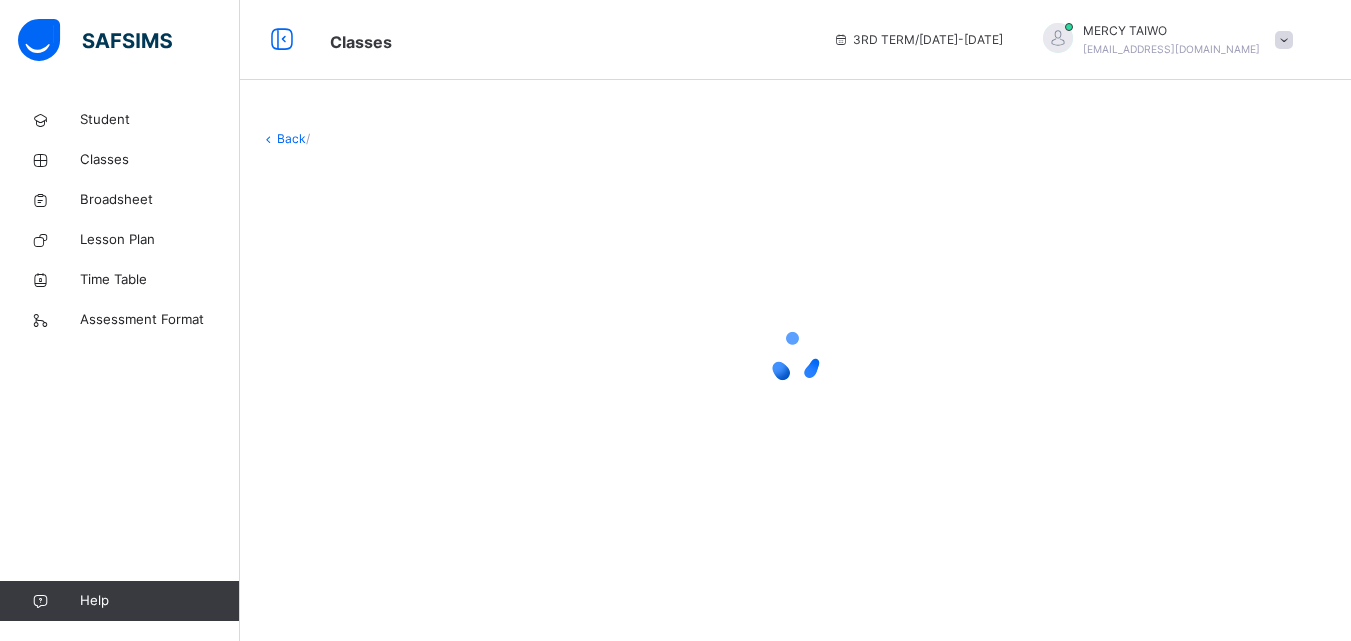 scroll, scrollTop: 0, scrollLeft: 0, axis: both 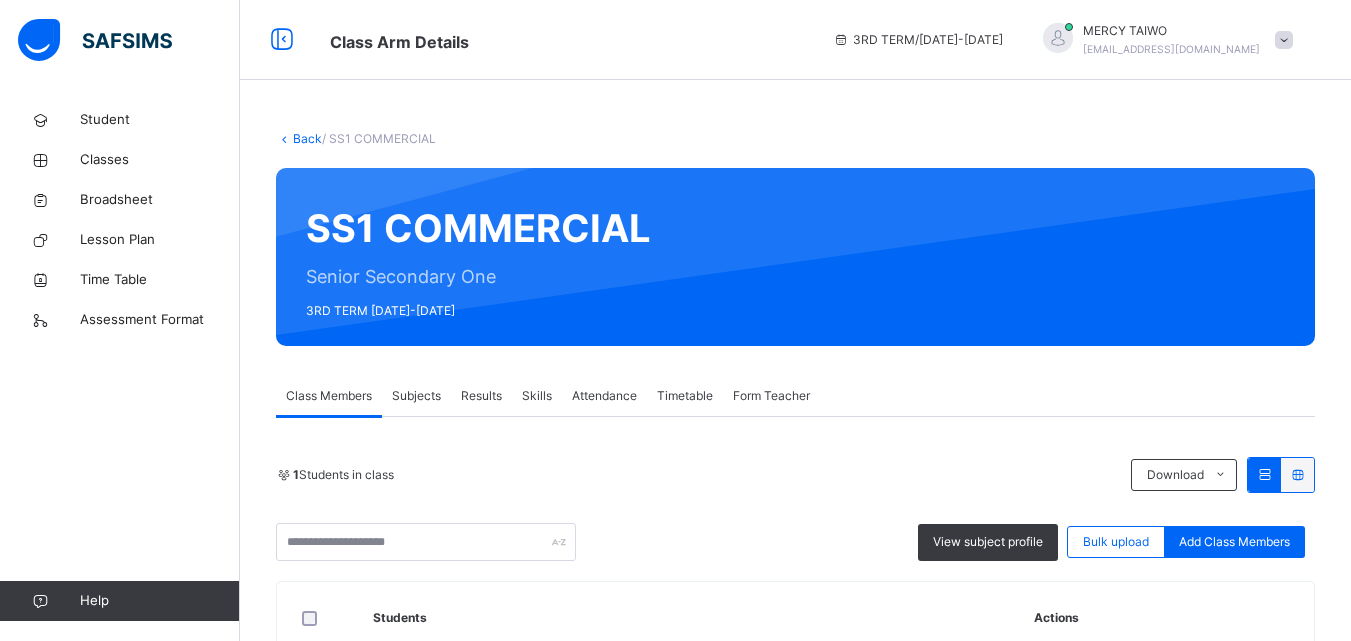 click on "Results" at bounding box center (481, 396) 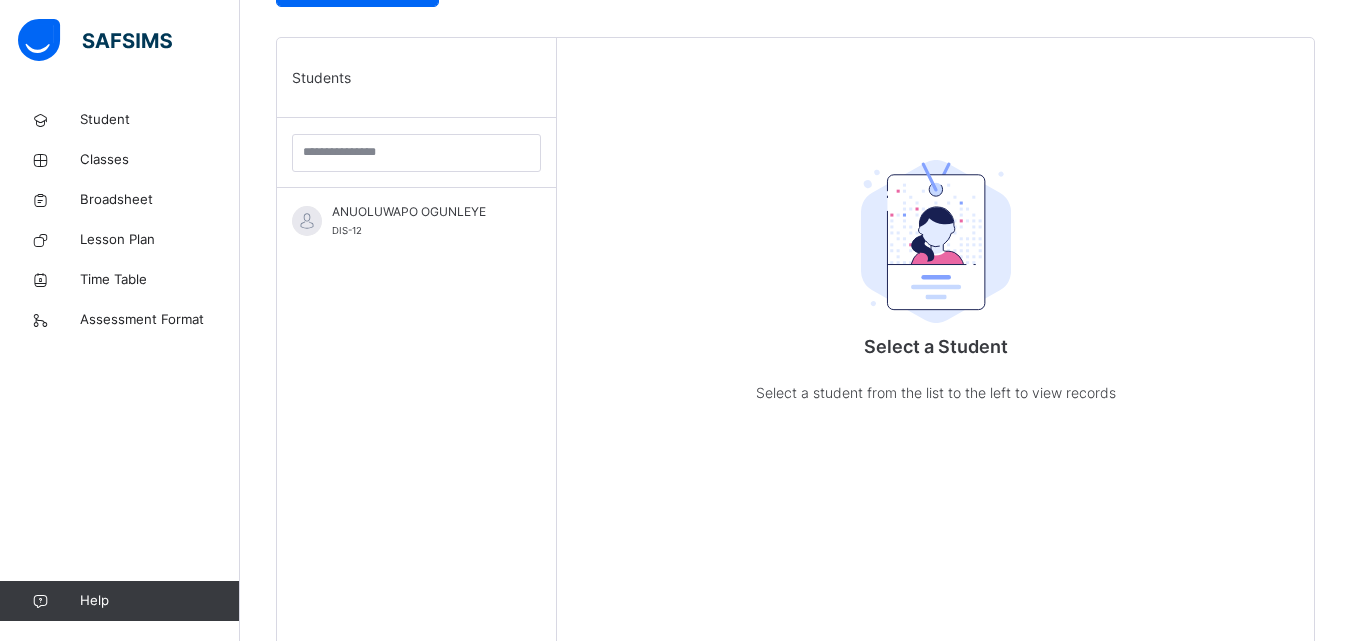 scroll, scrollTop: 478, scrollLeft: 0, axis: vertical 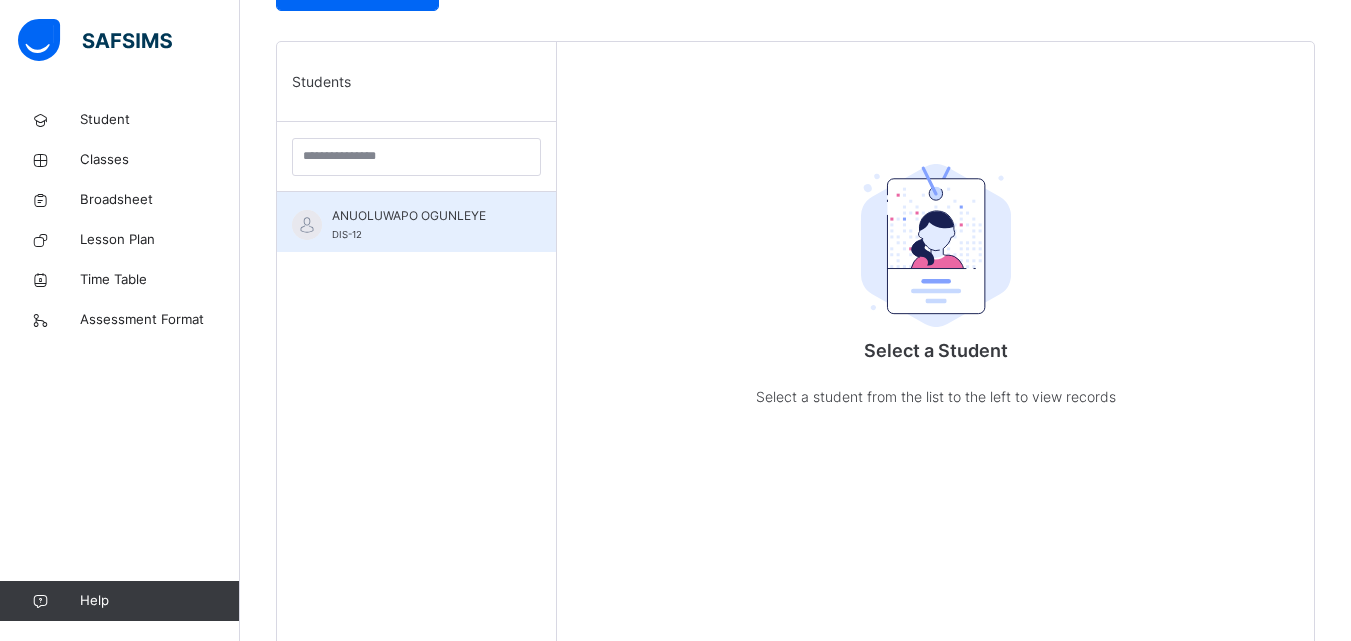 click on "ANUOLUWAPO  OGUNLEYE" at bounding box center [421, 216] 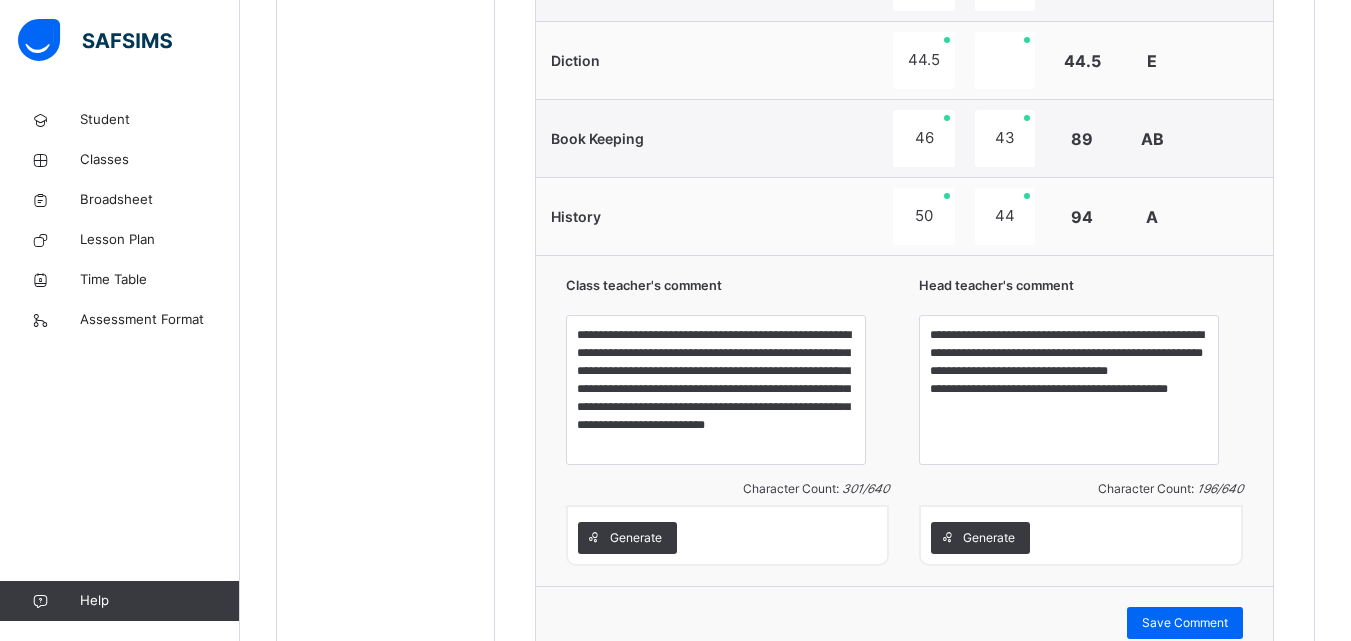 scroll, scrollTop: 2045, scrollLeft: 0, axis: vertical 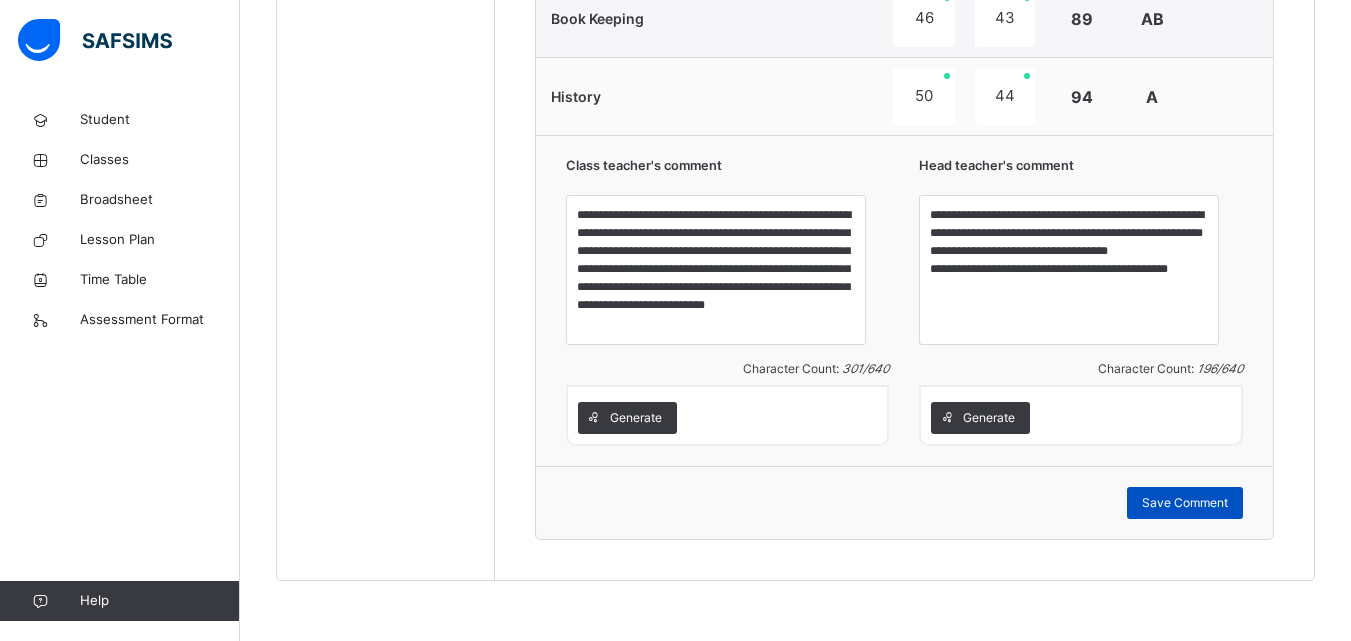 click on "Save Comment" at bounding box center [1185, 503] 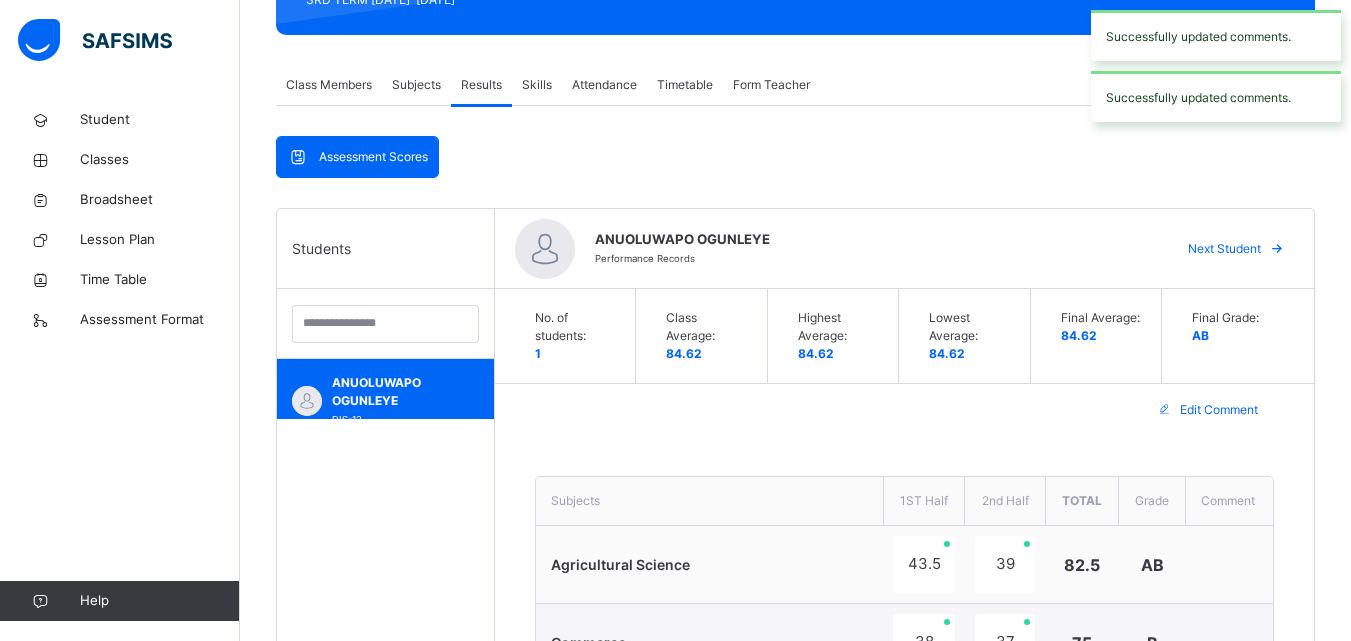 scroll, scrollTop: 231, scrollLeft: 0, axis: vertical 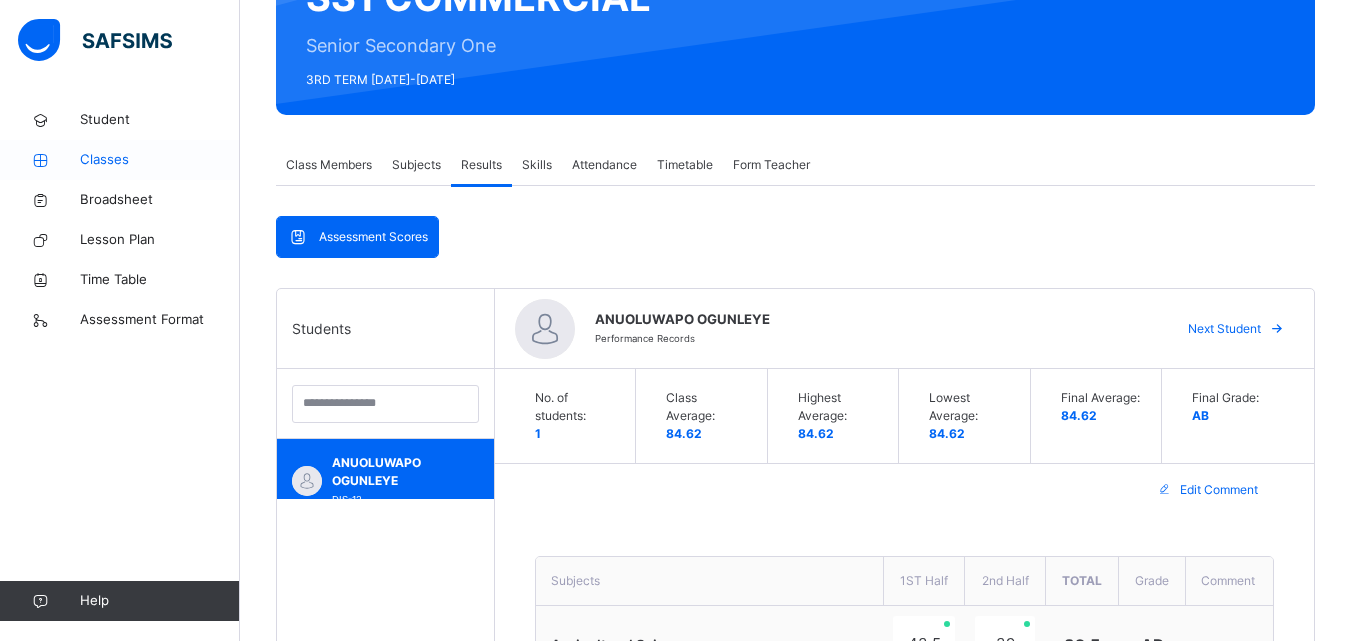 click on "Classes" at bounding box center (160, 160) 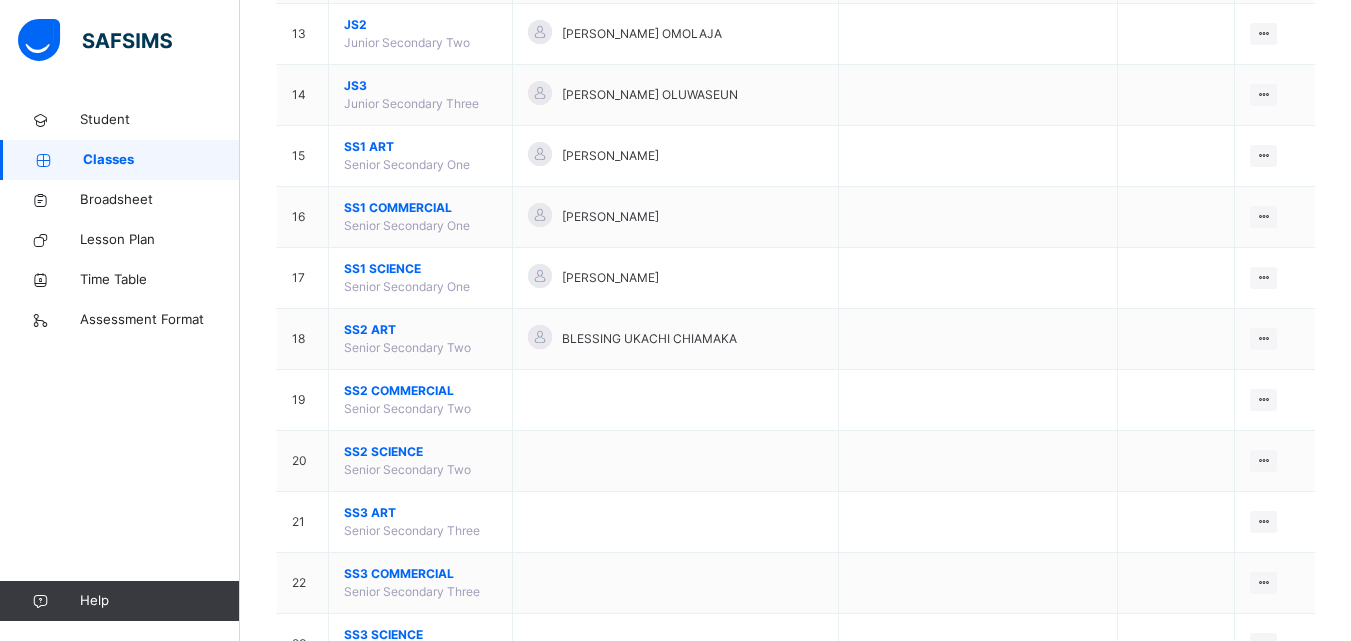 scroll, scrollTop: 955, scrollLeft: 0, axis: vertical 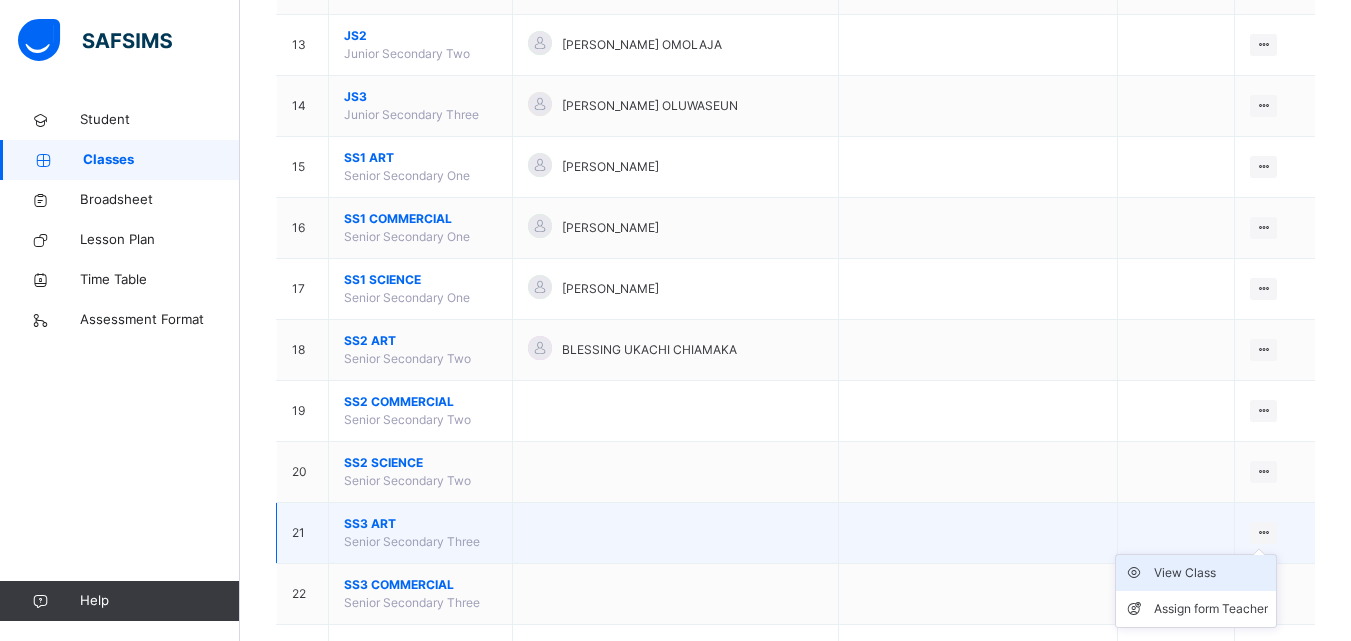 click on "View Class" at bounding box center (1211, 573) 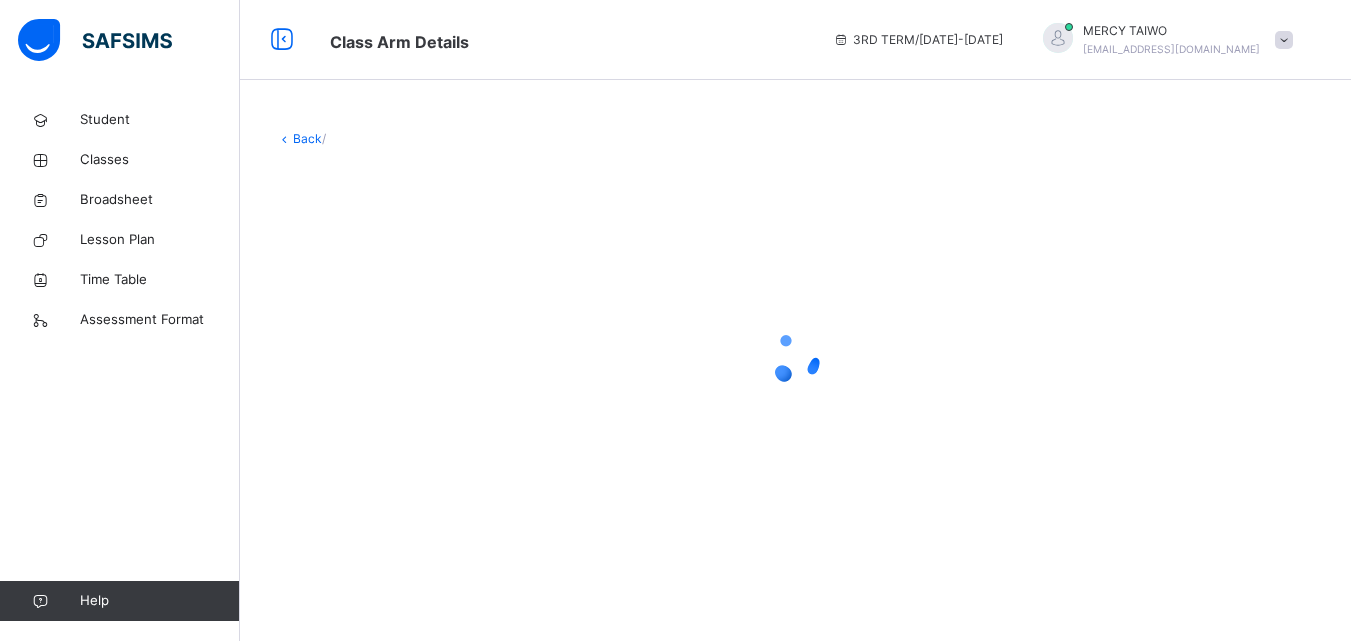 scroll, scrollTop: 0, scrollLeft: 0, axis: both 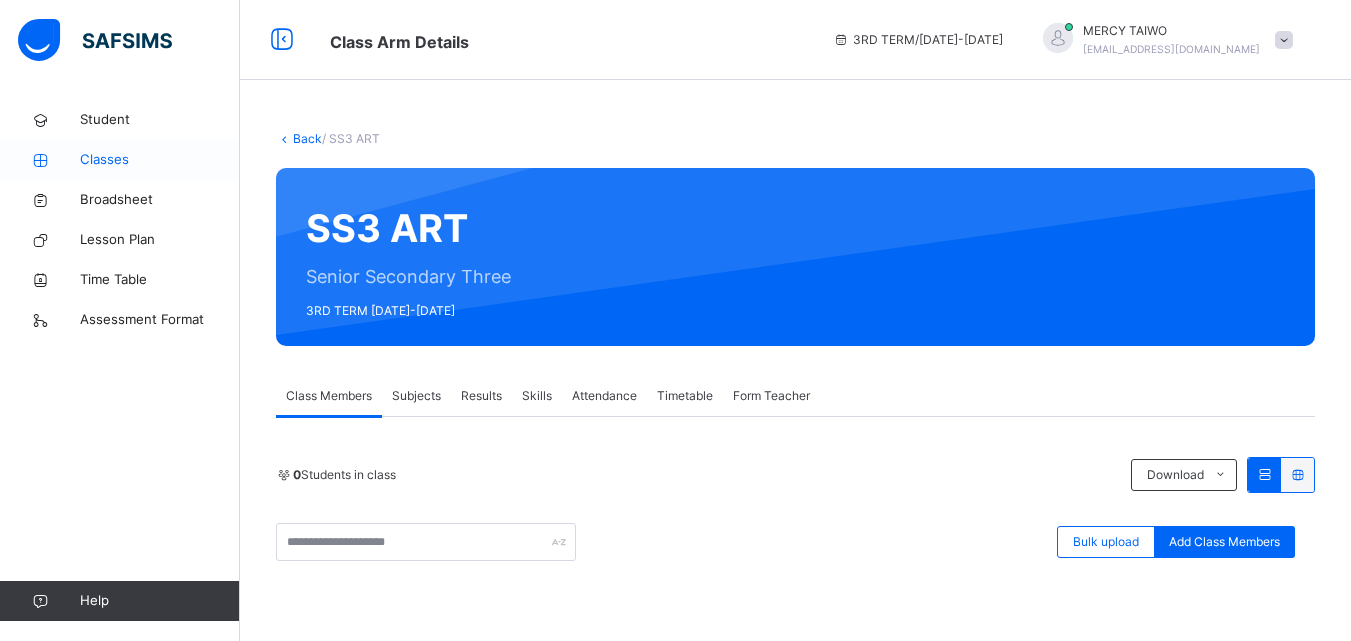 click on "Classes" at bounding box center (160, 160) 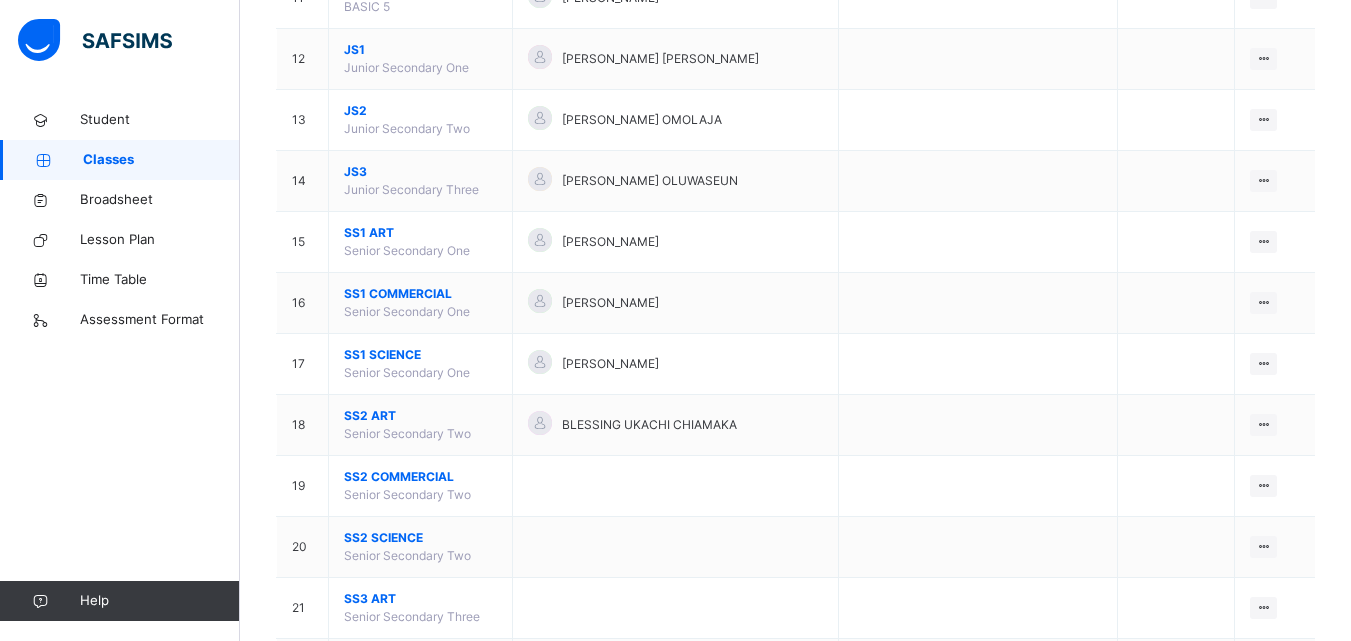 scroll, scrollTop: 877, scrollLeft: 0, axis: vertical 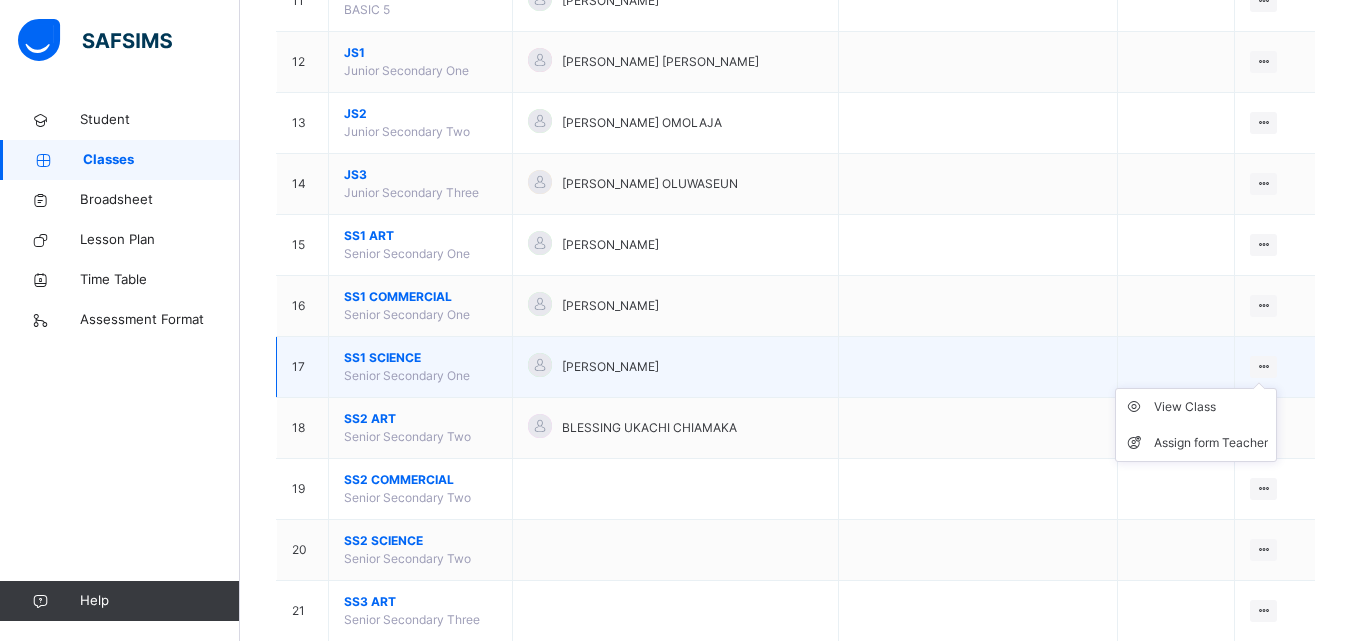 click at bounding box center [1263, 366] 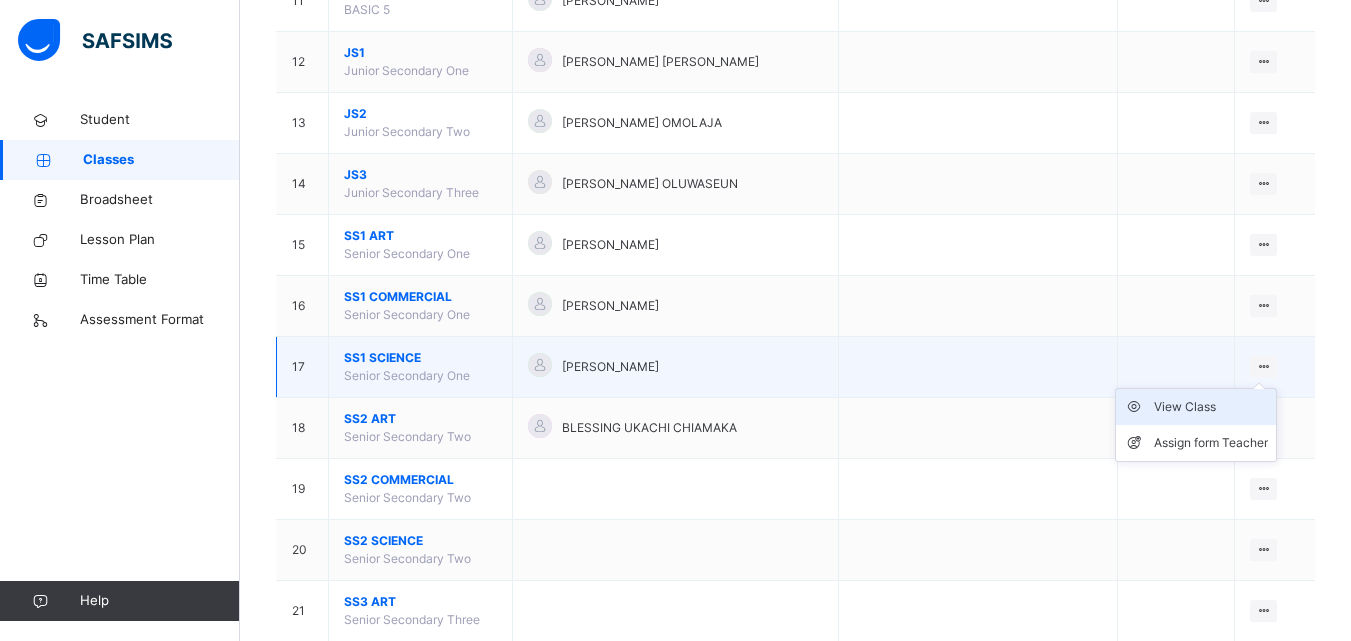 click on "View Class" at bounding box center [1211, 407] 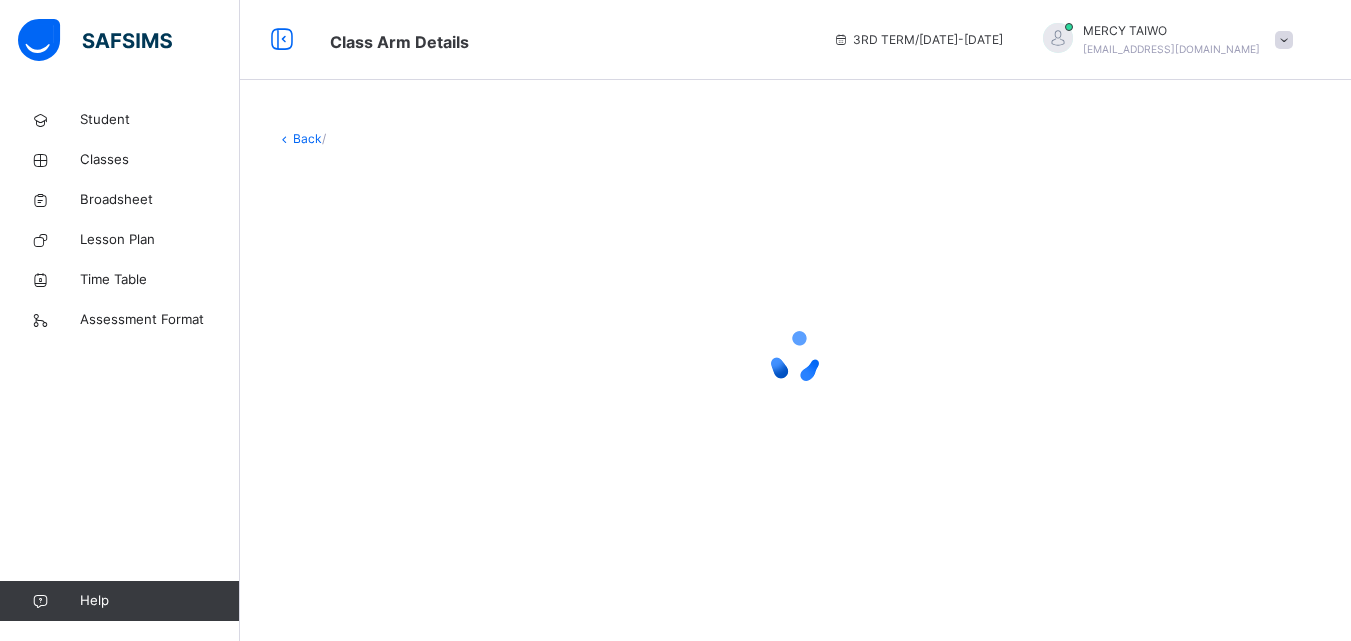 scroll, scrollTop: 0, scrollLeft: 0, axis: both 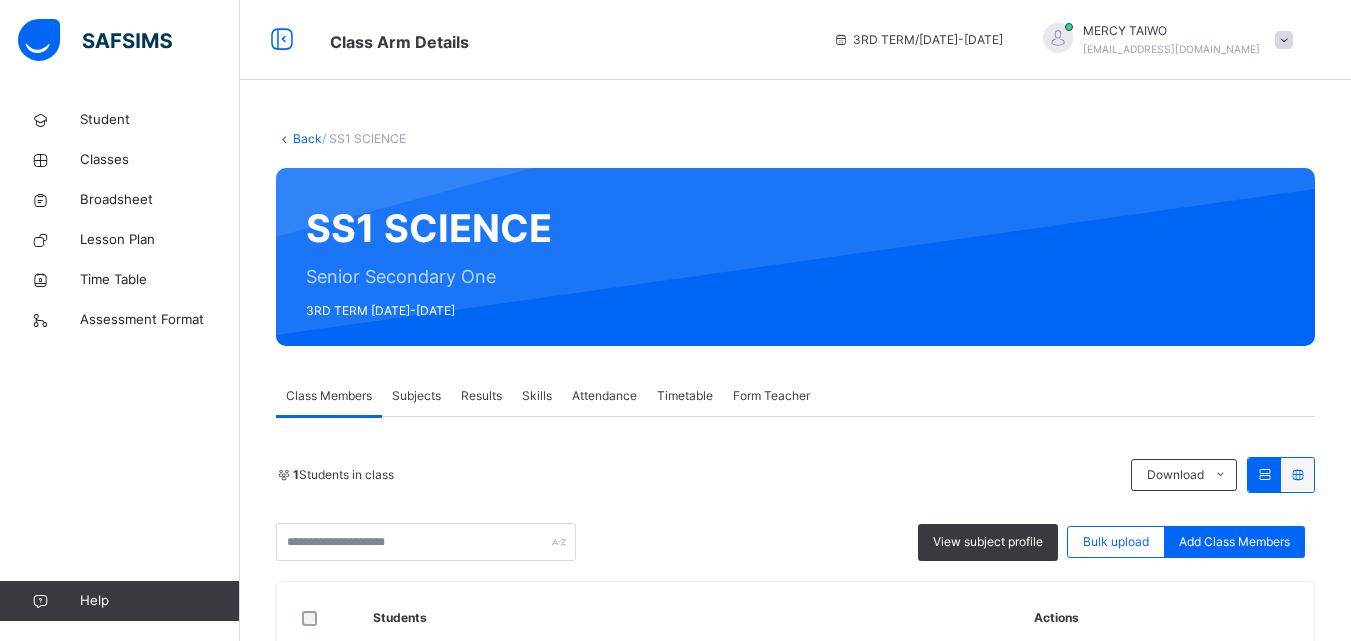 click on "Results" at bounding box center [481, 396] 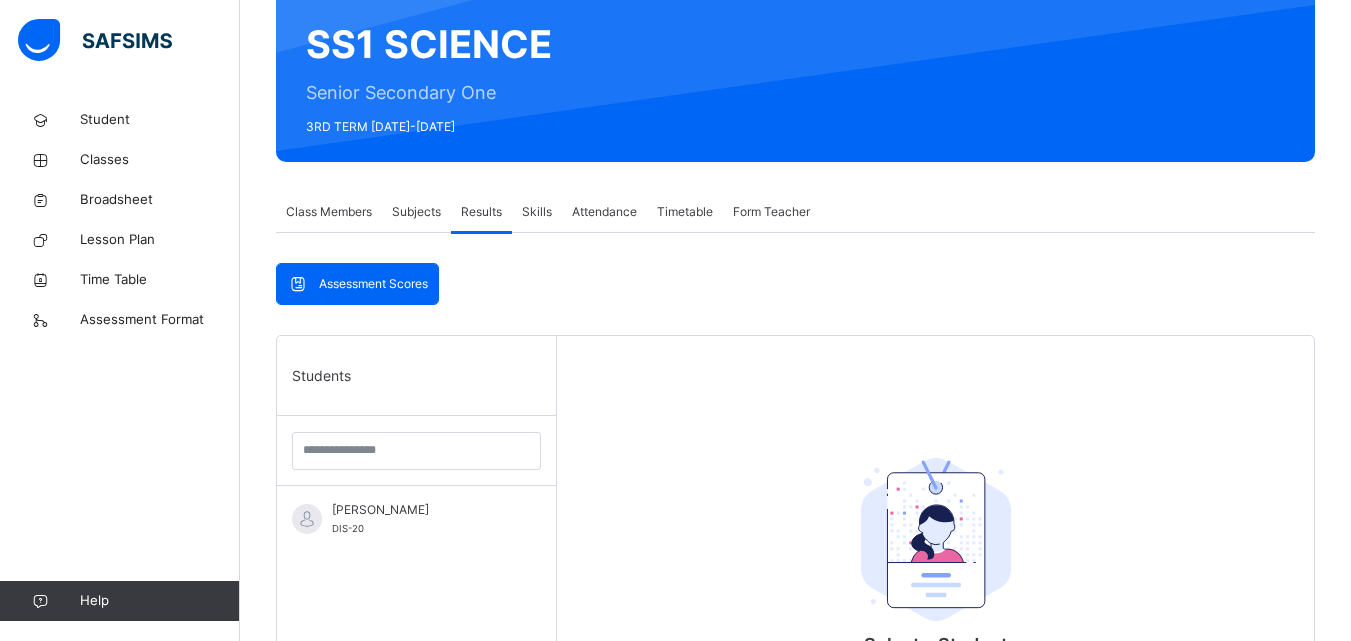scroll, scrollTop: 186, scrollLeft: 0, axis: vertical 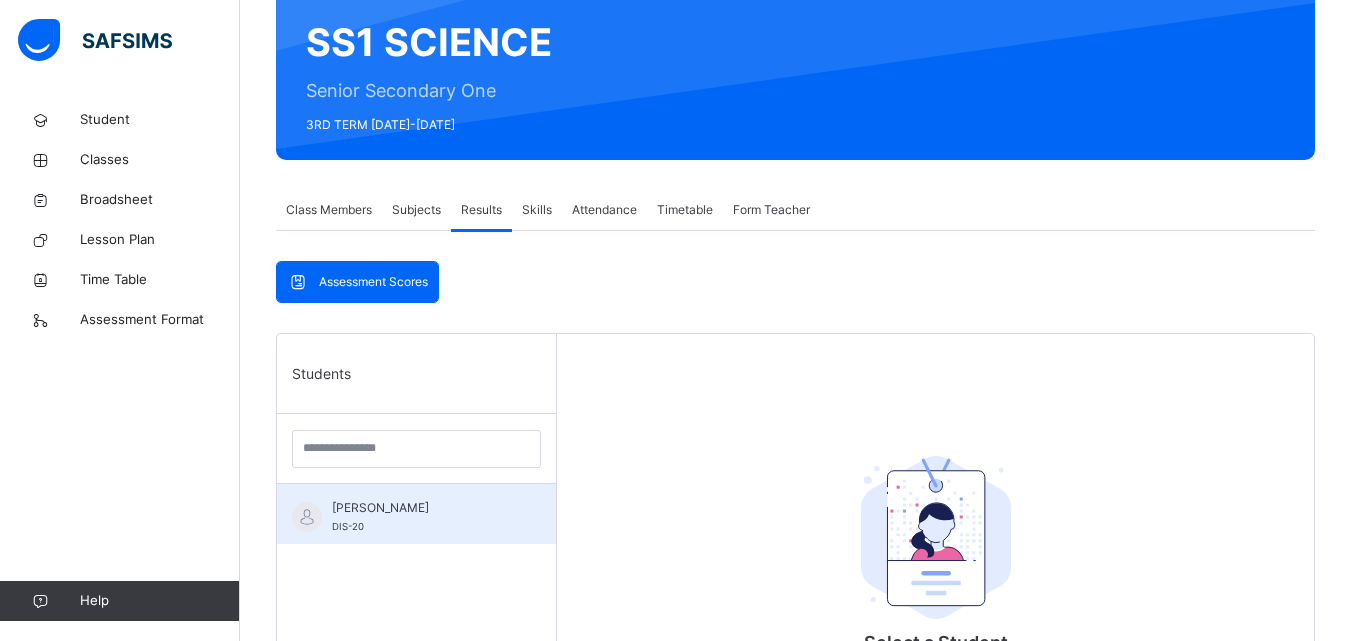 click on "[PERSON_NAME]" at bounding box center [421, 508] 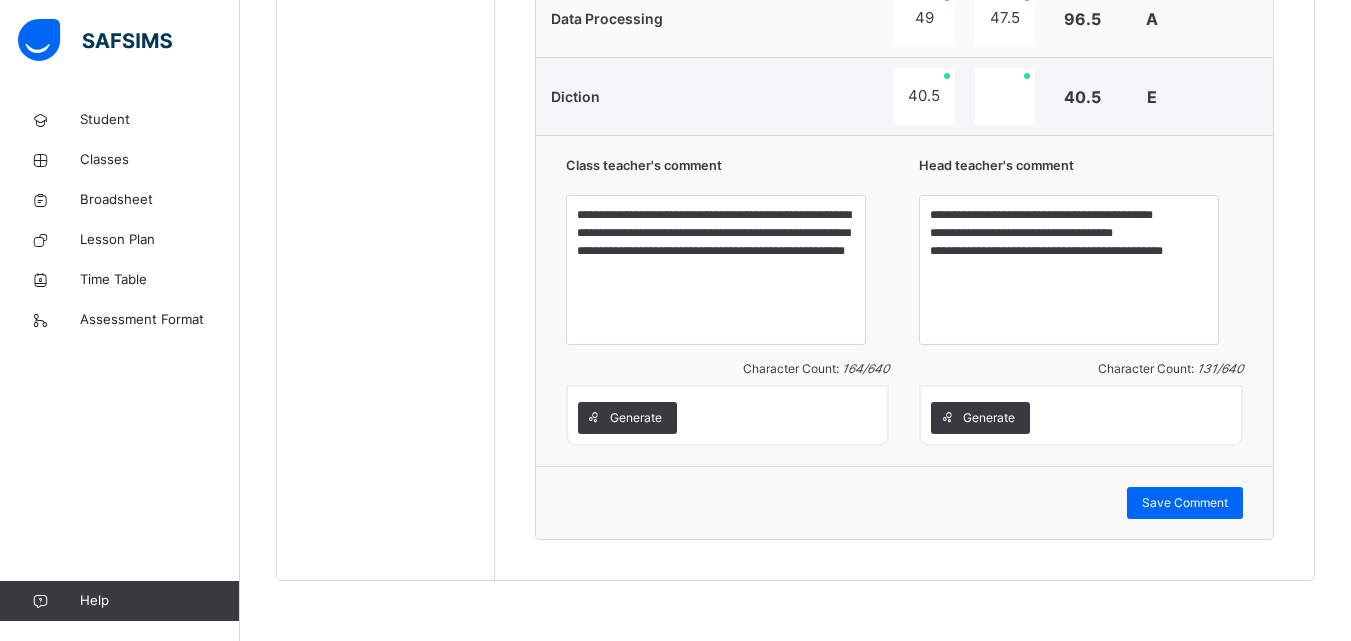 scroll, scrollTop: 1967, scrollLeft: 0, axis: vertical 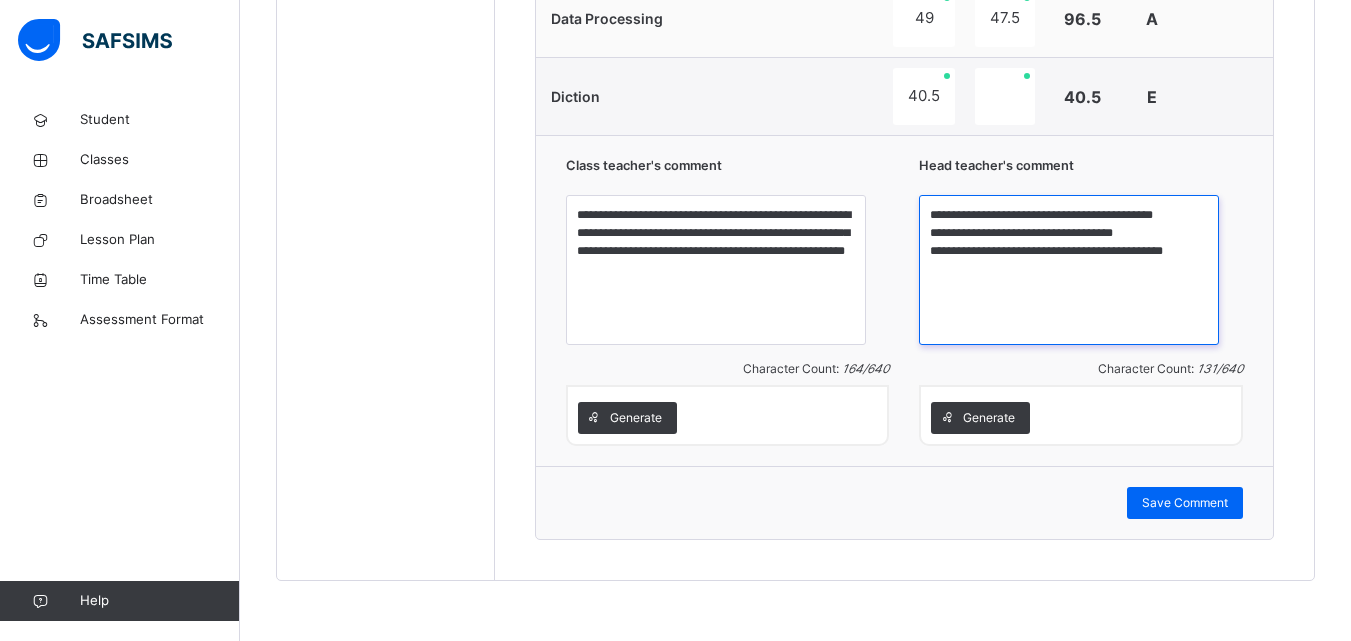 click on "**********" at bounding box center [1069, 270] 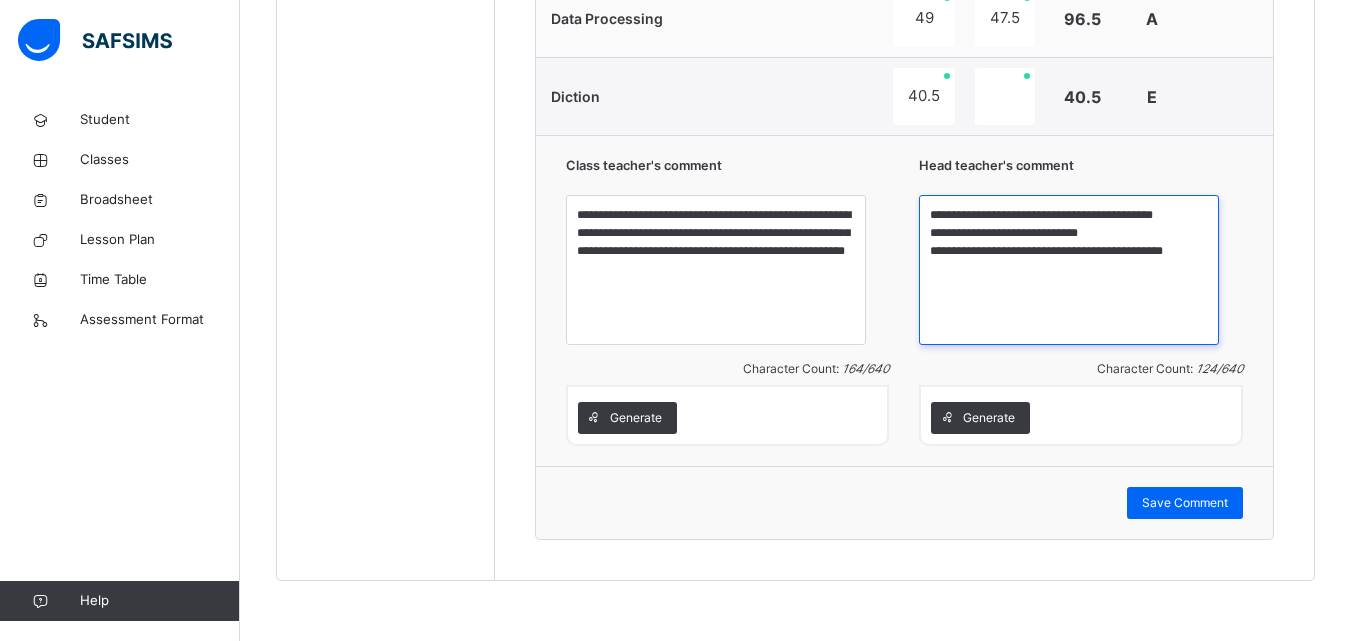 click on "**********" at bounding box center [1069, 270] 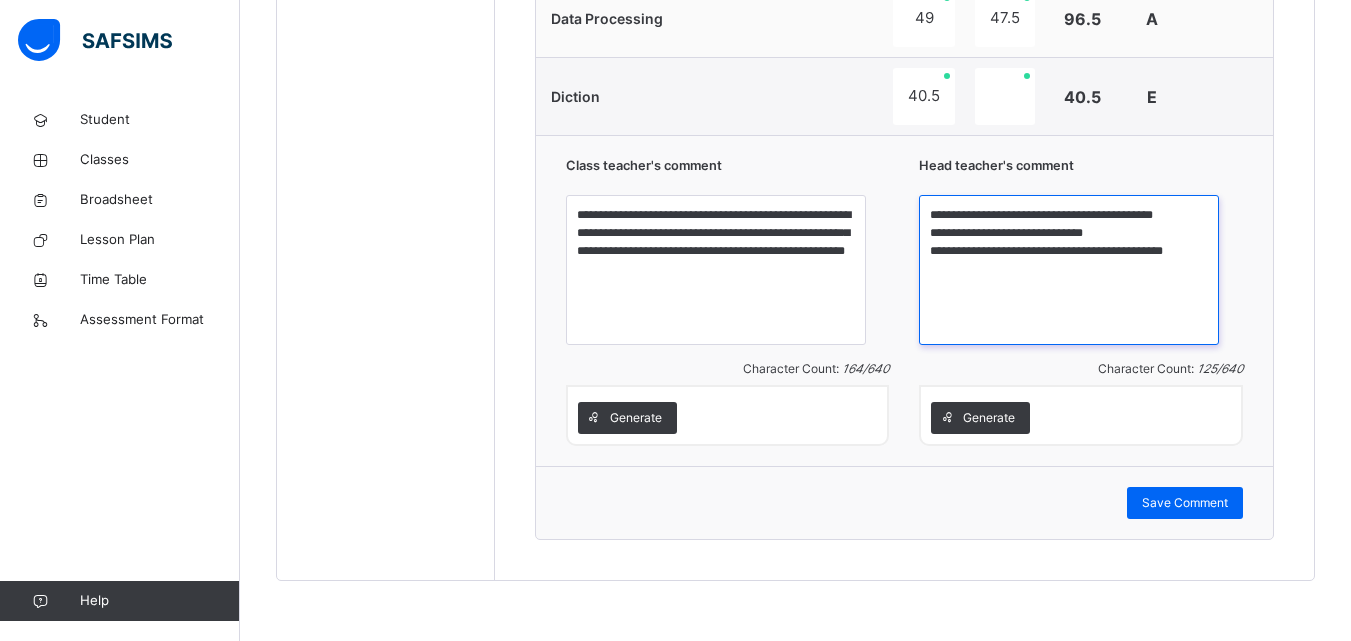paste on "**********" 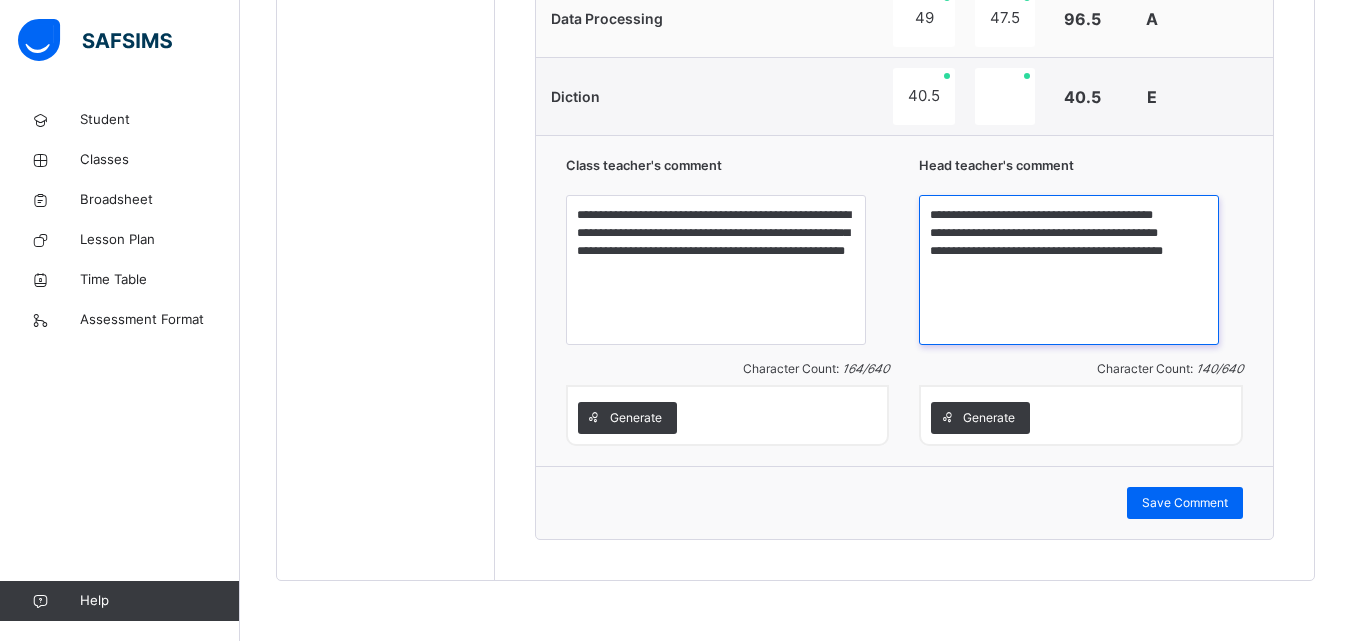 click on "**********" at bounding box center (1069, 270) 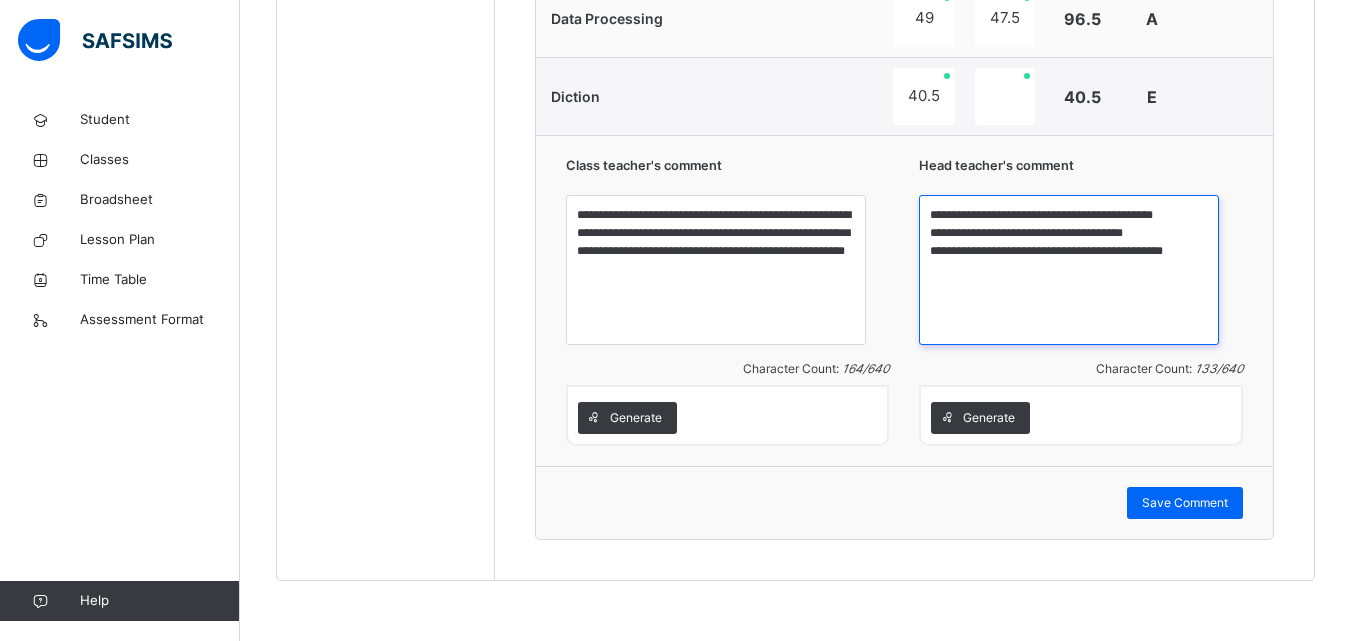 click on "**********" at bounding box center [1069, 270] 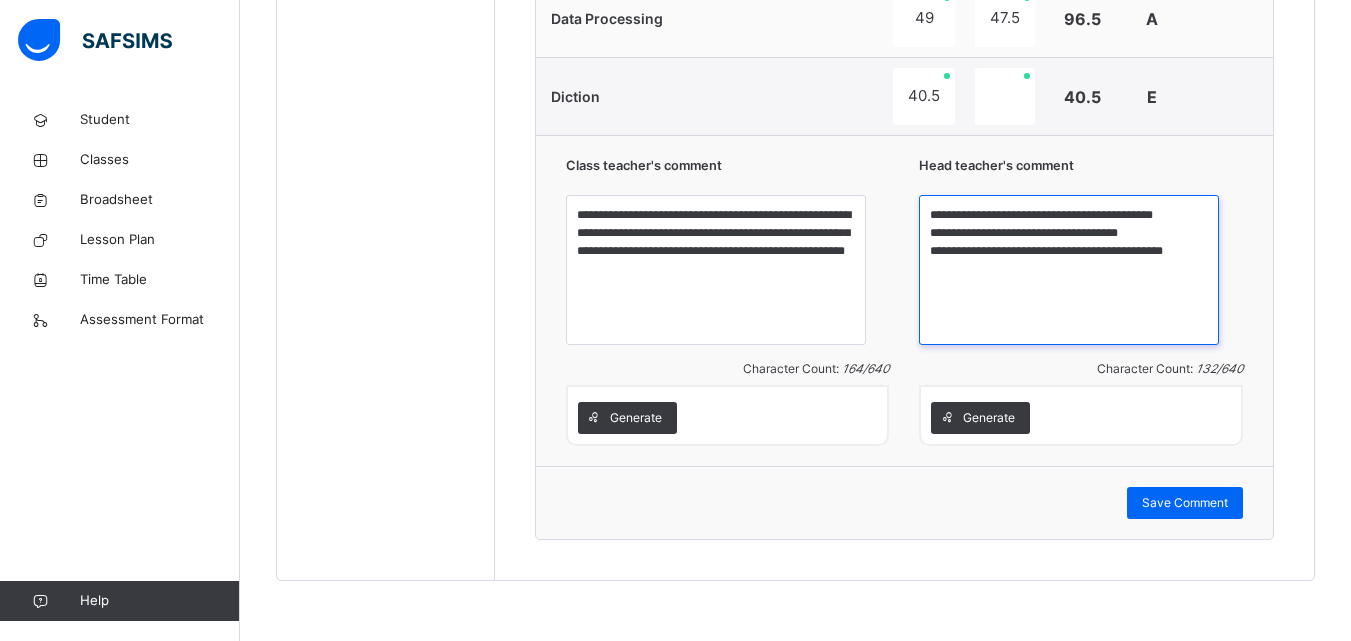 click on "**********" at bounding box center [1069, 270] 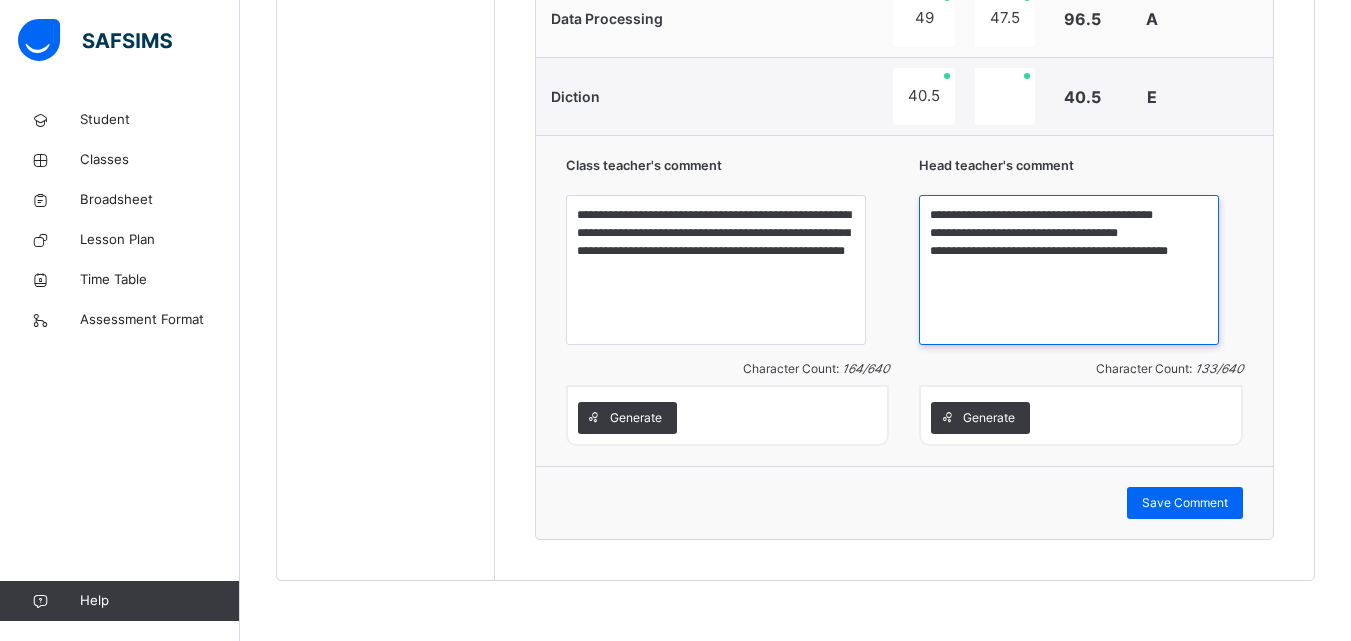 click on "**********" at bounding box center (1069, 270) 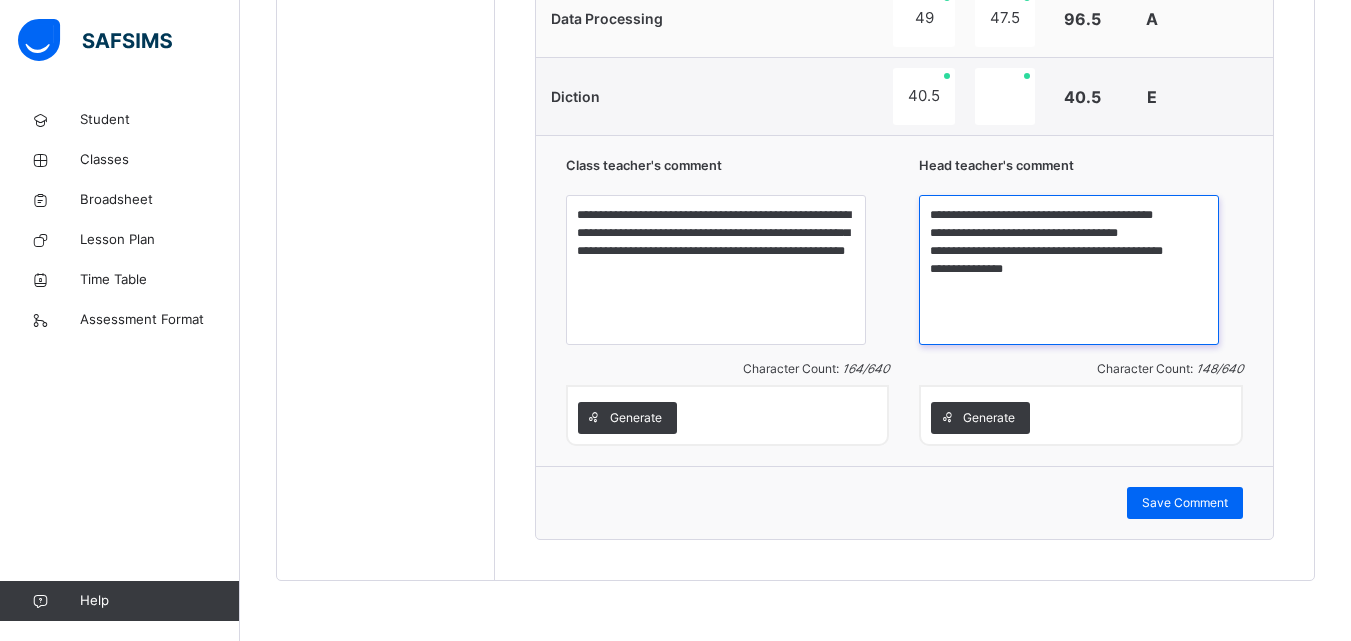 click on "**********" at bounding box center (1069, 270) 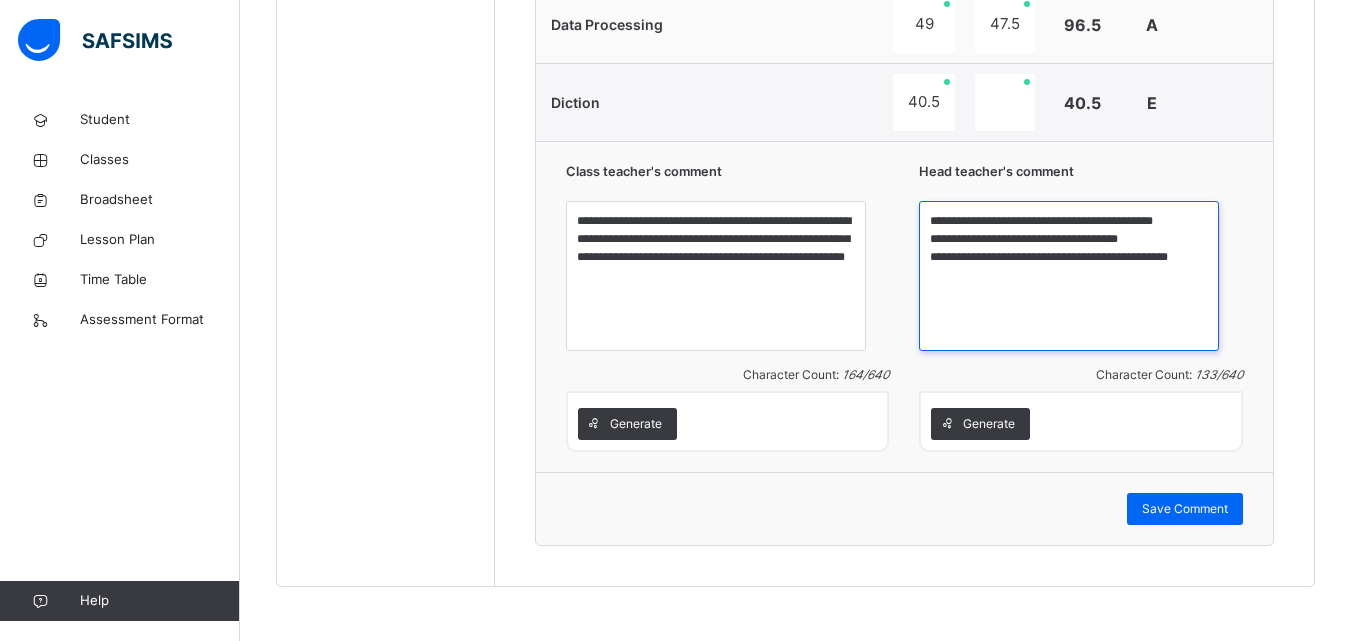 scroll, scrollTop: 1941, scrollLeft: 0, axis: vertical 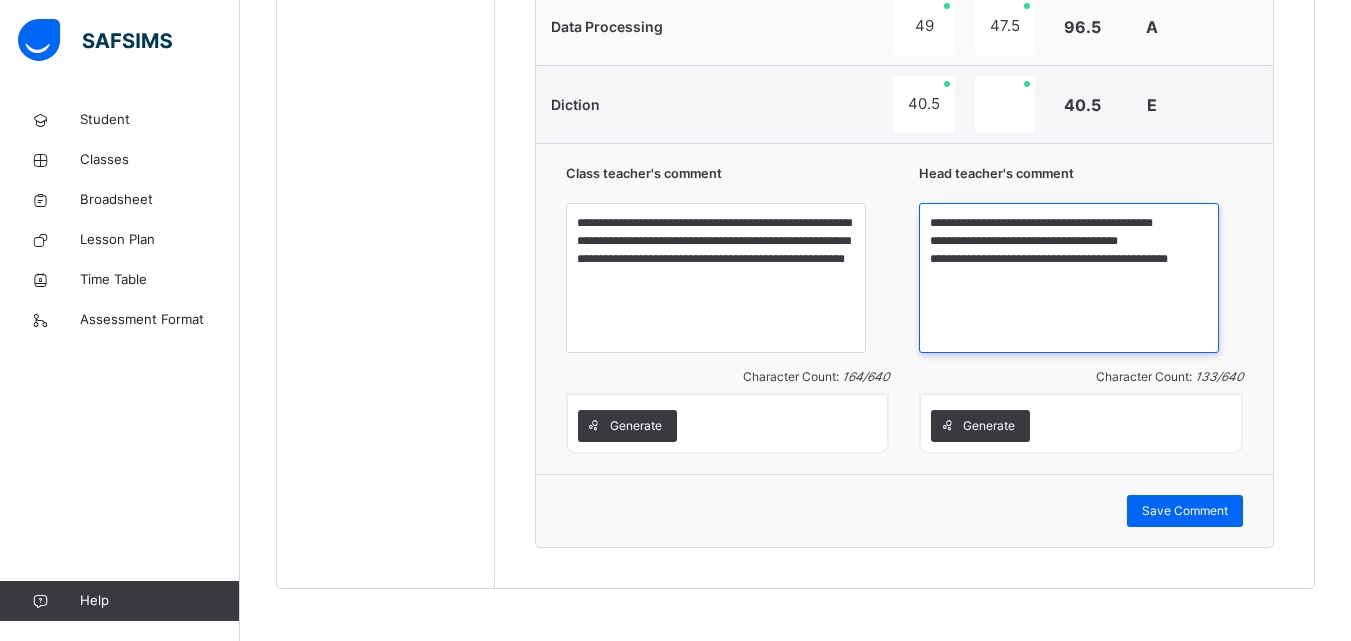 click on "**********" at bounding box center (1069, 278) 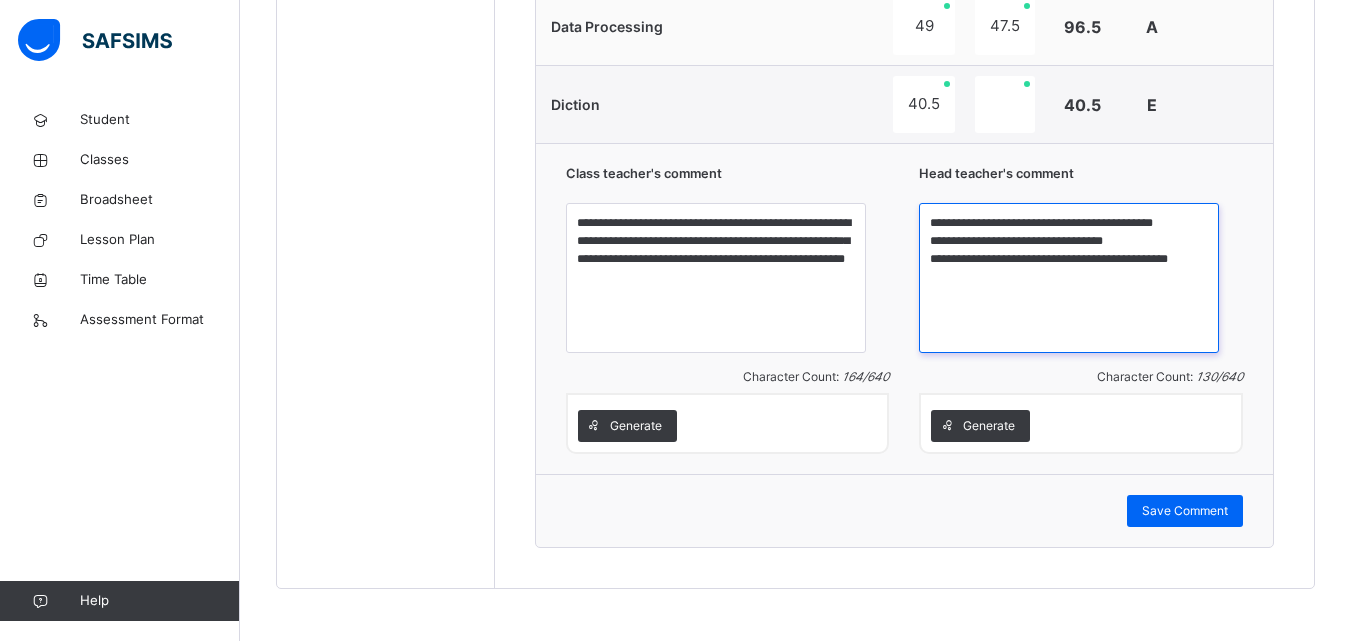 drag, startPoint x: 1177, startPoint y: 260, endPoint x: 1091, endPoint y: 256, distance: 86.09297 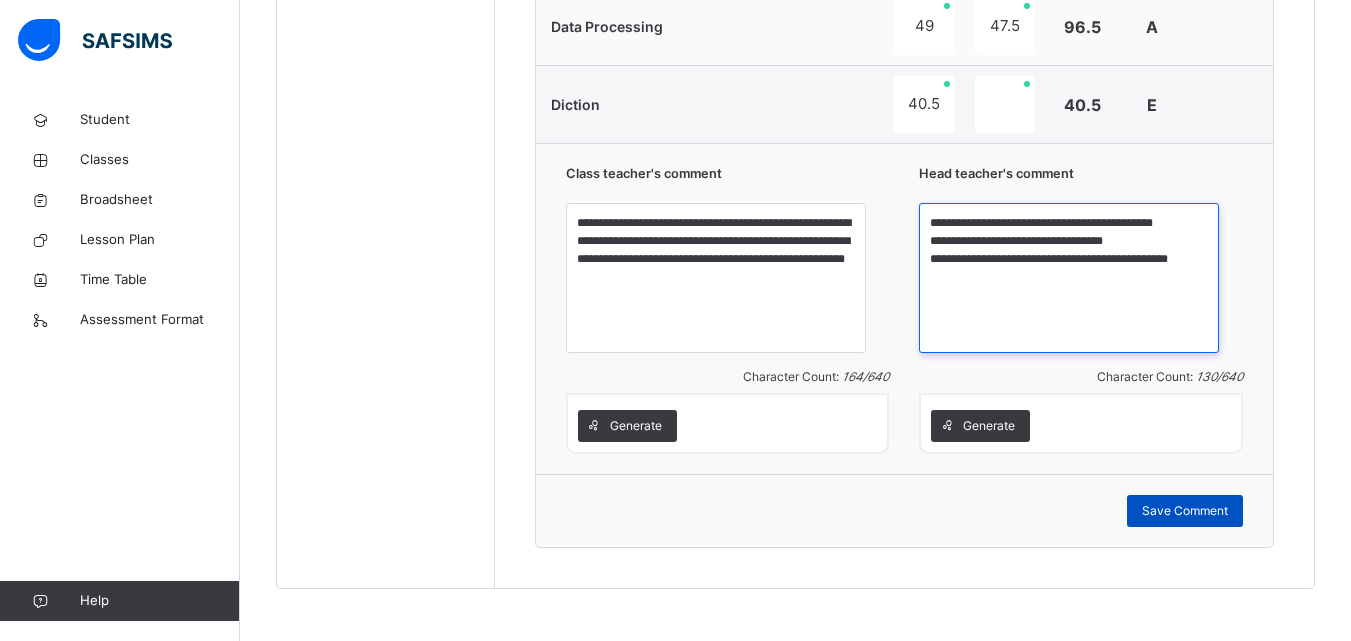 type on "**********" 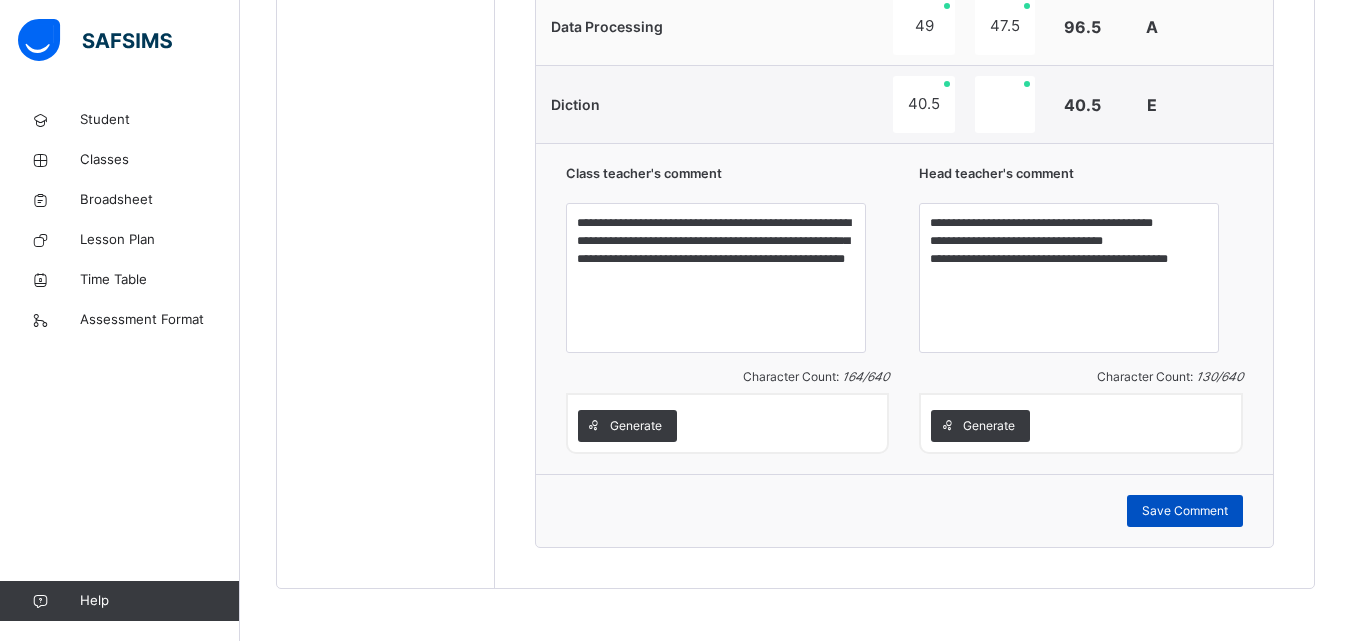 click on "Save Comment" at bounding box center (1185, 511) 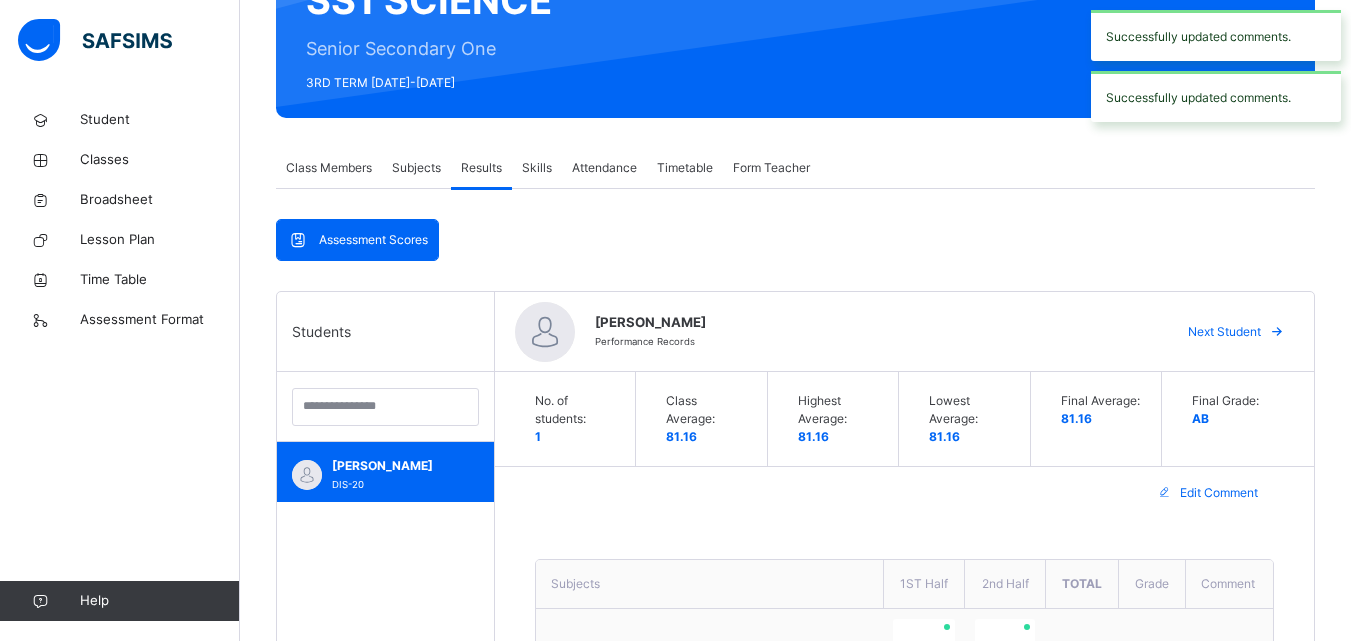 scroll, scrollTop: 177, scrollLeft: 0, axis: vertical 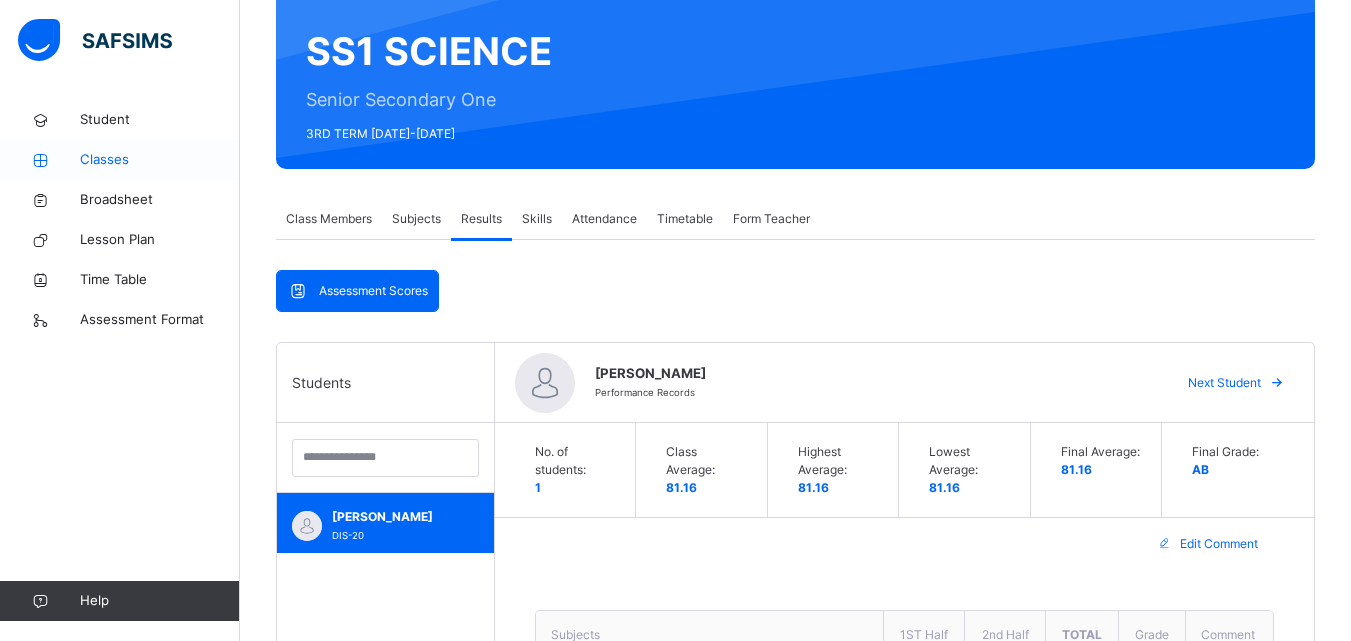 click on "Classes" at bounding box center [160, 160] 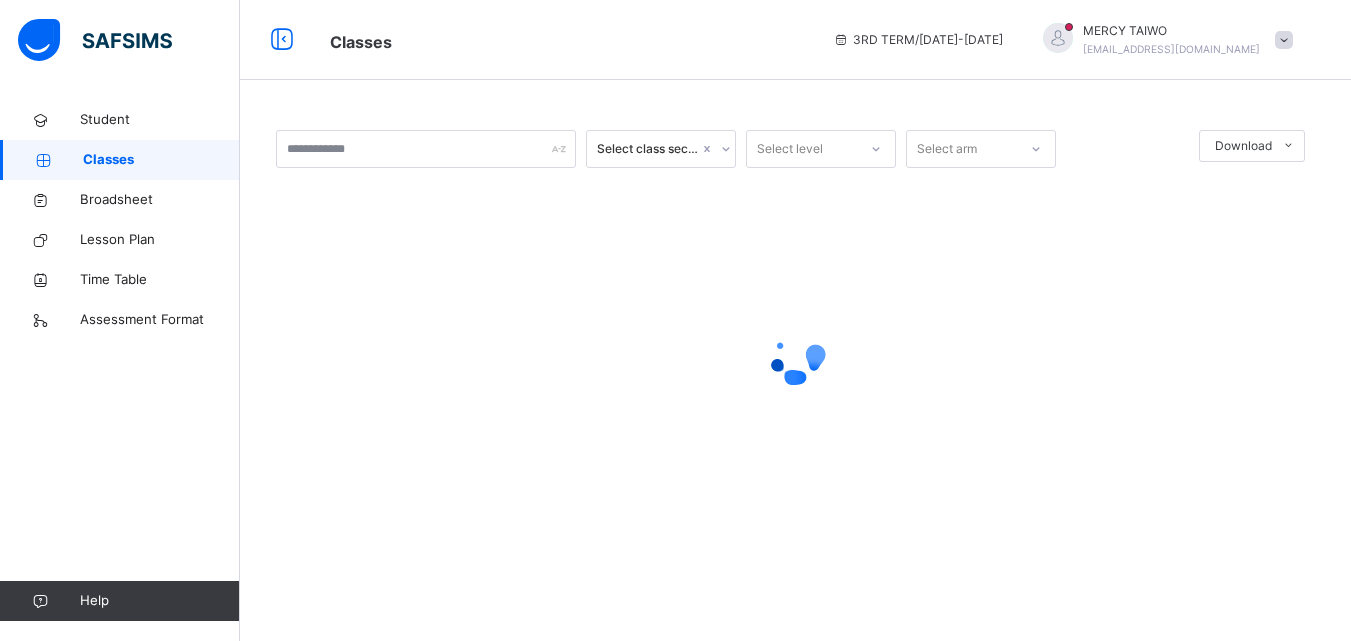 scroll, scrollTop: 0, scrollLeft: 0, axis: both 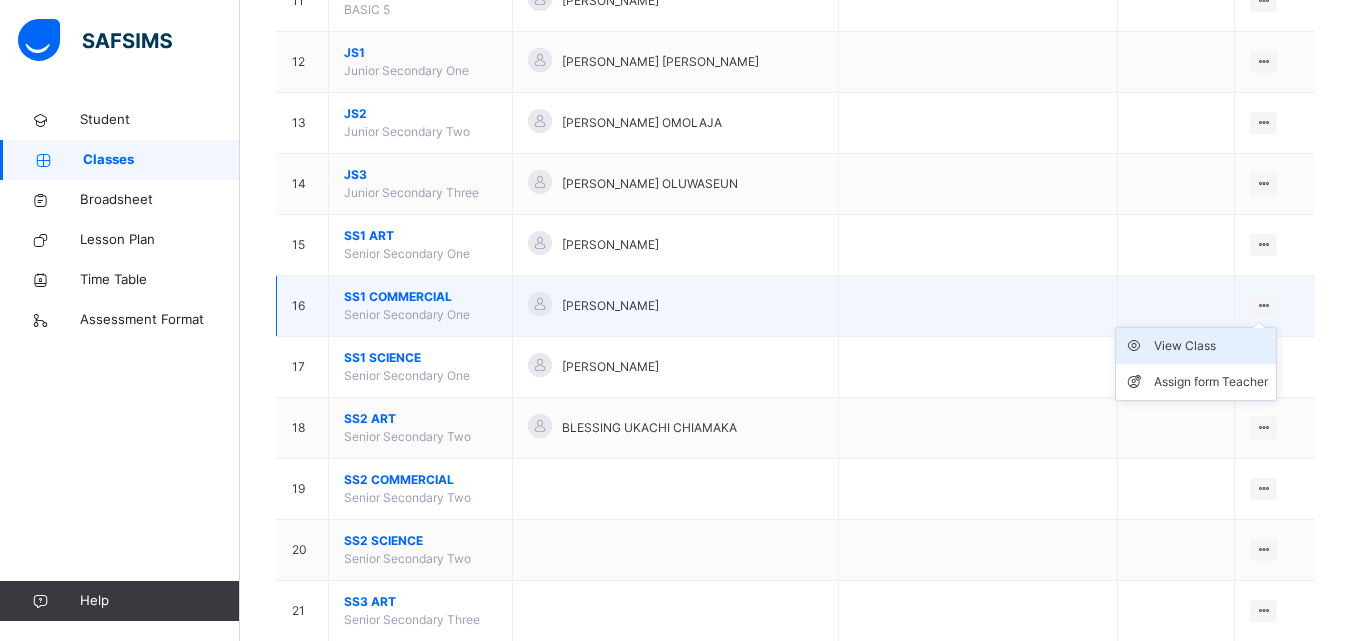 click on "View Class" at bounding box center (1196, 346) 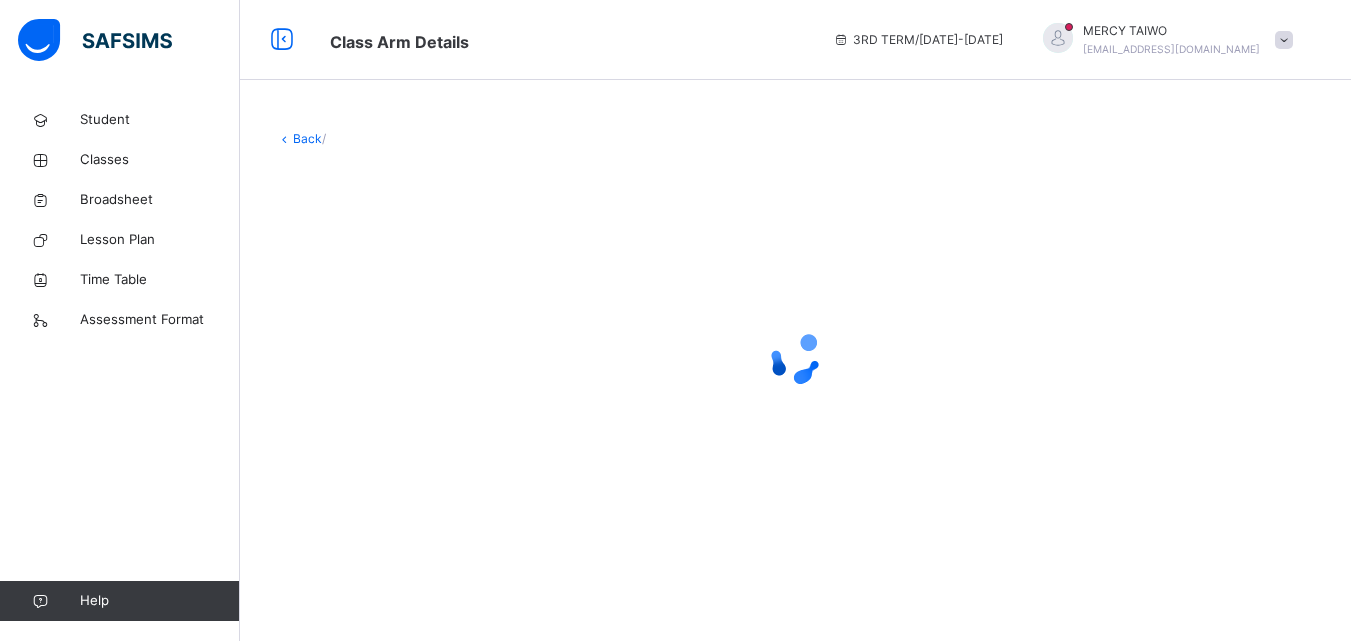 scroll, scrollTop: 0, scrollLeft: 0, axis: both 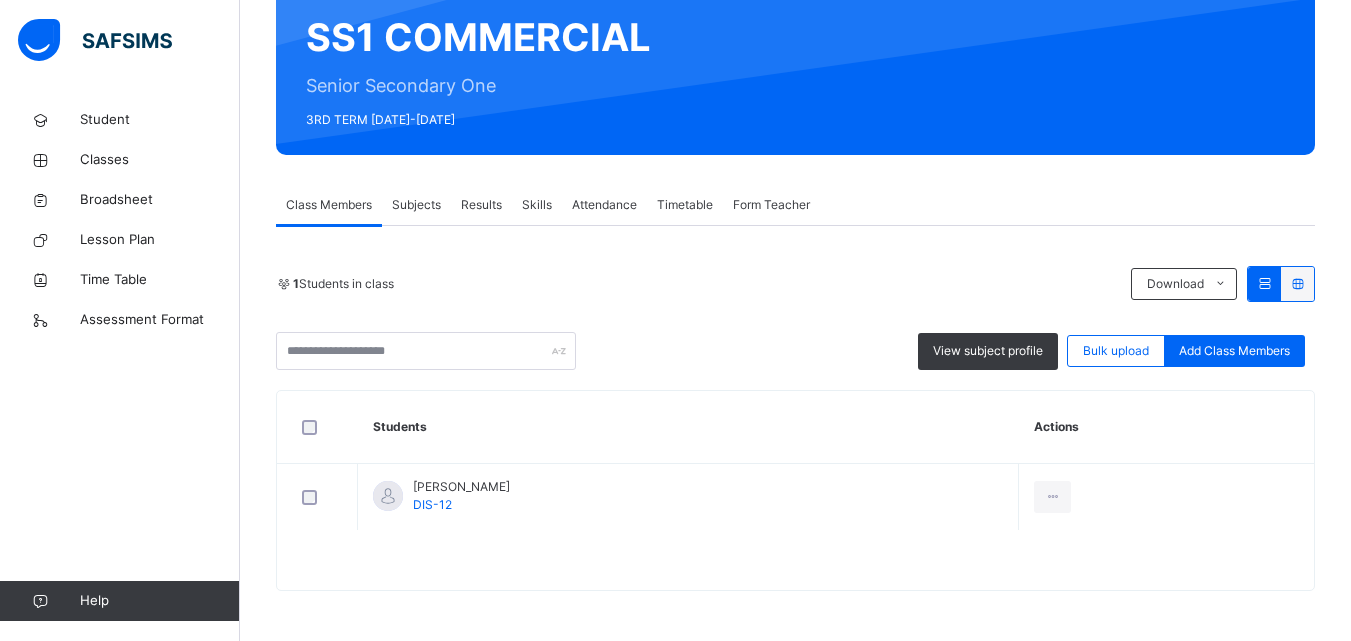 click on "Results" at bounding box center [481, 205] 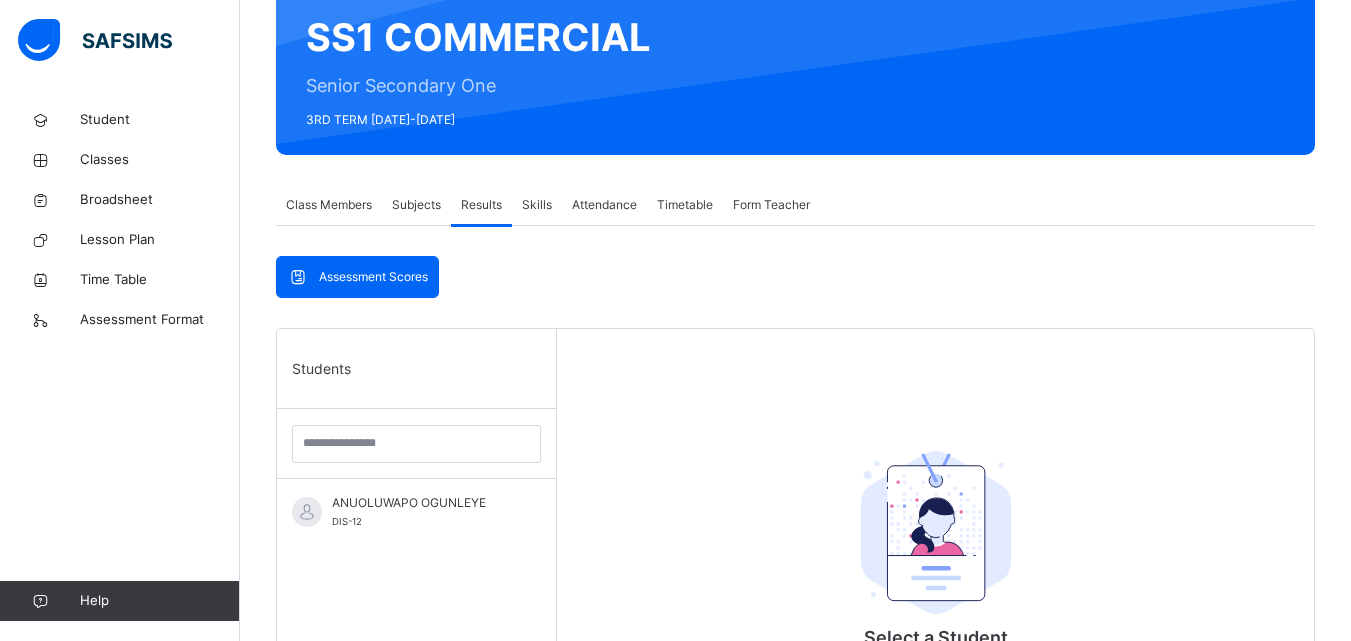 scroll, scrollTop: 581, scrollLeft: 0, axis: vertical 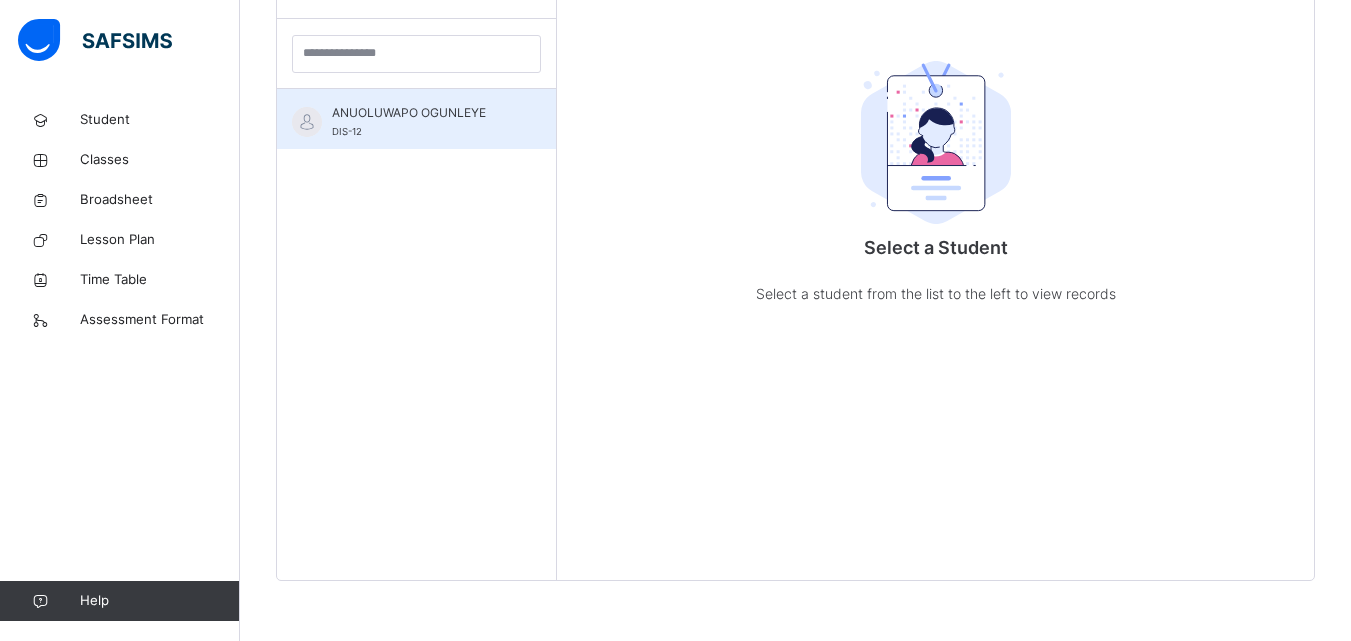 click on "ANUOLUWAPO  OGUNLEYE DIS-12" at bounding box center [421, 122] 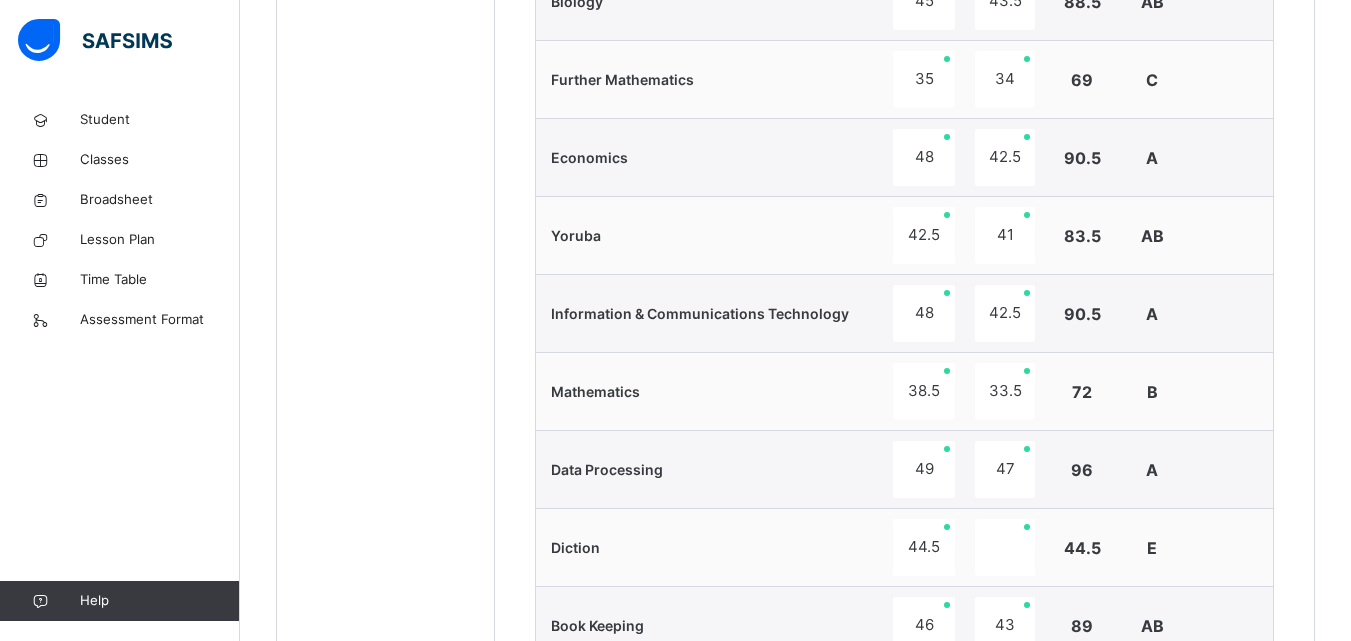 scroll, scrollTop: 2045, scrollLeft: 0, axis: vertical 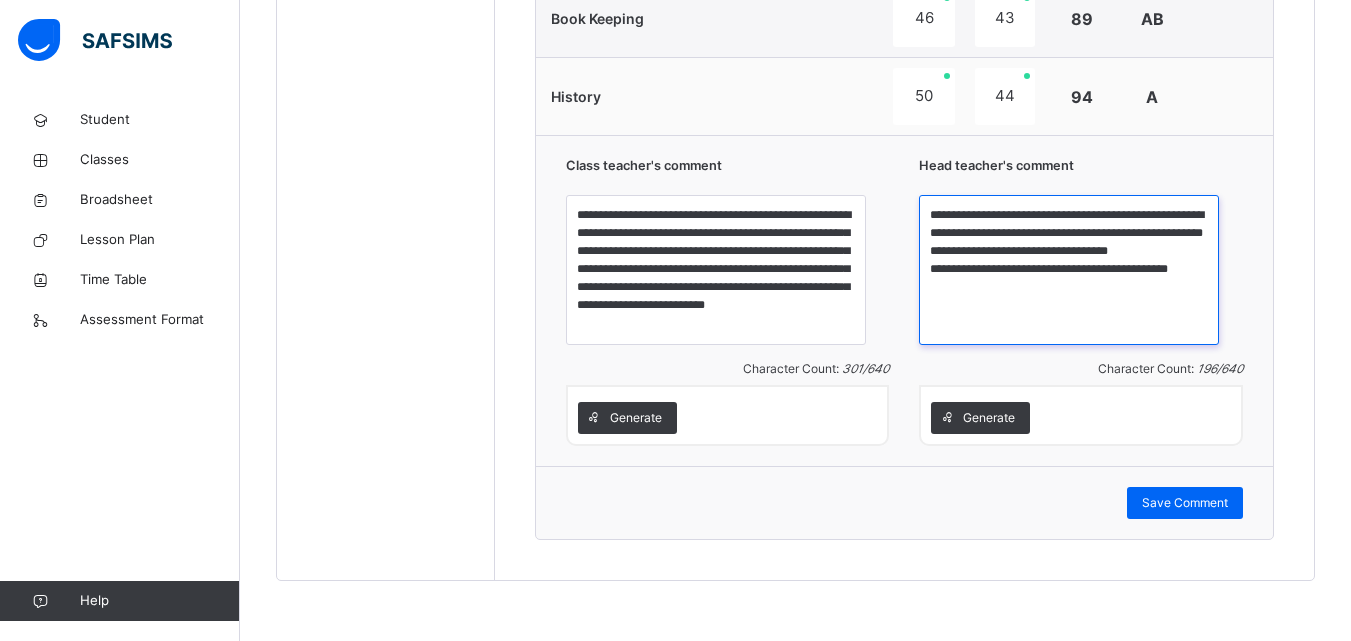 click on "**********" at bounding box center [1069, 270] 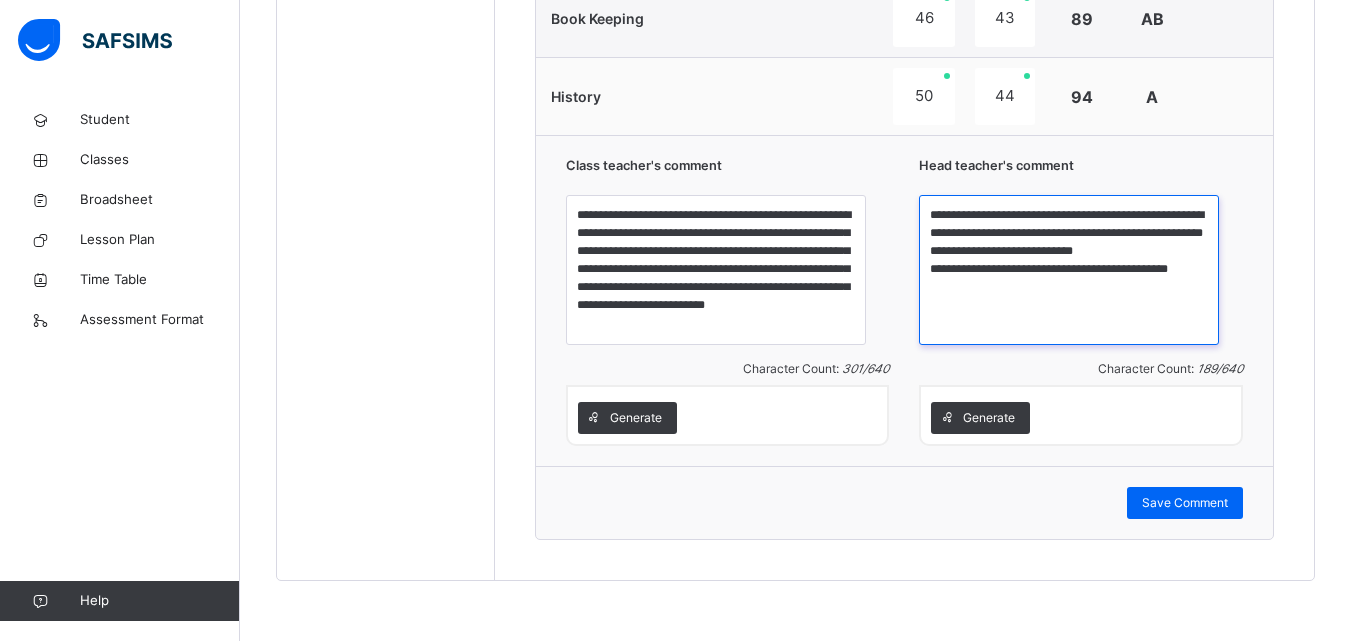 click on "**********" at bounding box center (1069, 270) 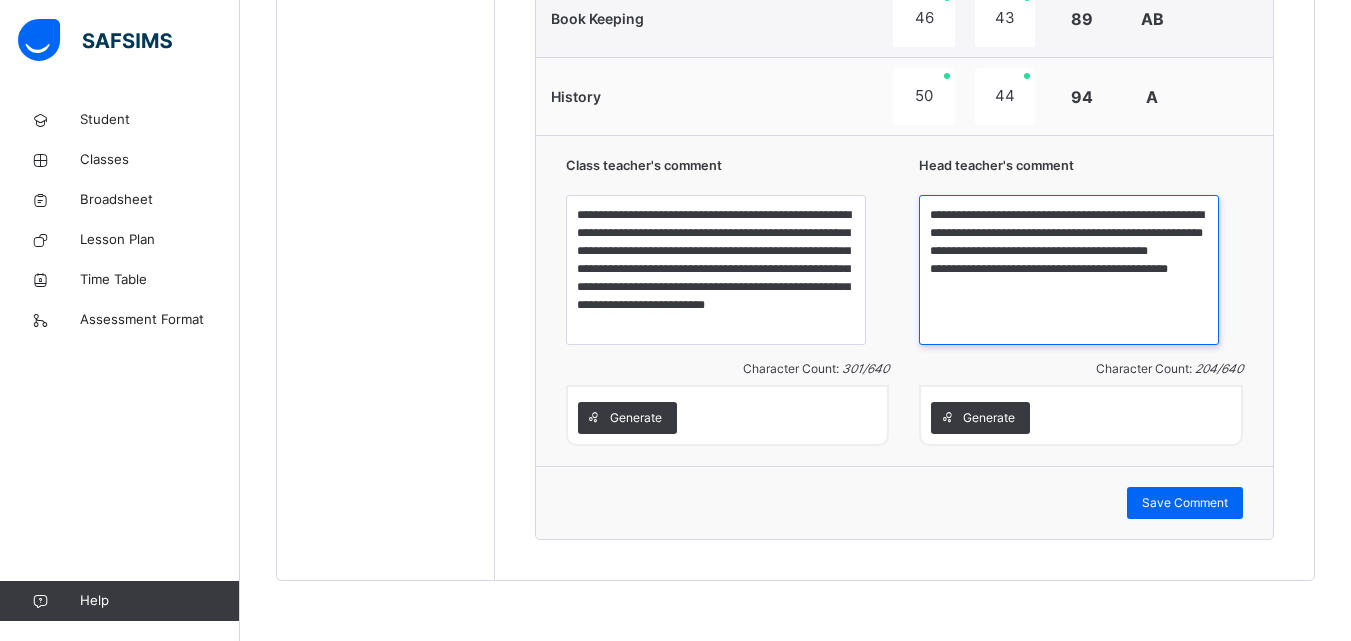 click on "**********" at bounding box center [1069, 270] 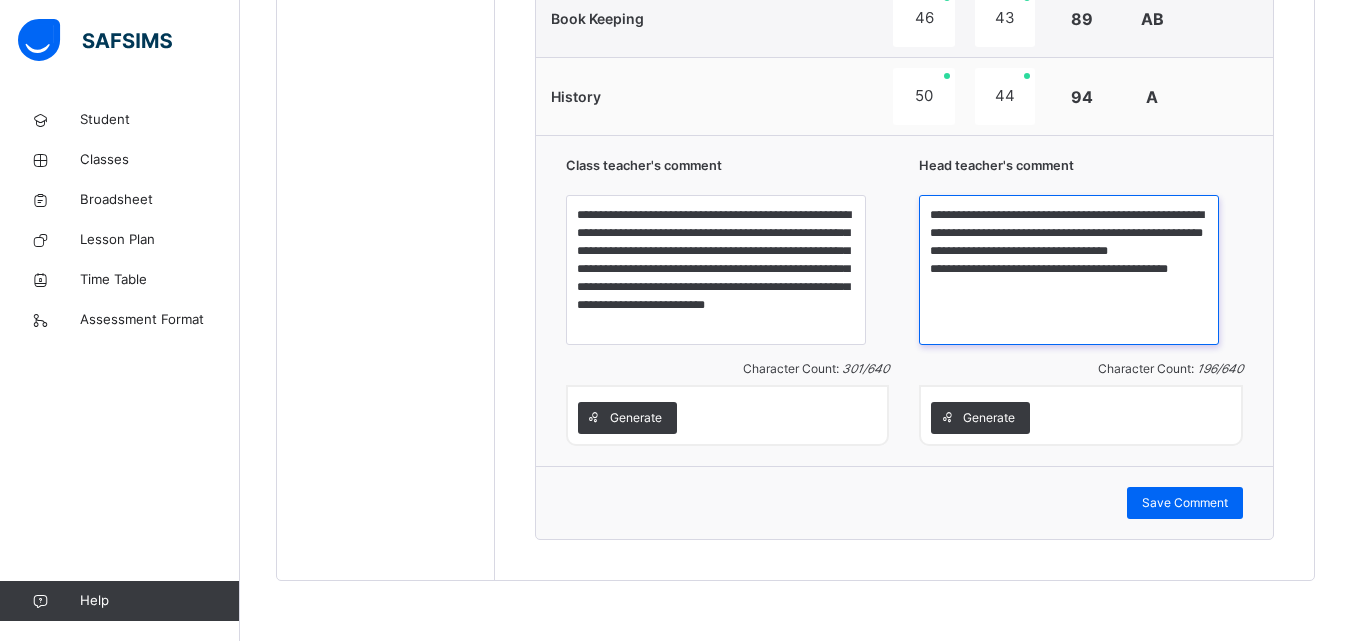 click on "**********" at bounding box center (1069, 270) 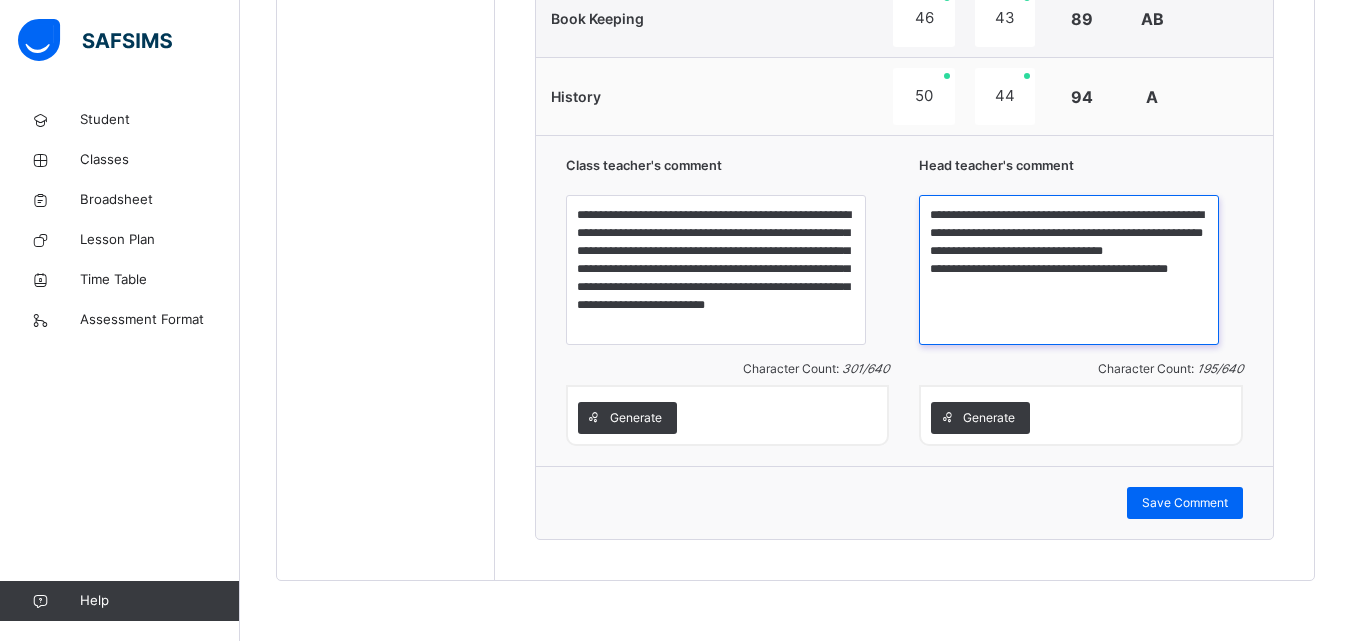 click on "**********" at bounding box center [1069, 270] 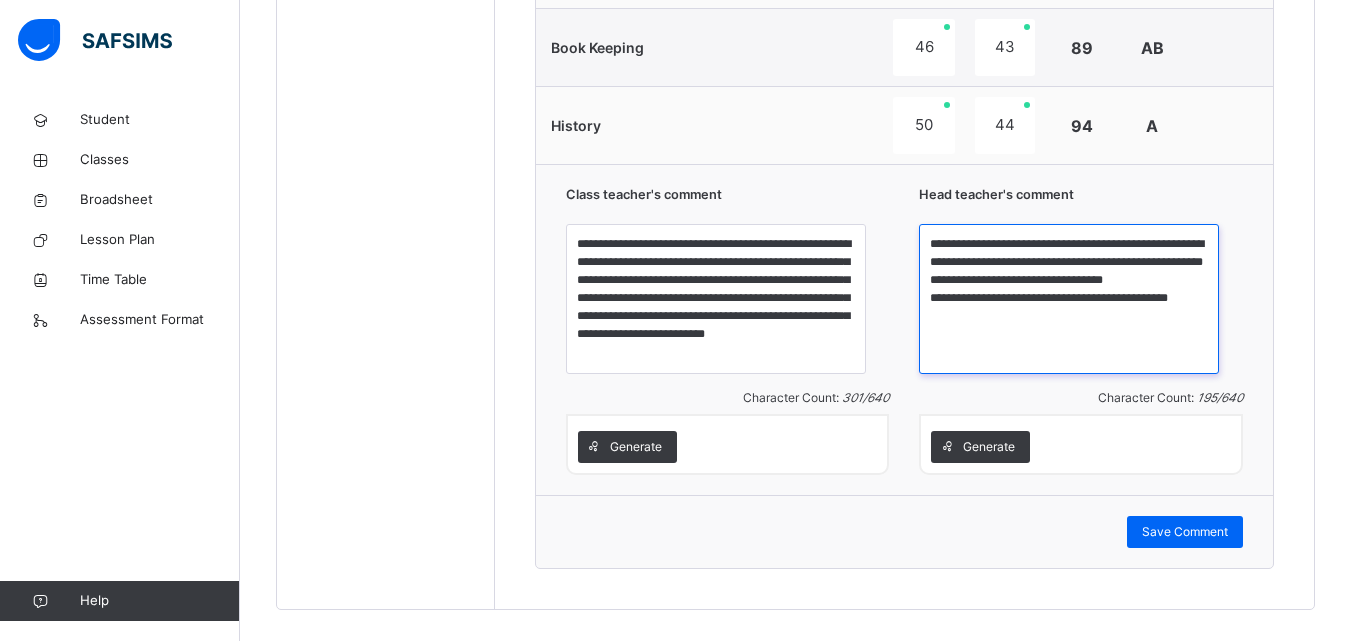 scroll, scrollTop: 2000, scrollLeft: 0, axis: vertical 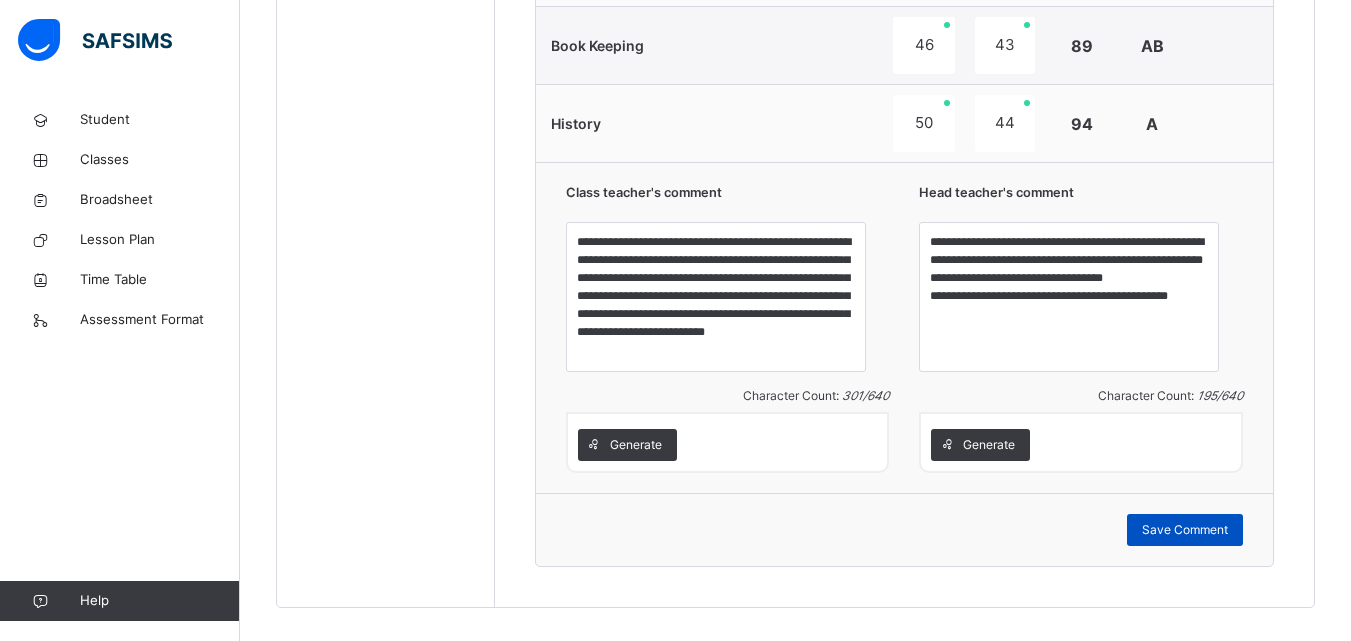 click on "Save Comment" at bounding box center [1185, 530] 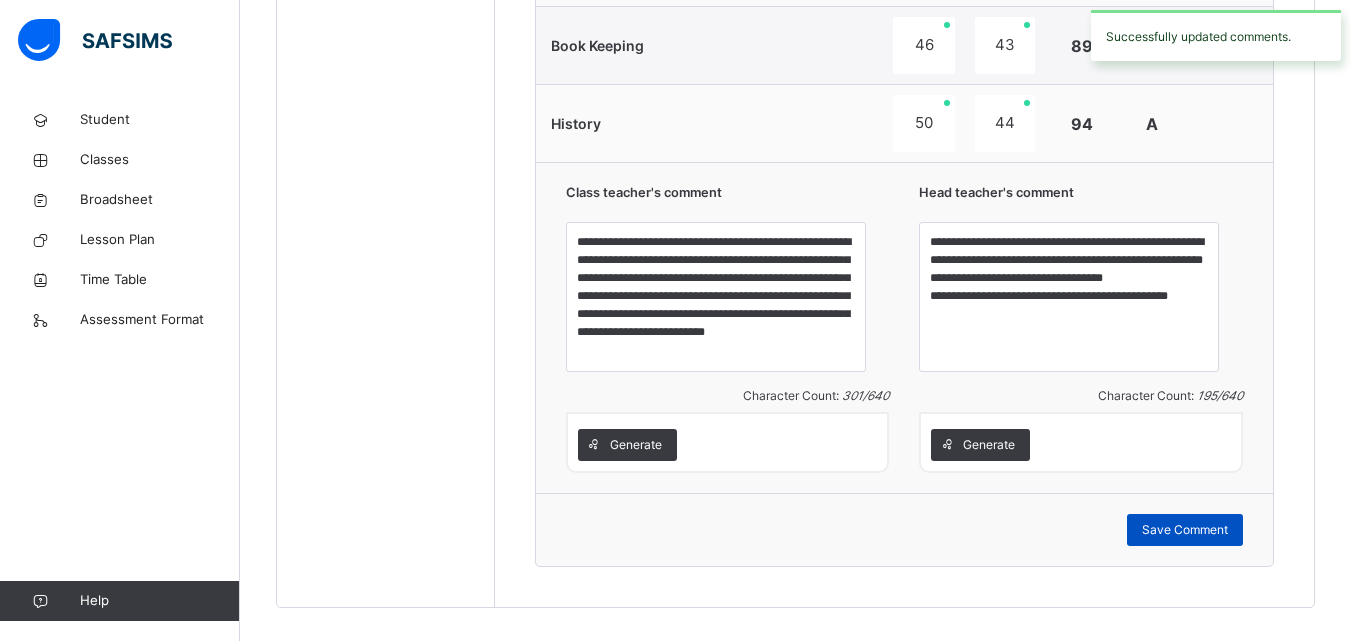 click on "Save Comment" at bounding box center [1185, 530] 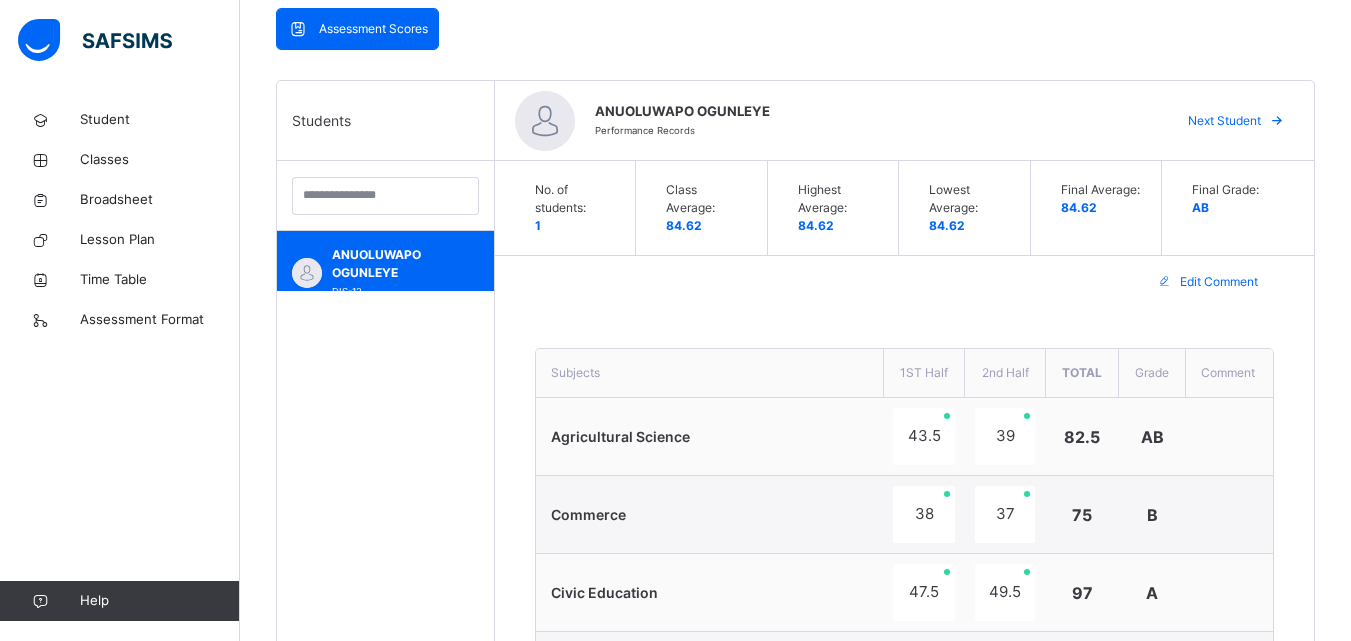 scroll, scrollTop: 421, scrollLeft: 0, axis: vertical 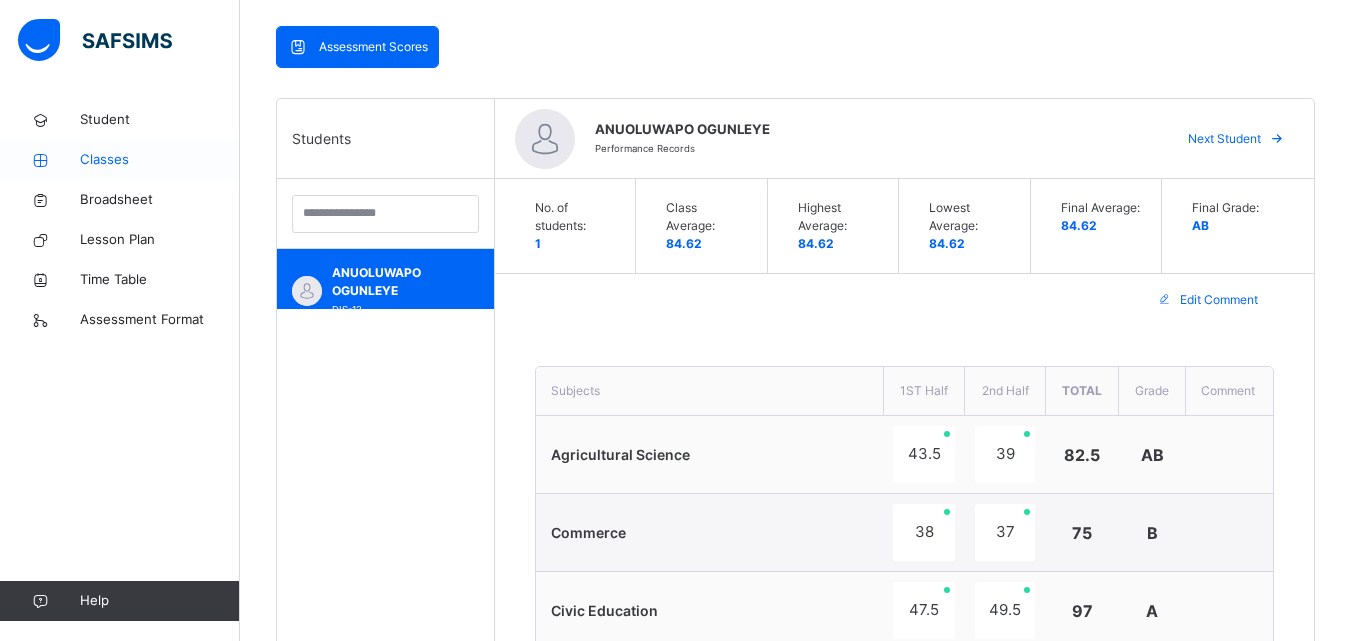 click on "Classes" at bounding box center (160, 160) 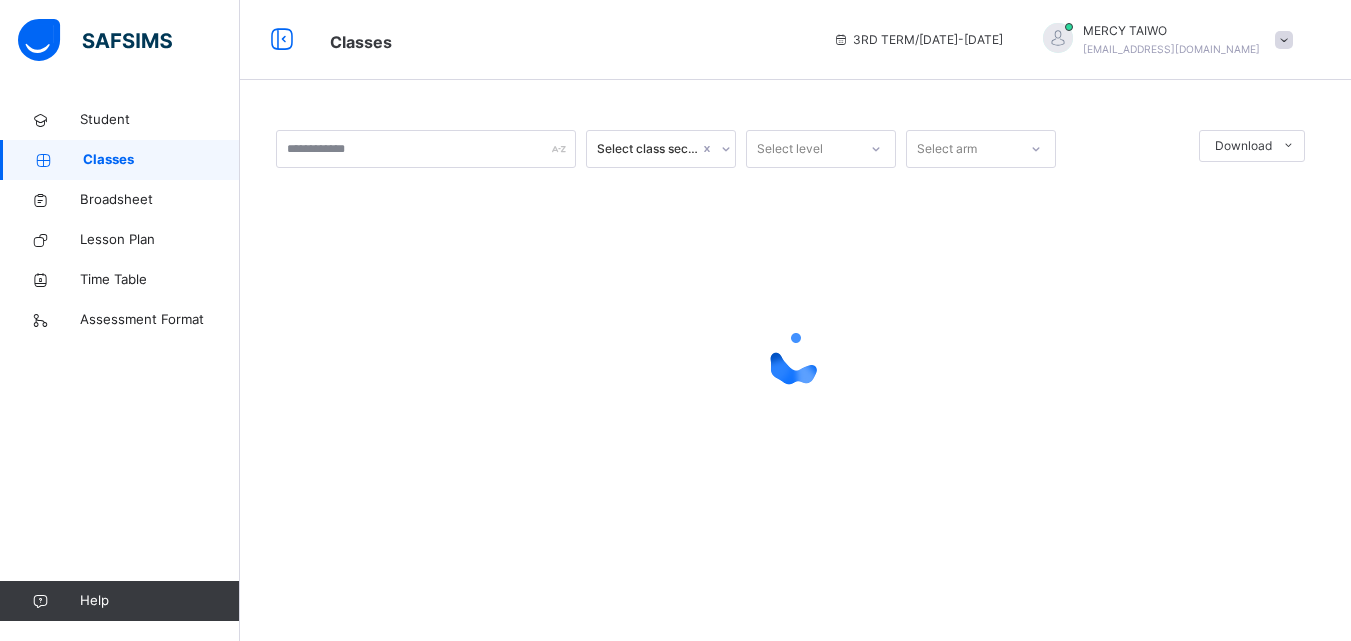 scroll, scrollTop: 0, scrollLeft: 0, axis: both 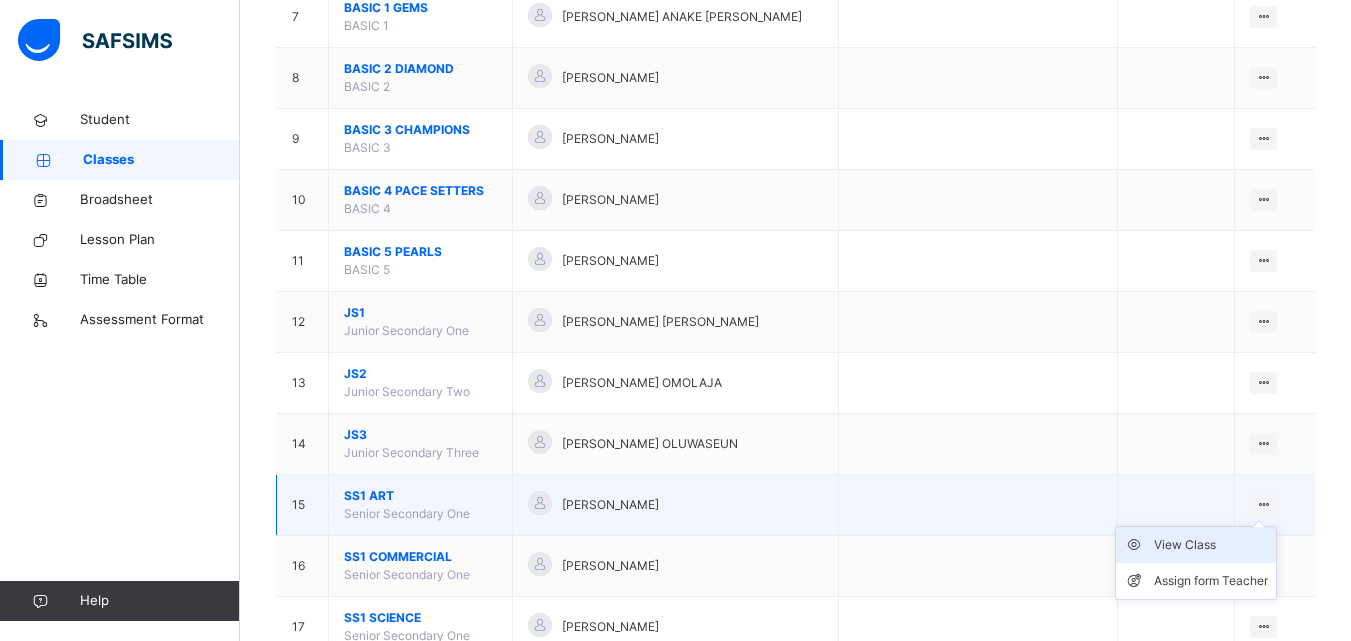 click on "View Class" at bounding box center (1211, 545) 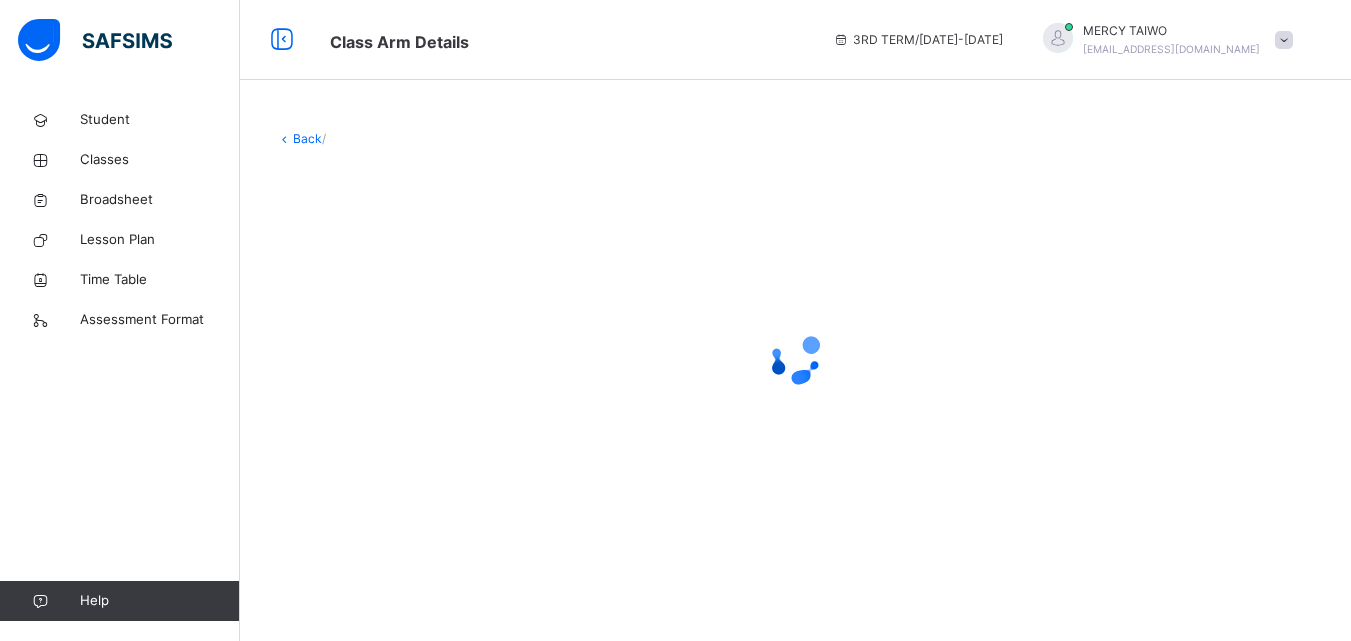 scroll, scrollTop: 0, scrollLeft: 0, axis: both 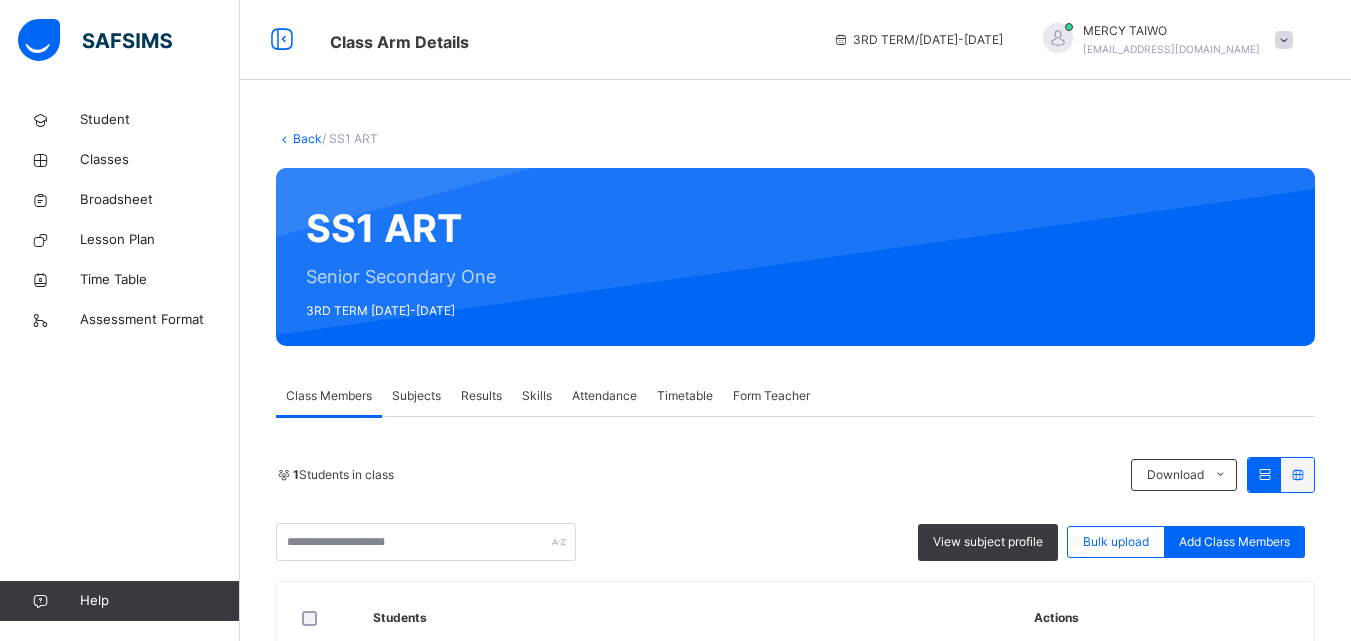 click on "Results" at bounding box center (481, 396) 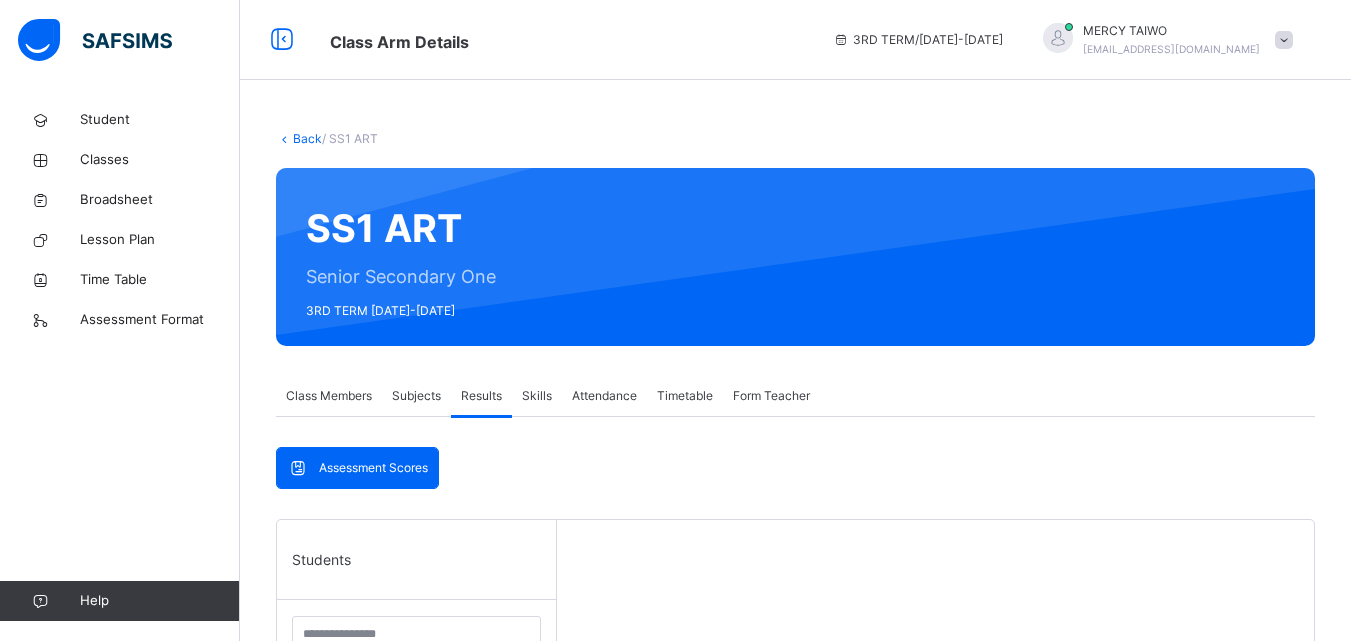 scroll, scrollTop: 581, scrollLeft: 0, axis: vertical 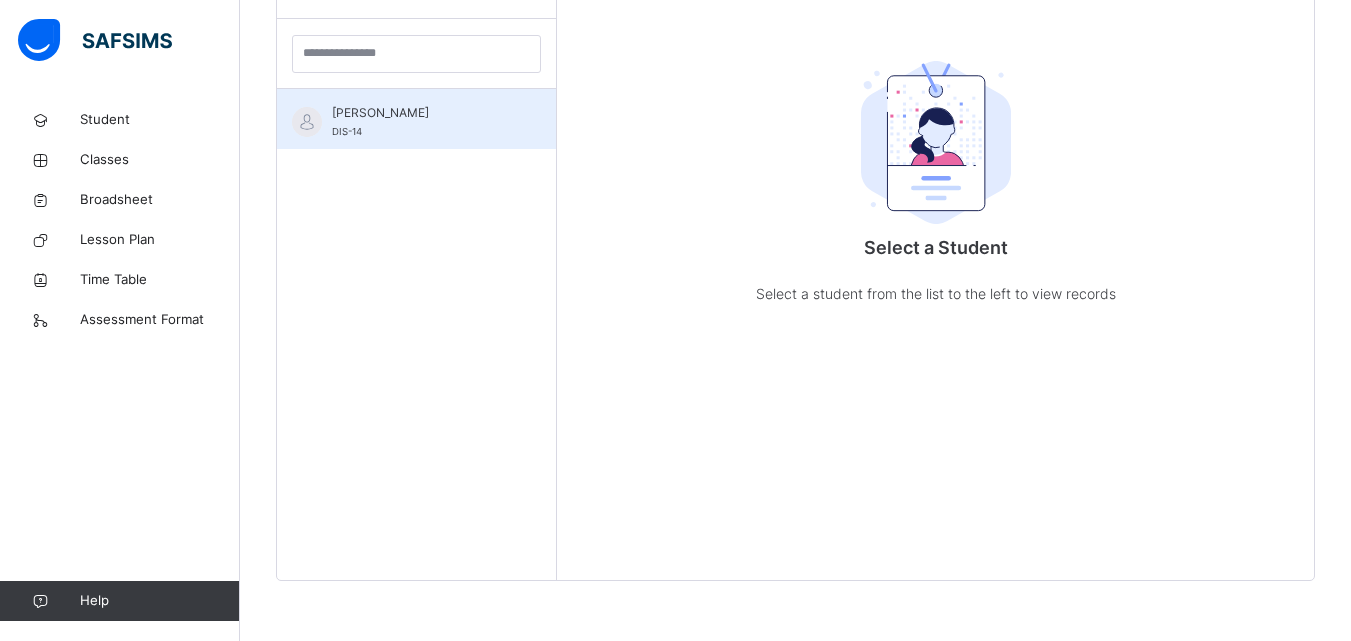 click on "[PERSON_NAME]" at bounding box center [421, 113] 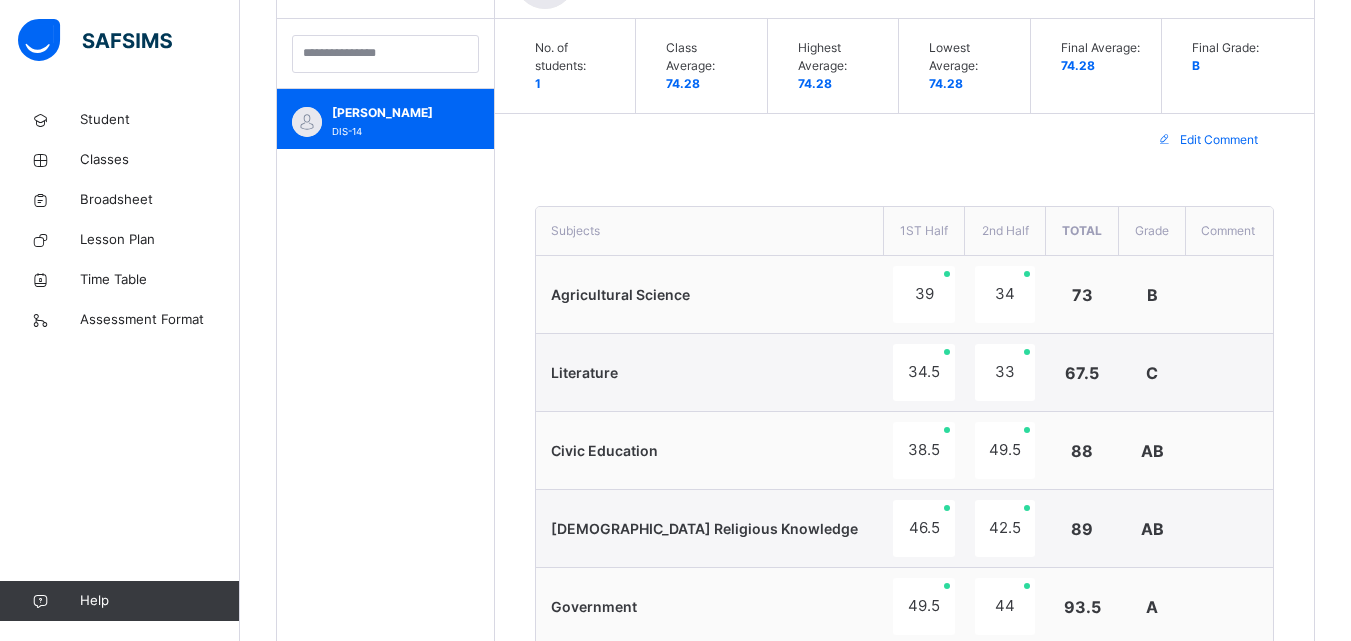 scroll, scrollTop: 1967, scrollLeft: 0, axis: vertical 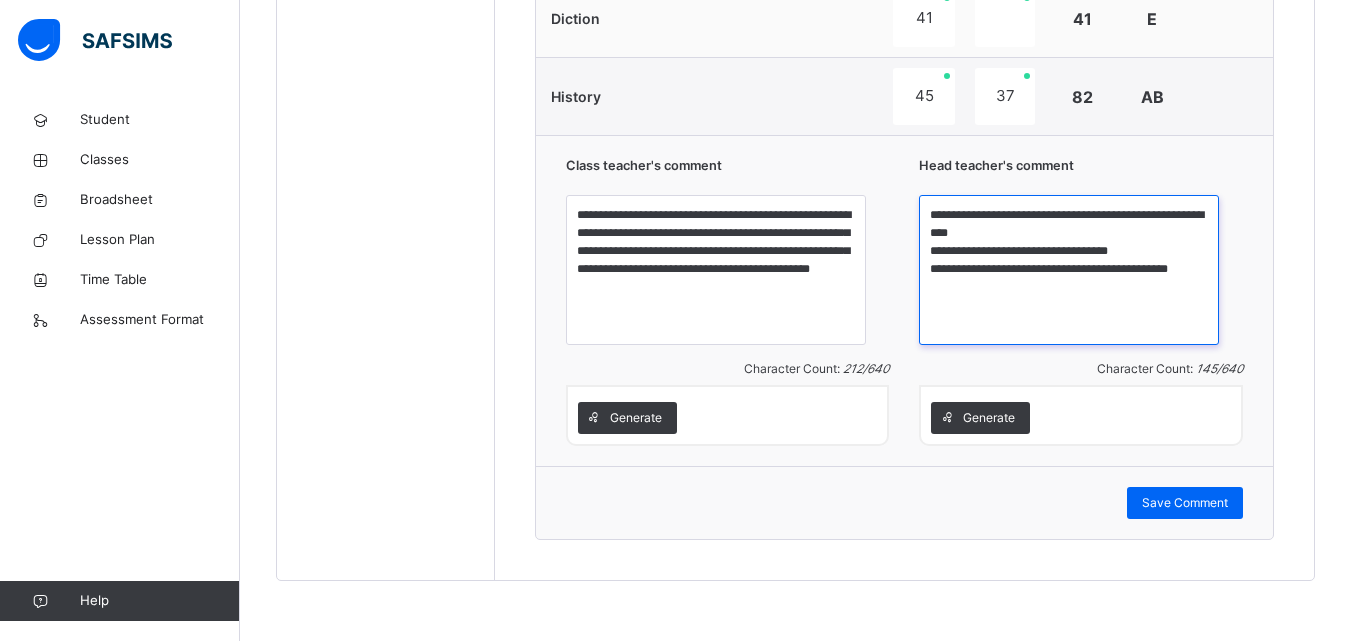 click on "**********" at bounding box center [1069, 270] 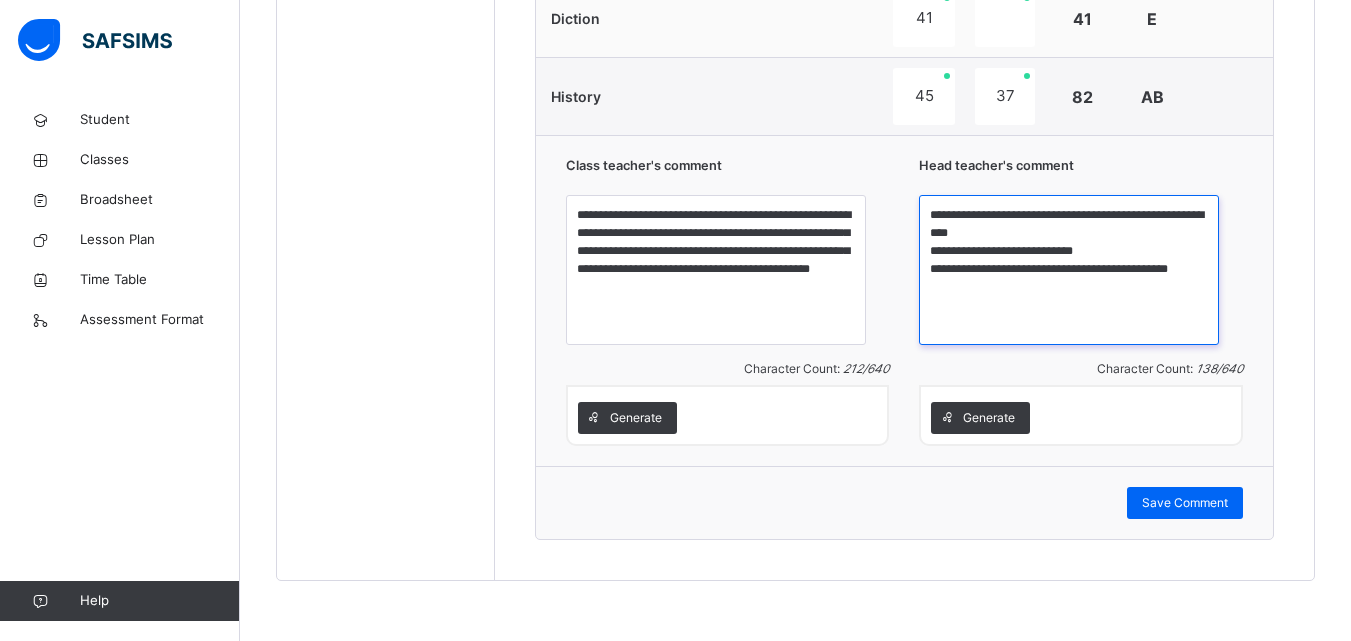 click on "**********" at bounding box center [1069, 270] 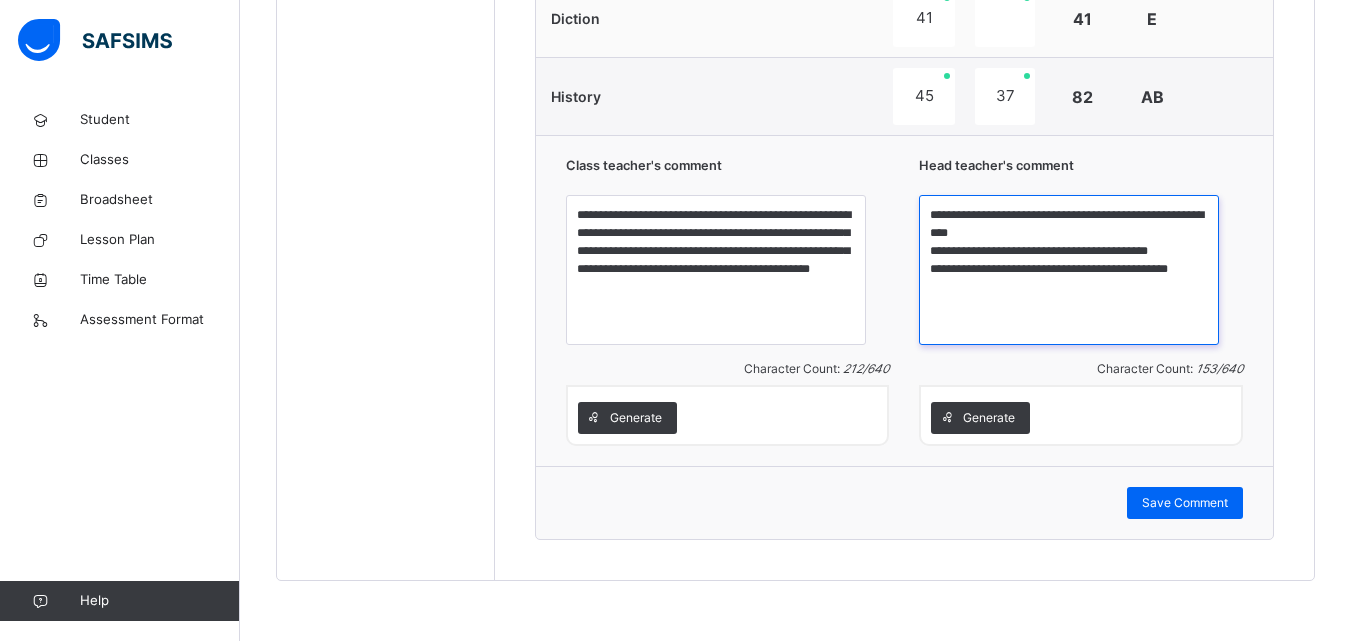 click on "**********" at bounding box center [1069, 270] 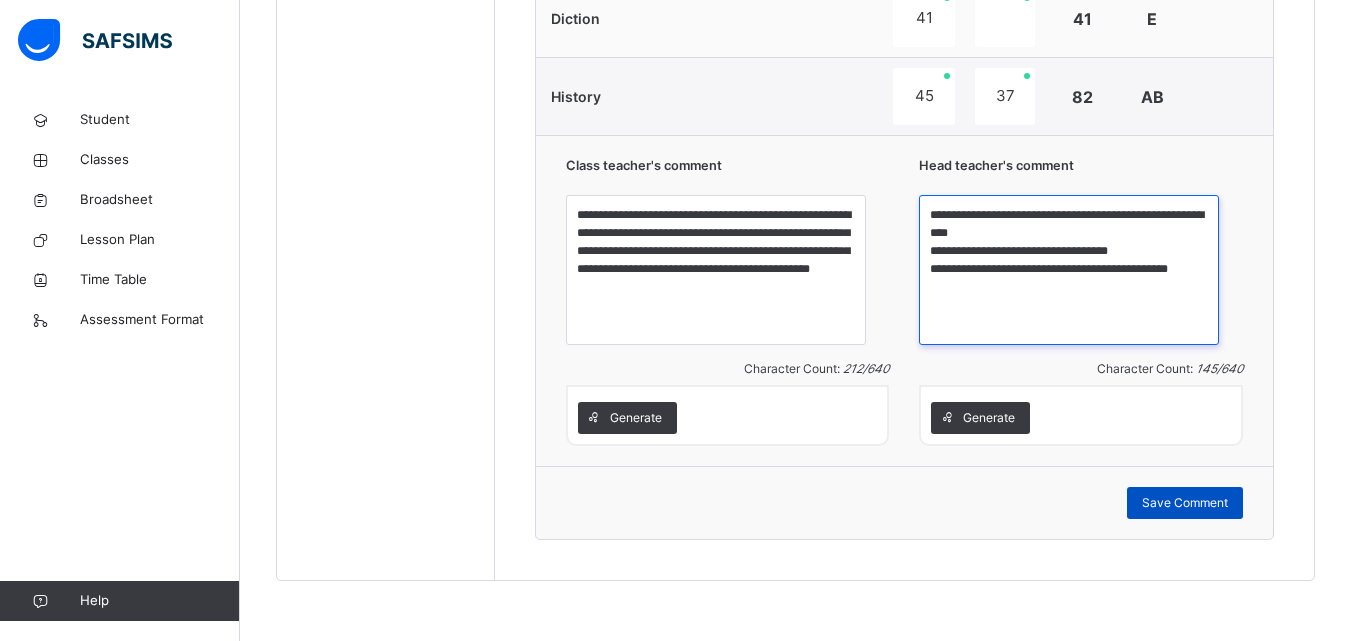 type on "**********" 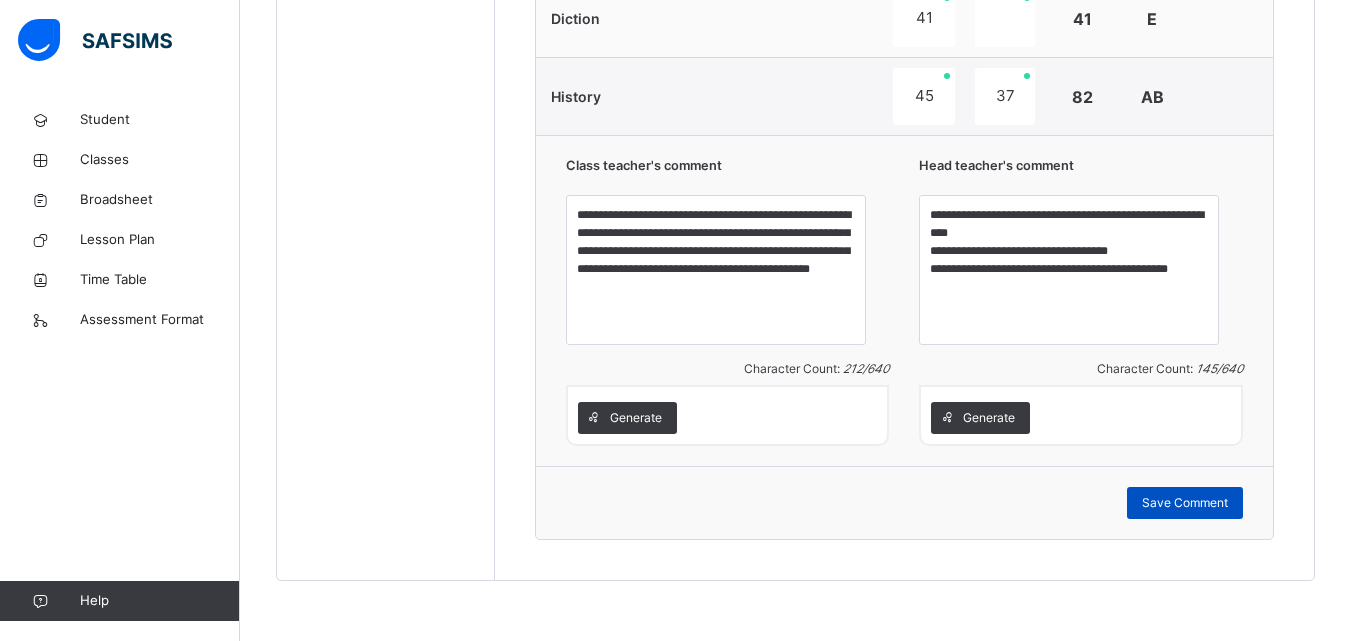 click on "Save Comment" at bounding box center (1185, 503) 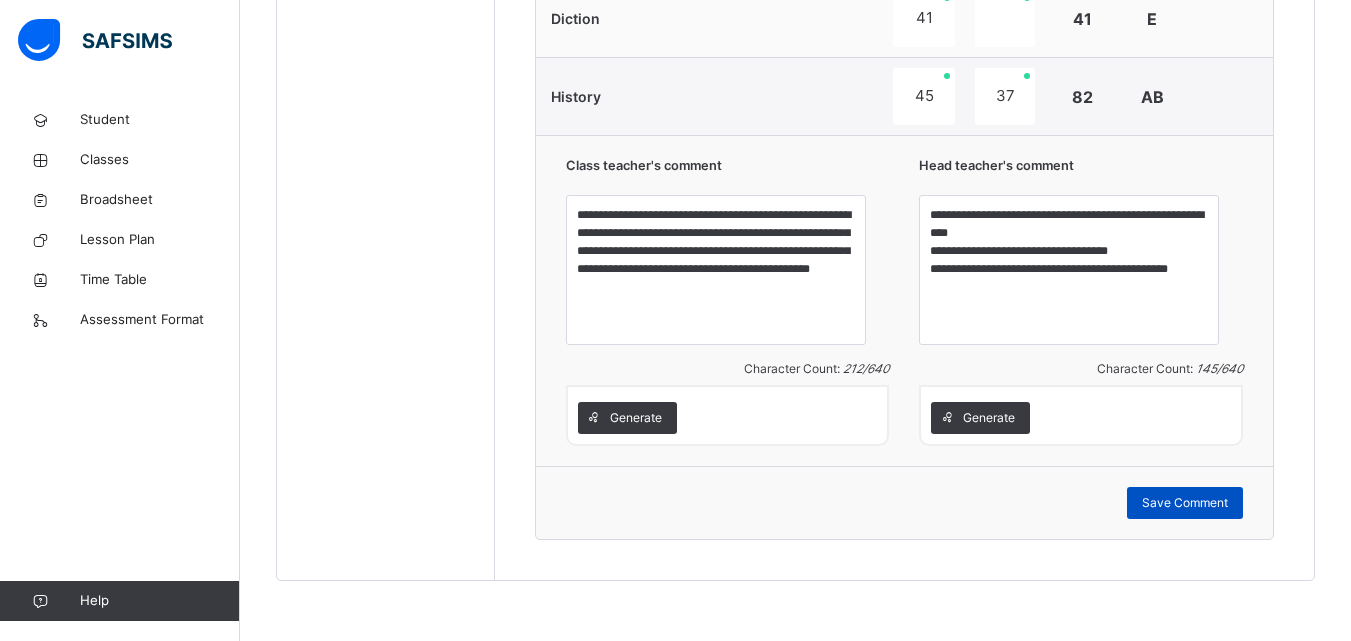 click on "Save Comment" at bounding box center (1185, 503) 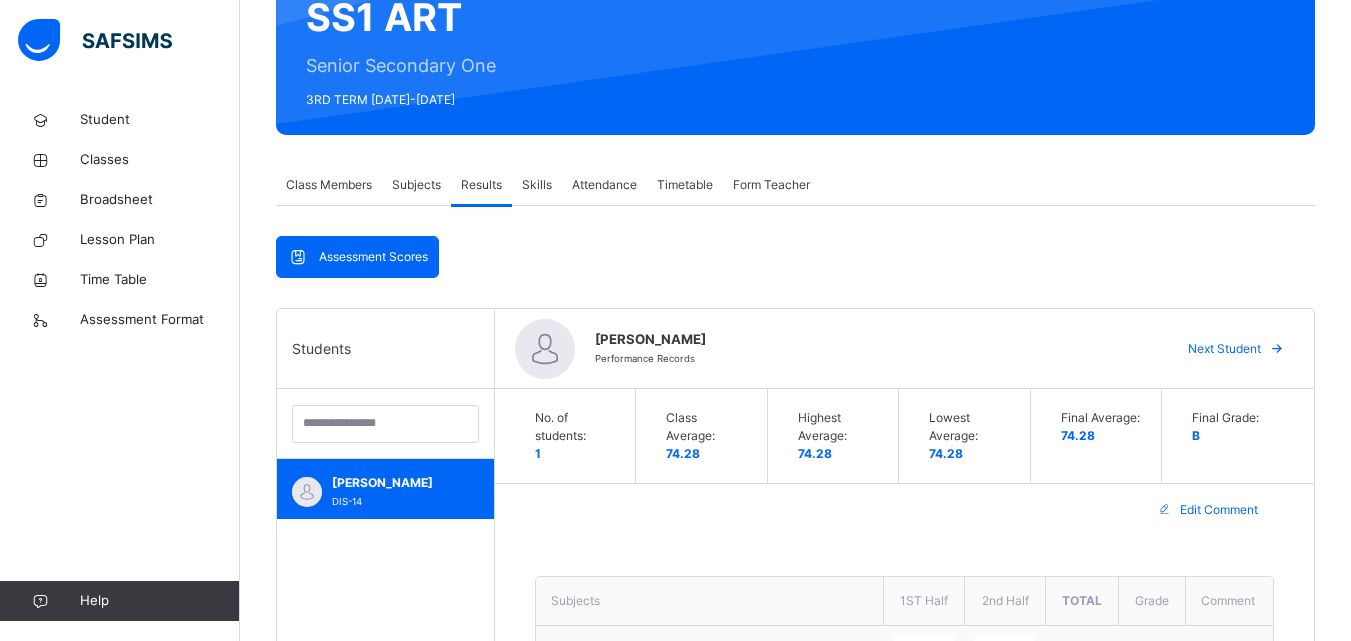 scroll, scrollTop: 185, scrollLeft: 0, axis: vertical 